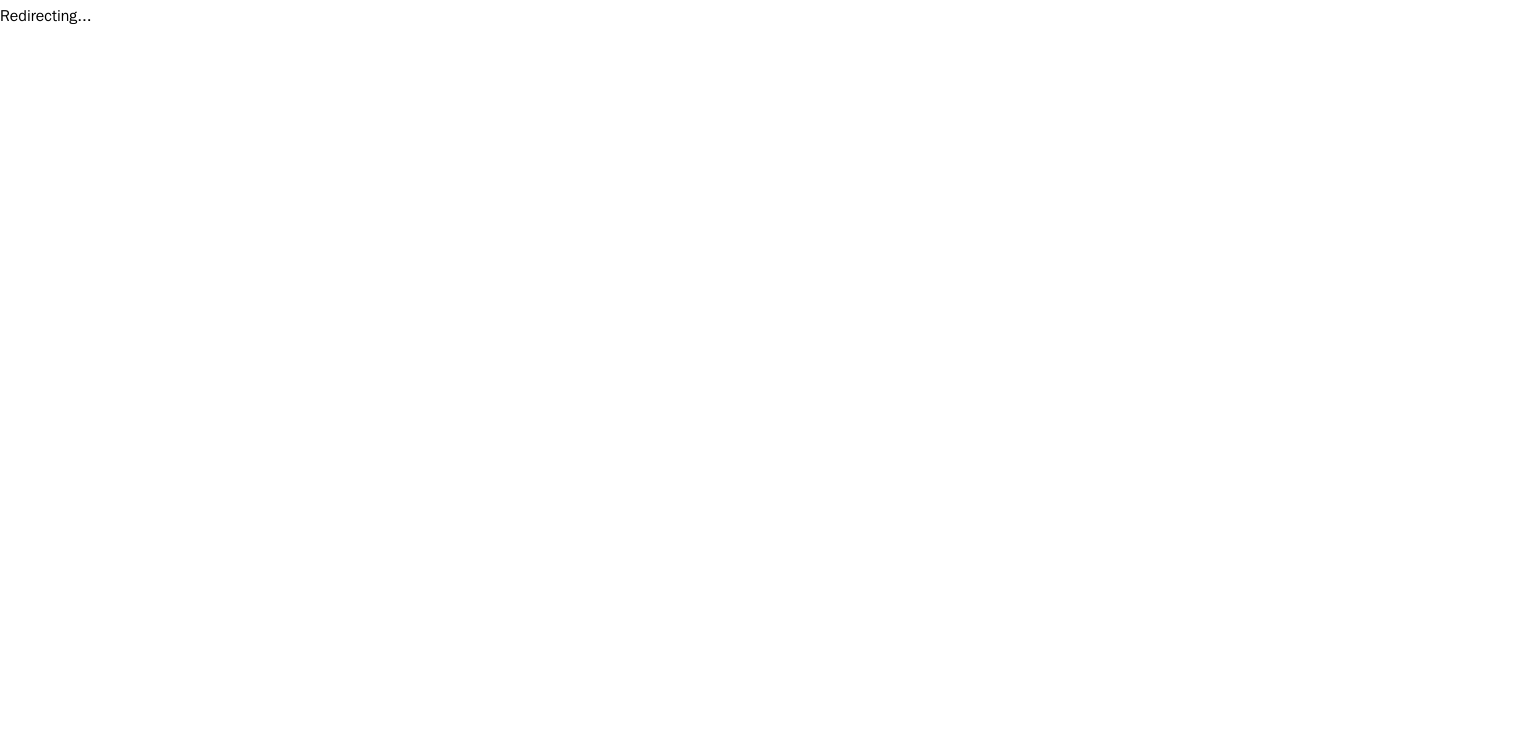 scroll, scrollTop: 0, scrollLeft: 0, axis: both 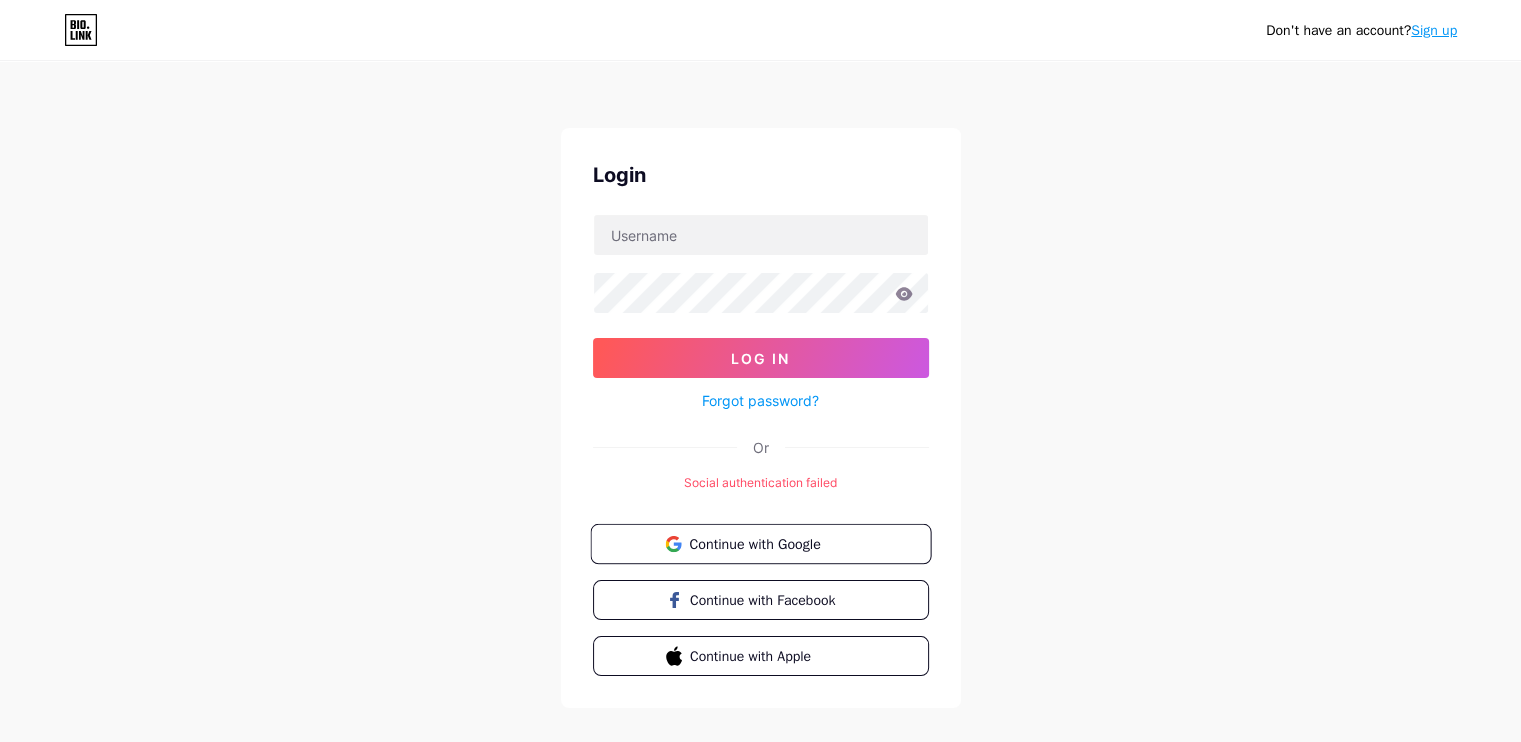 click on "Continue with Google" at bounding box center (772, 543) 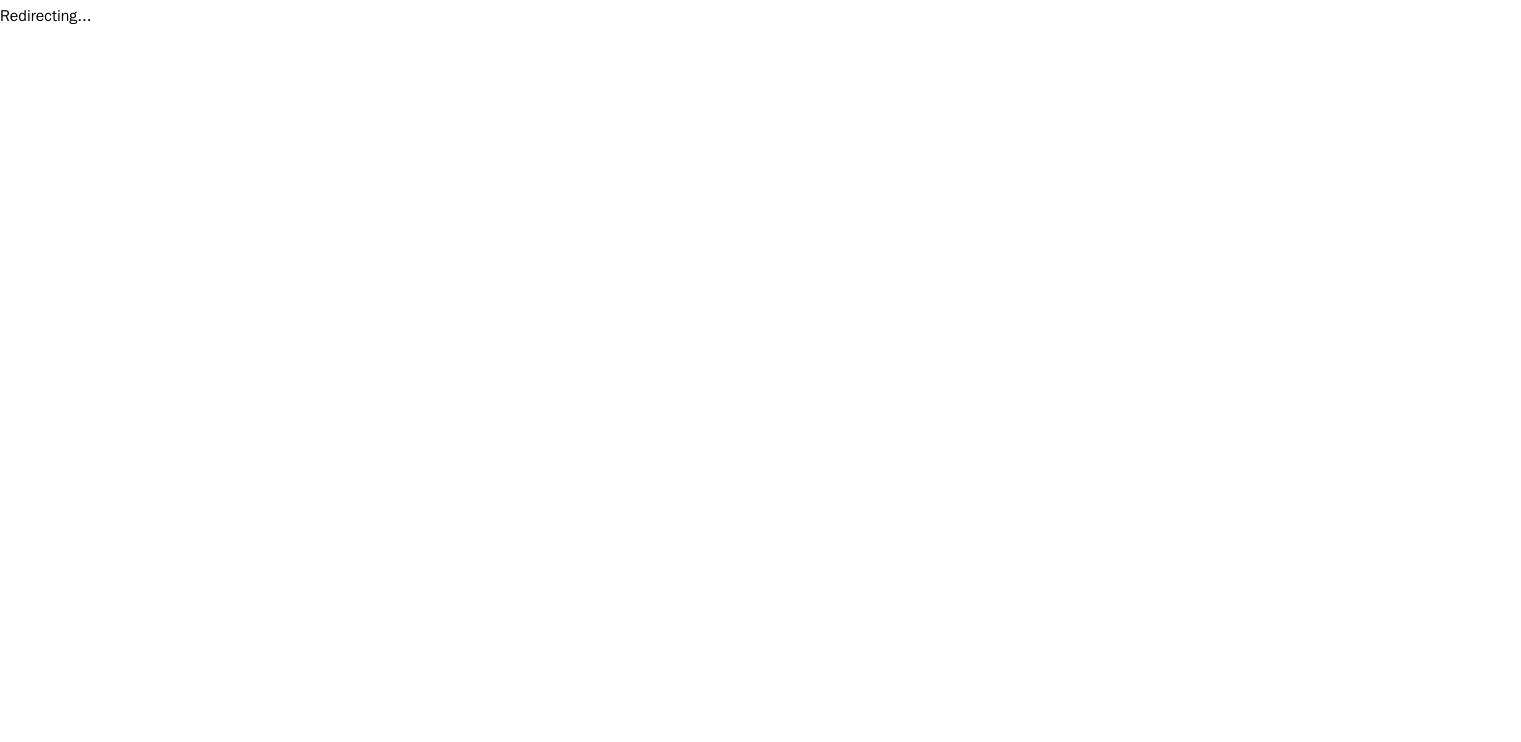 scroll, scrollTop: 0, scrollLeft: 0, axis: both 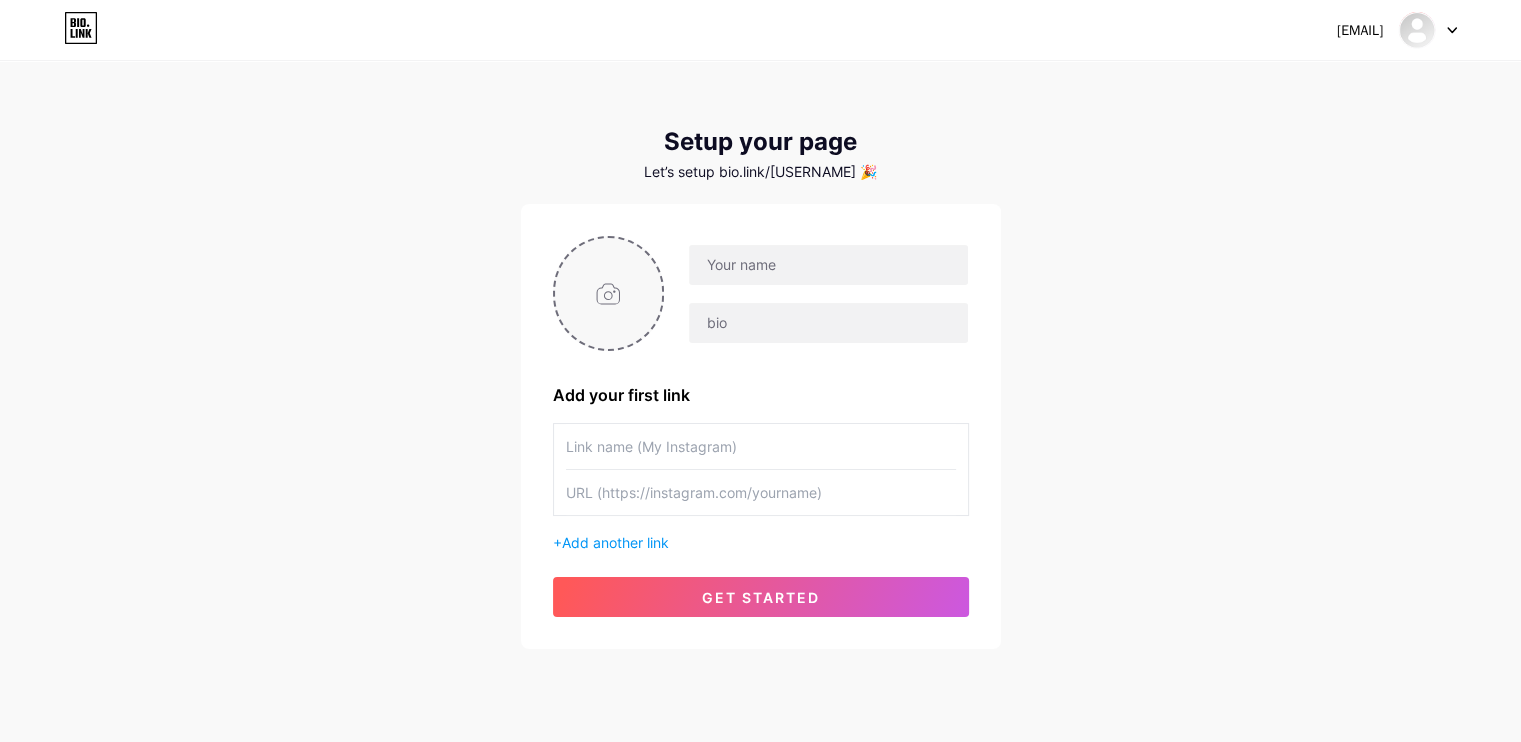 click at bounding box center (609, 293) 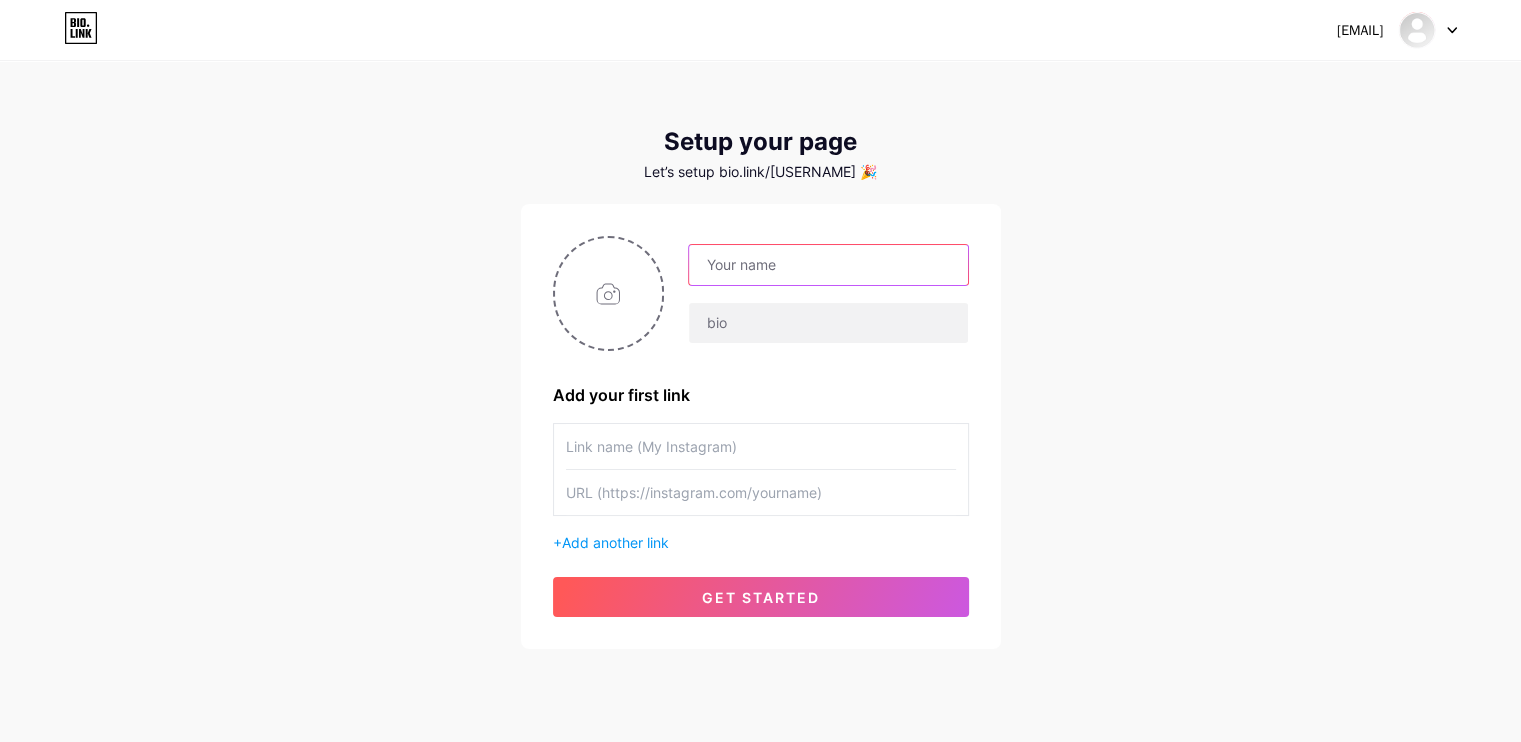 click at bounding box center [828, 265] 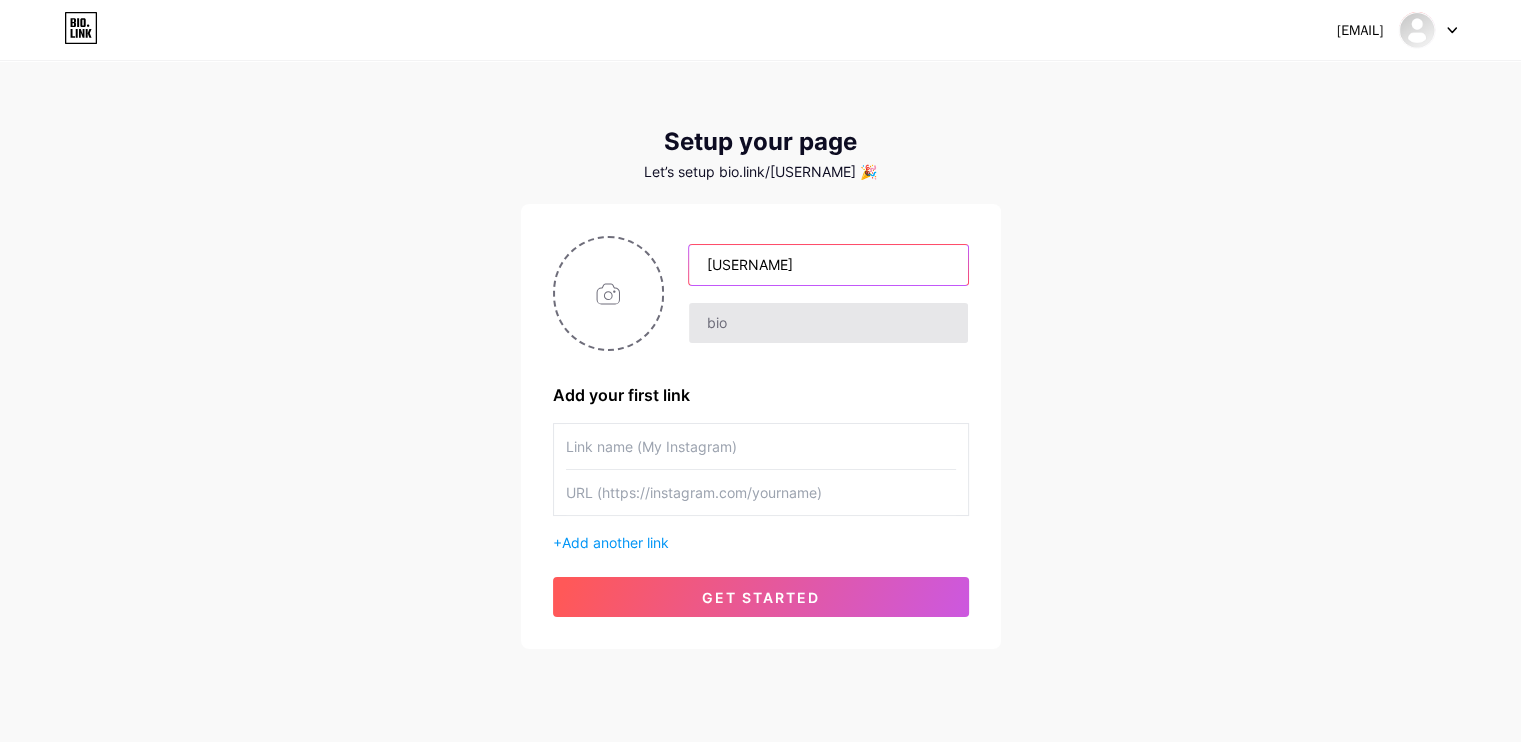 type on "[USERNAME]" 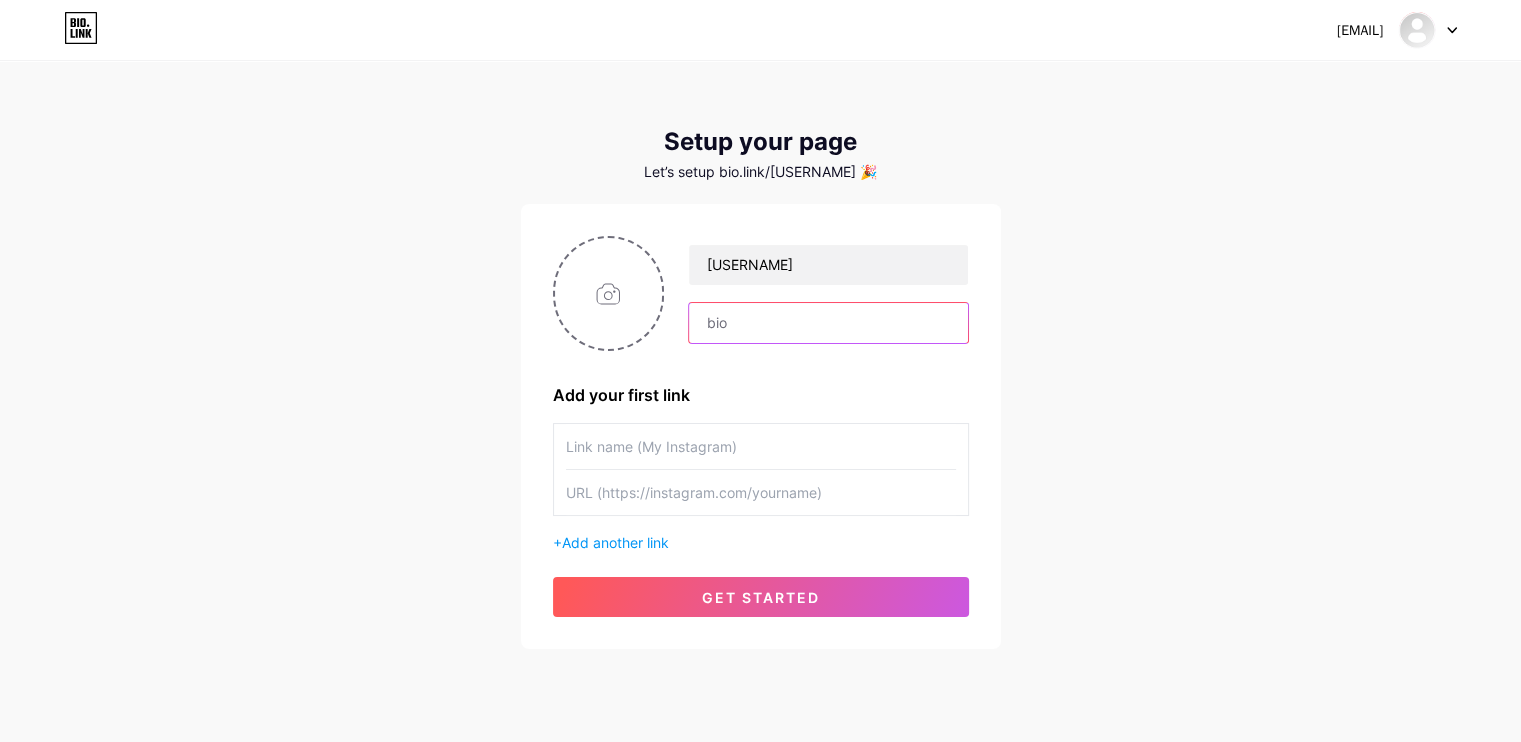 click at bounding box center [828, 323] 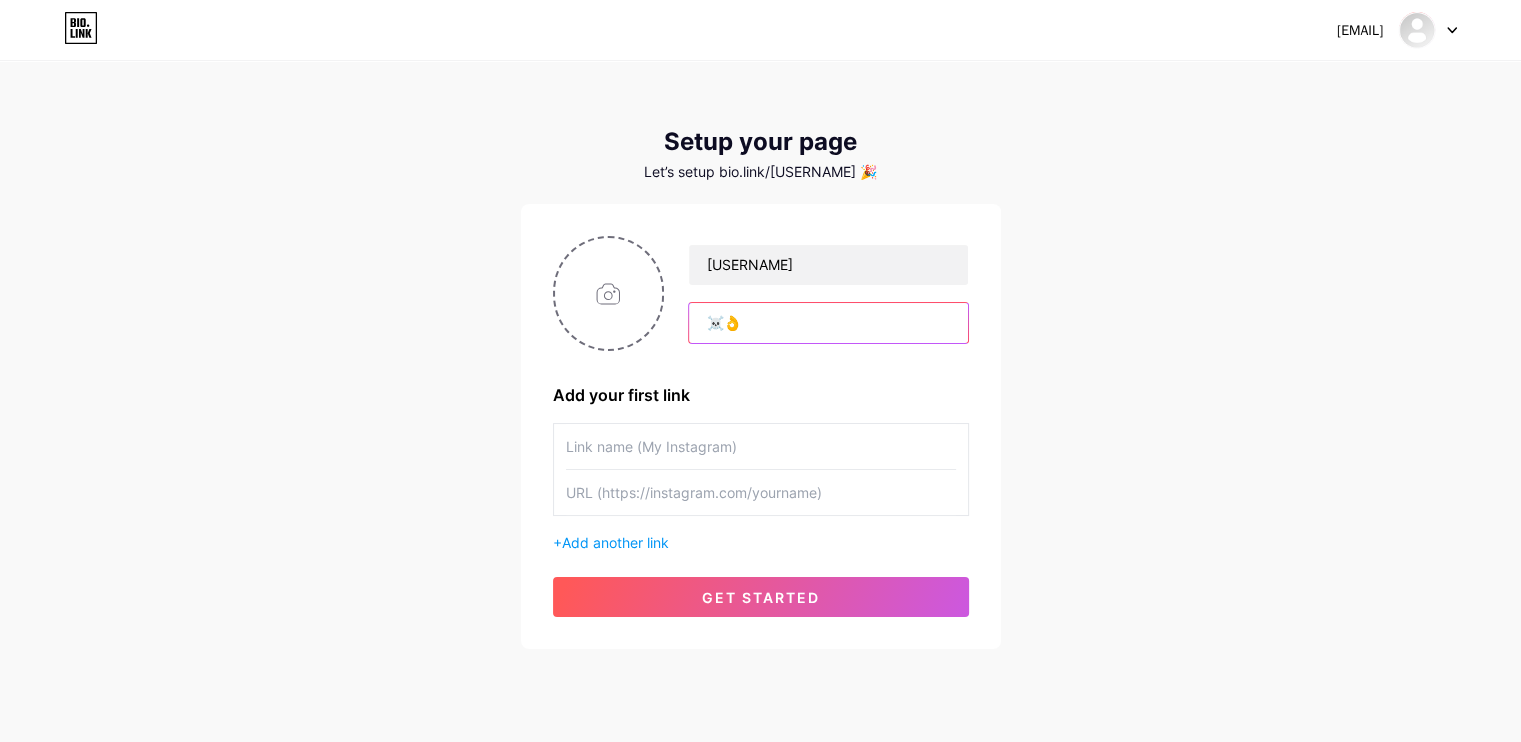 type on "☠️👌" 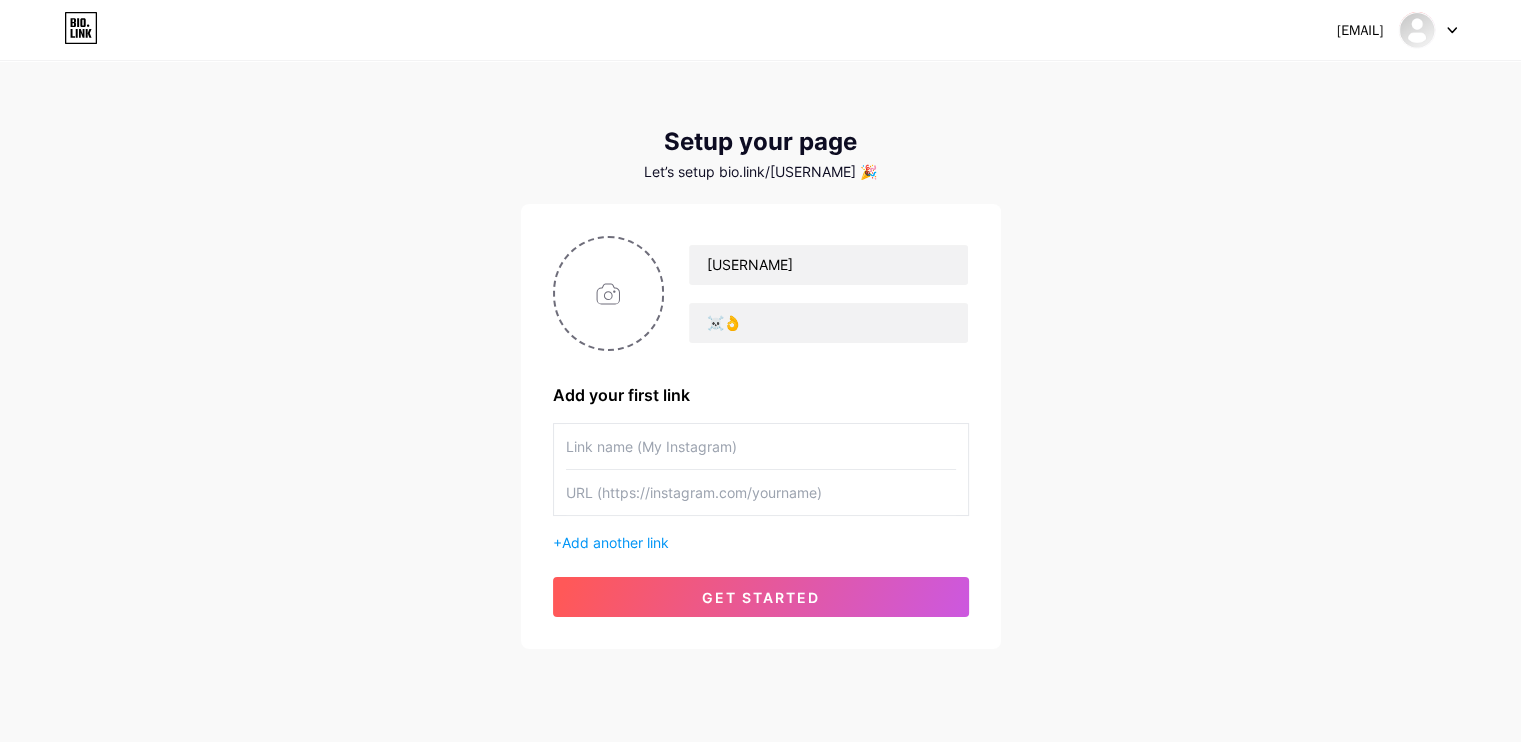 click at bounding box center (761, 446) 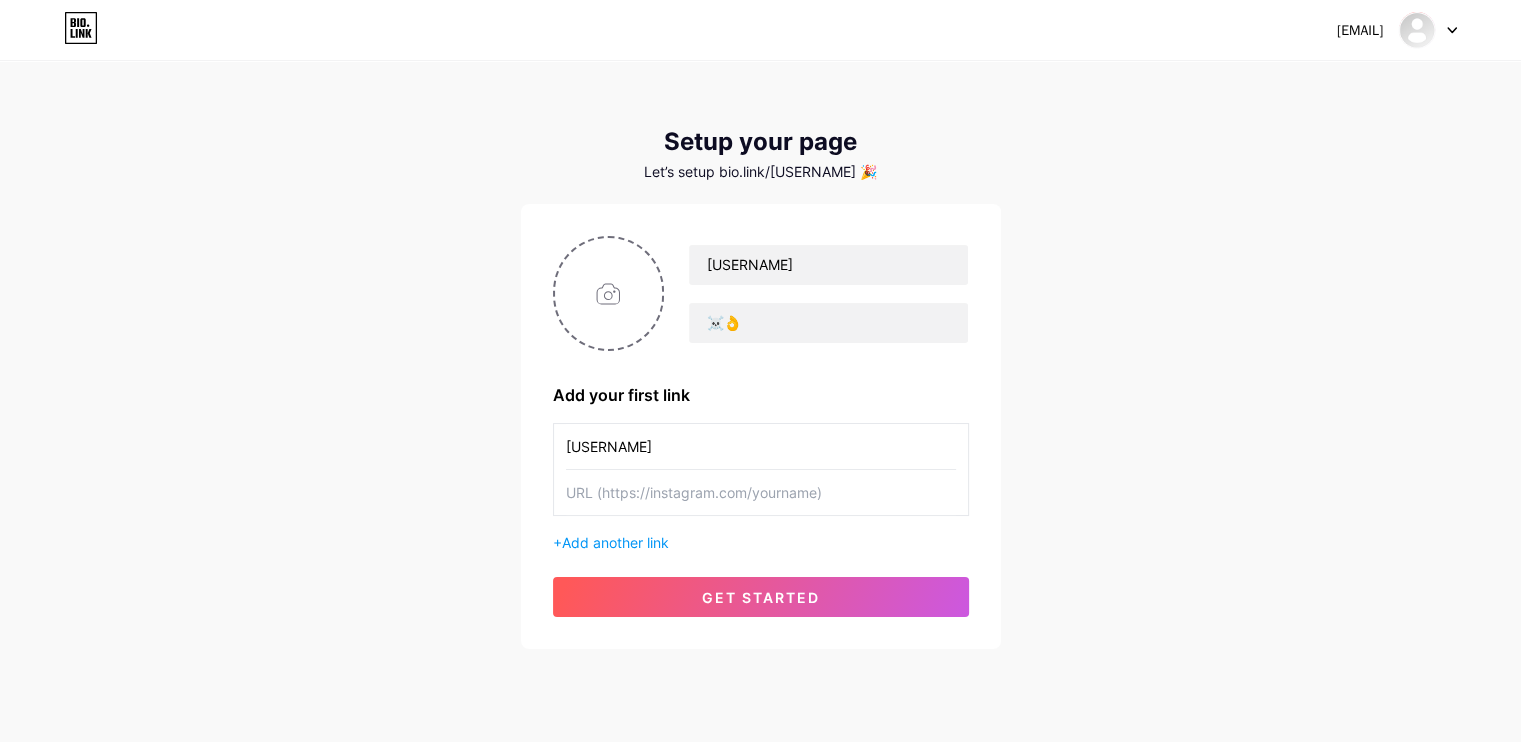 type on "[USERNAME]" 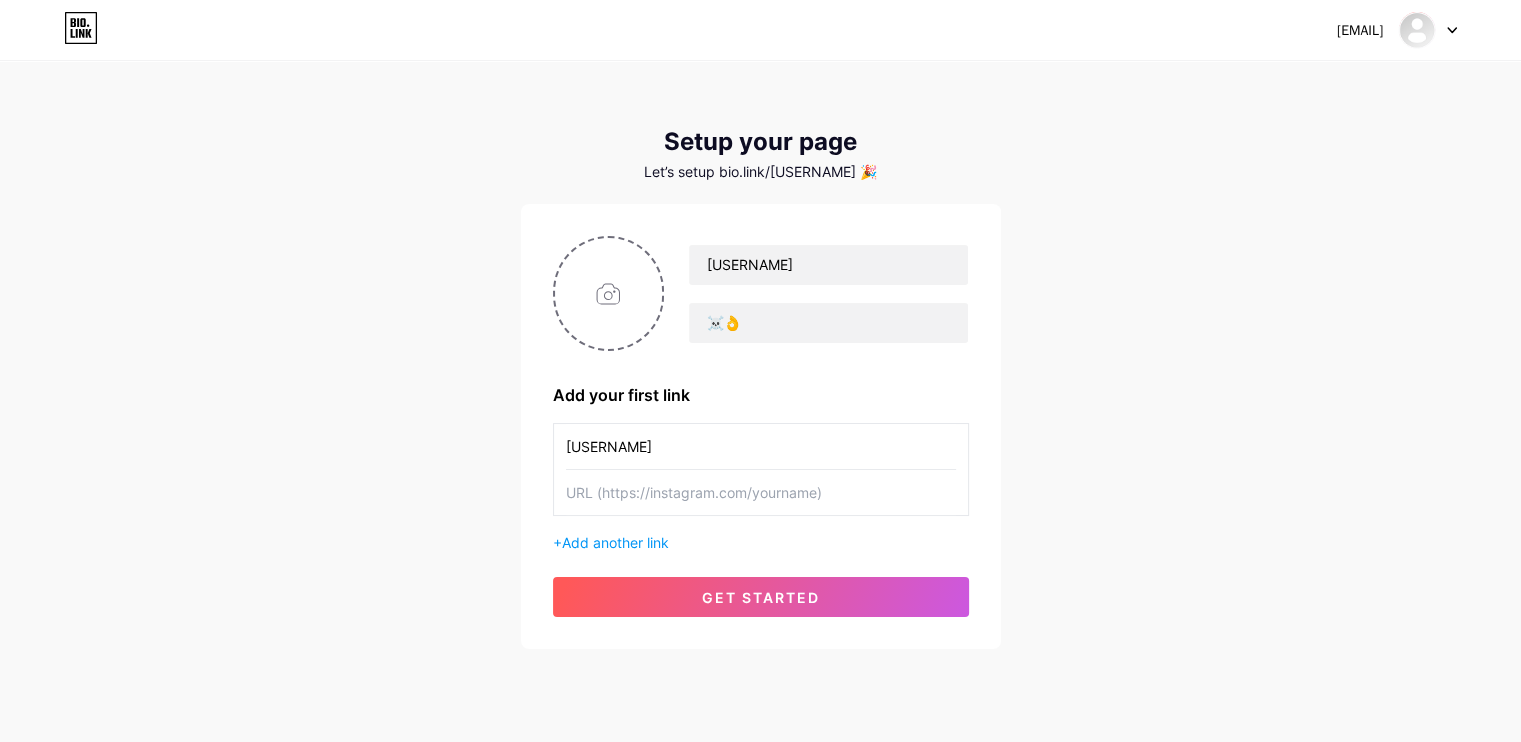 click at bounding box center [761, 492] 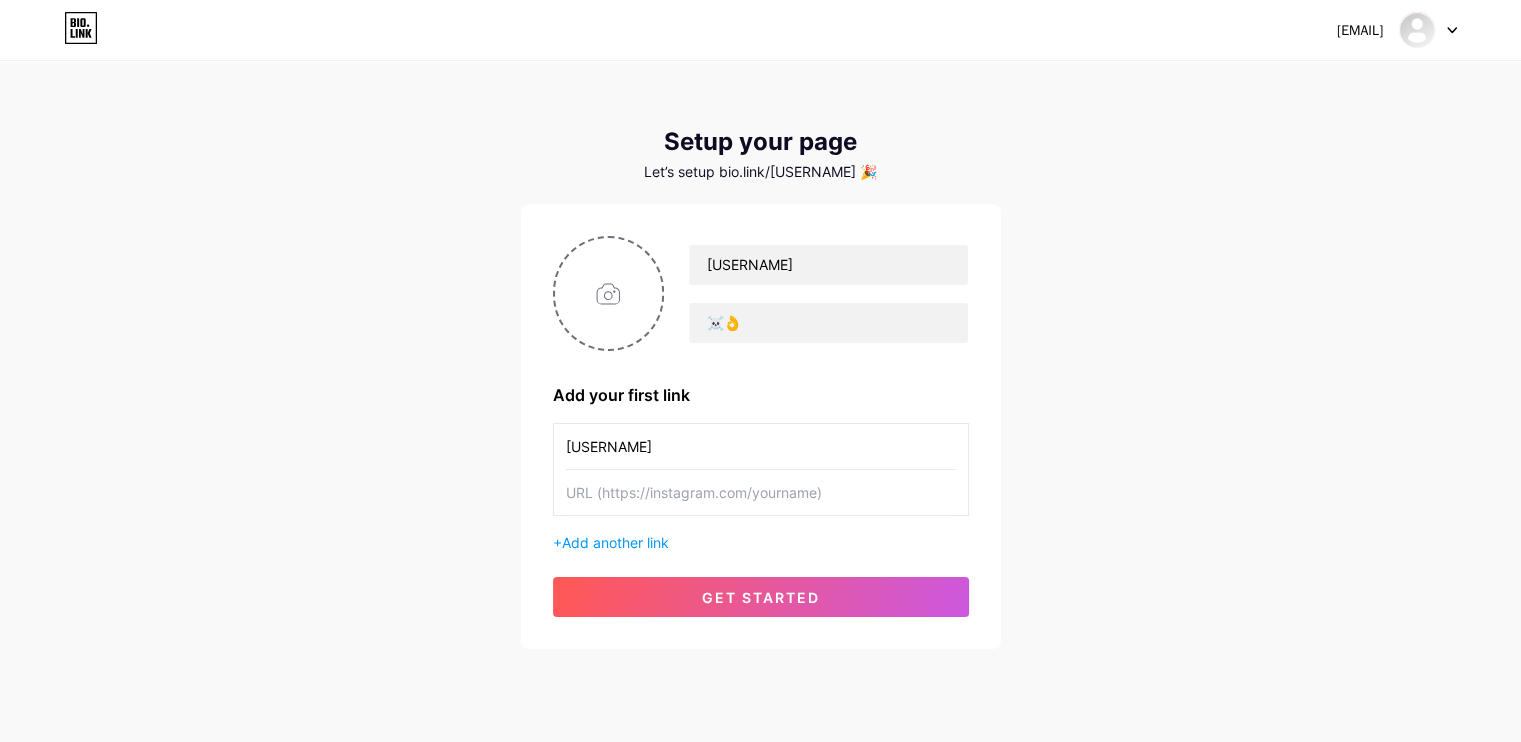 paste on "https://whatsapp.com/channel/[CHANNEL_ID]" 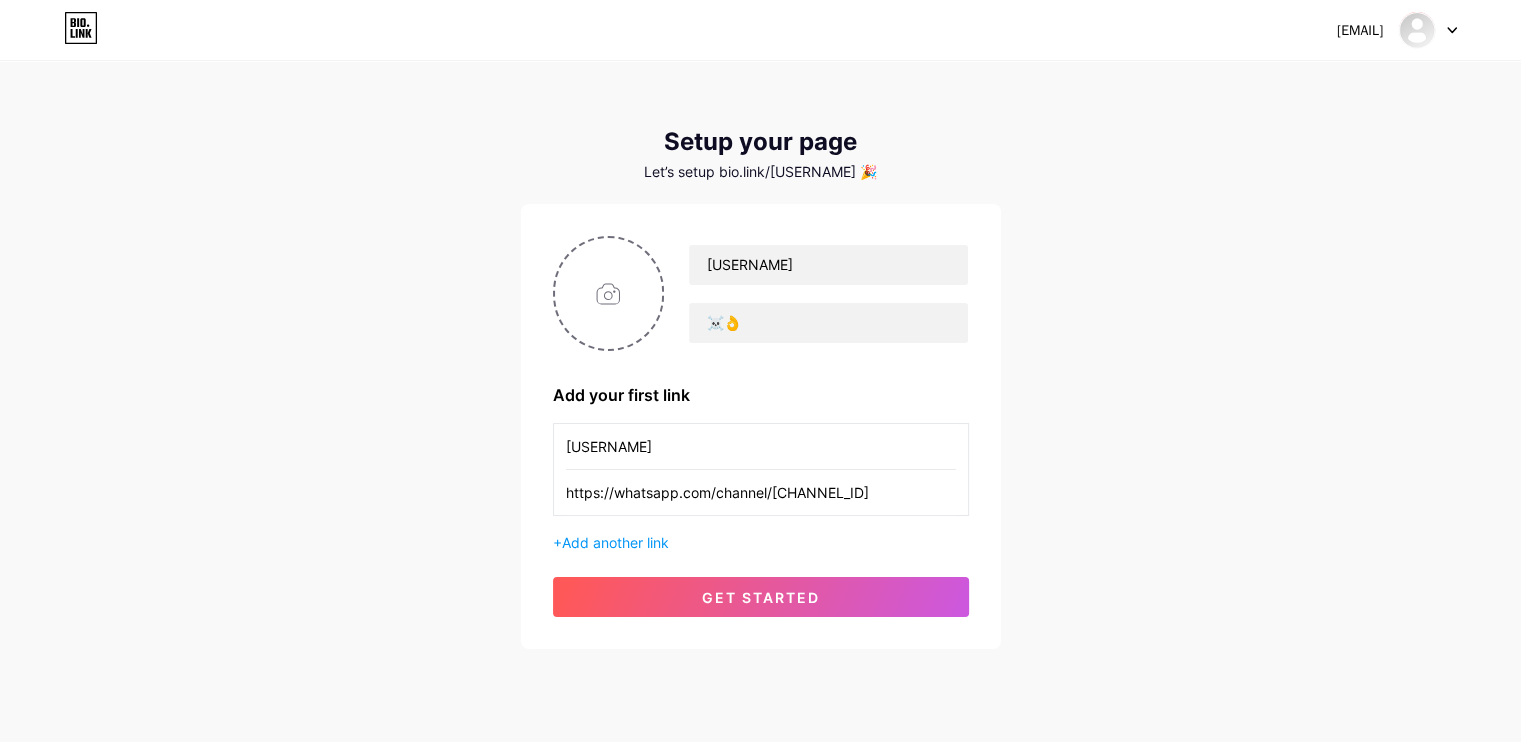 scroll, scrollTop: 0, scrollLeft: 32, axis: horizontal 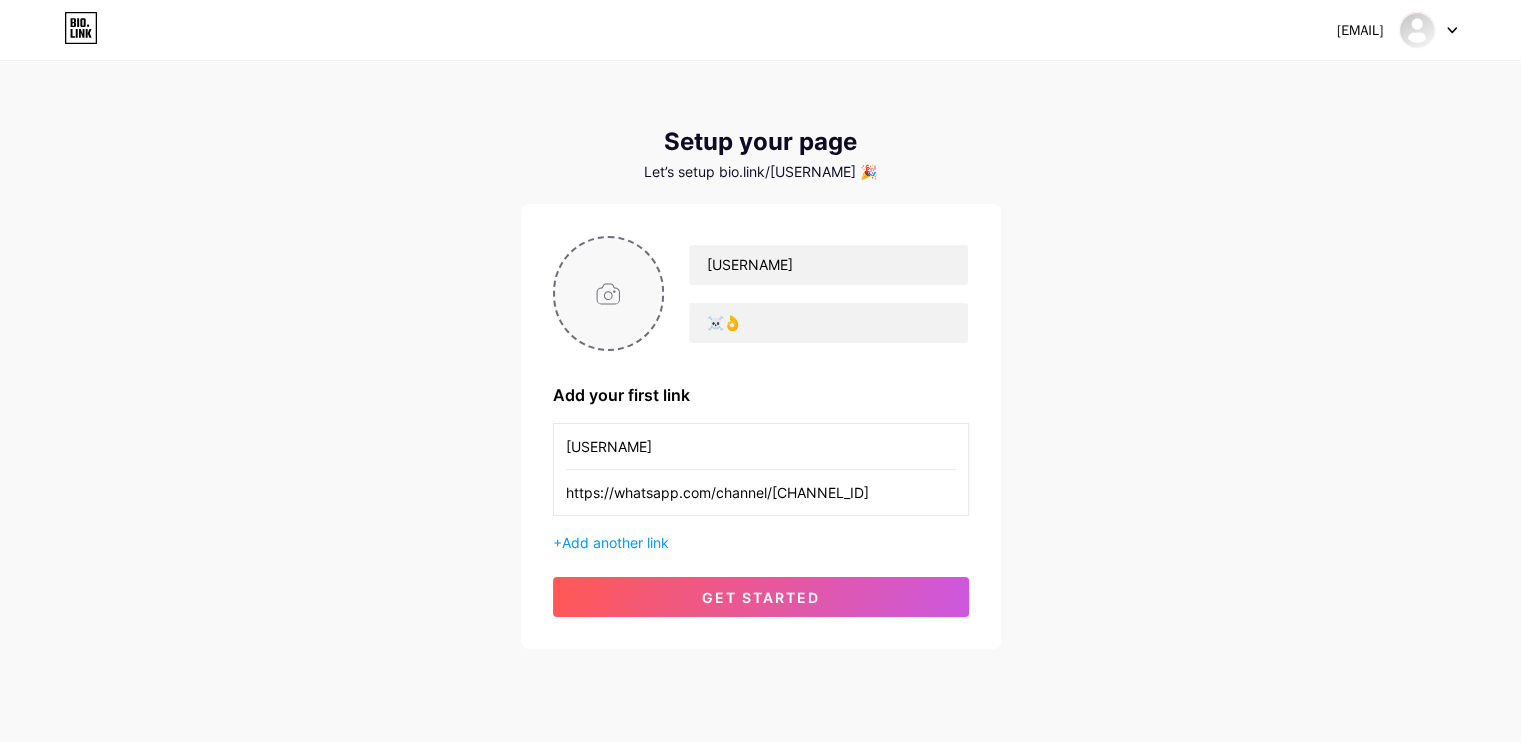 type on "https://whatsapp.com/channel/[CHANNEL_ID]" 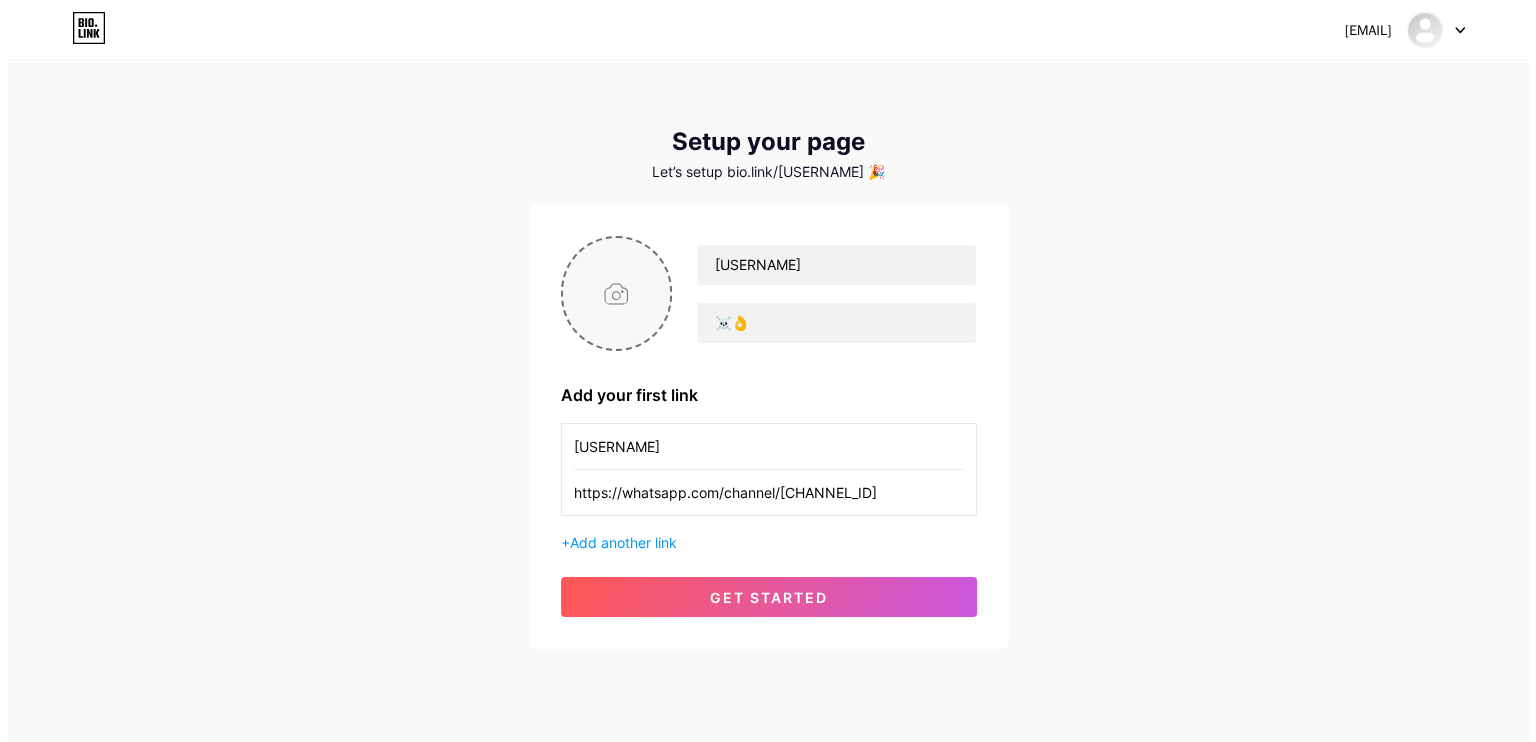 scroll, scrollTop: 0, scrollLeft: 0, axis: both 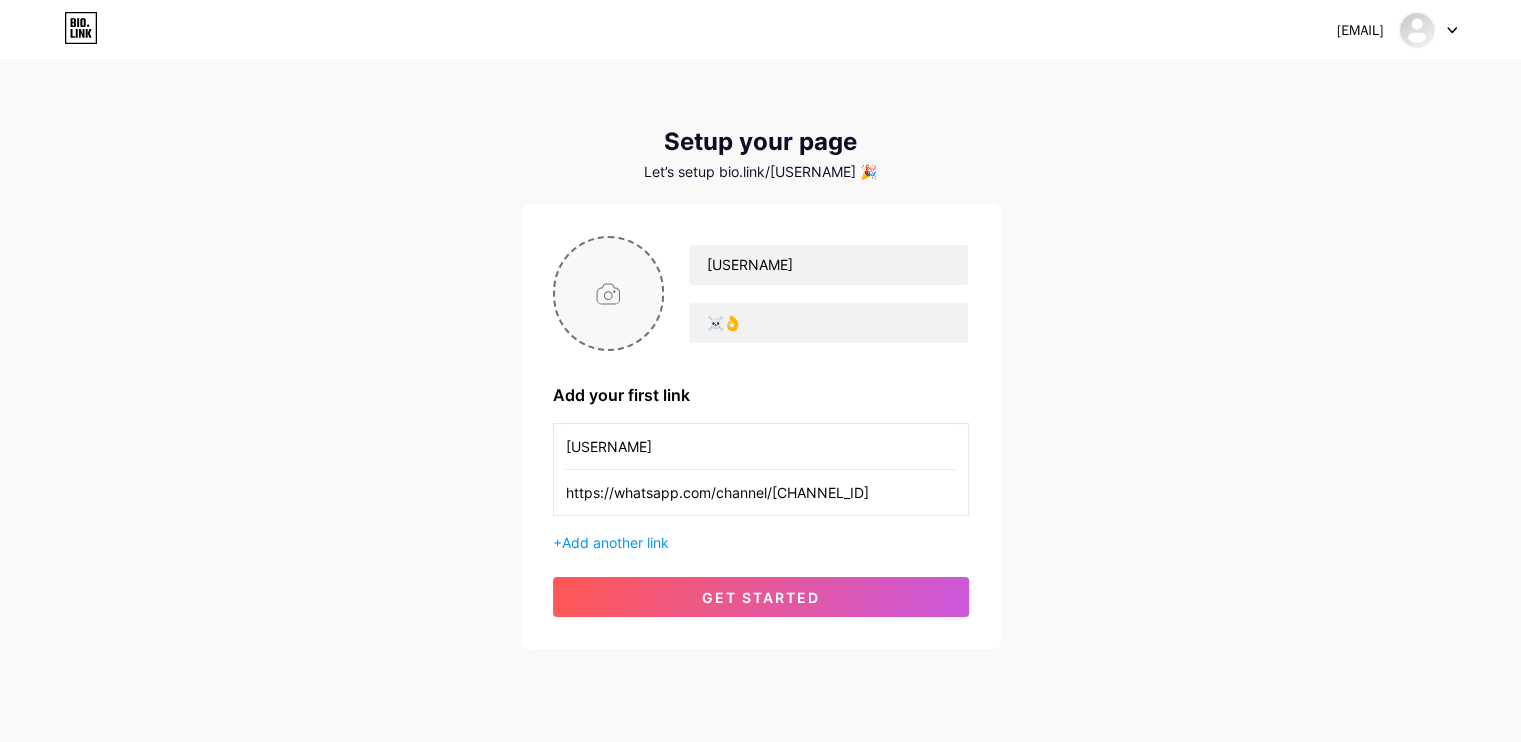 type on "C:\fakepath\download.jpg" 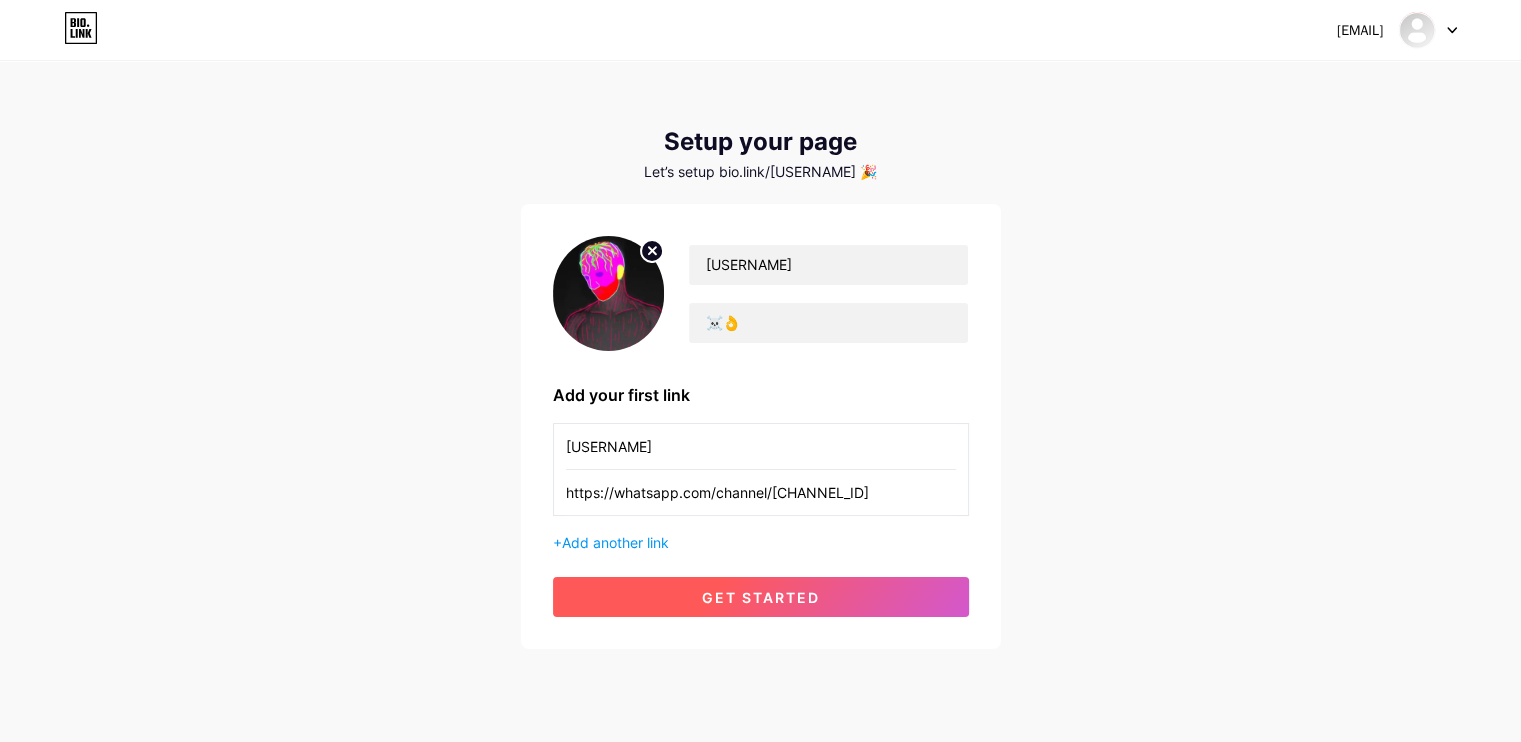 click on "get started" at bounding box center [761, 597] 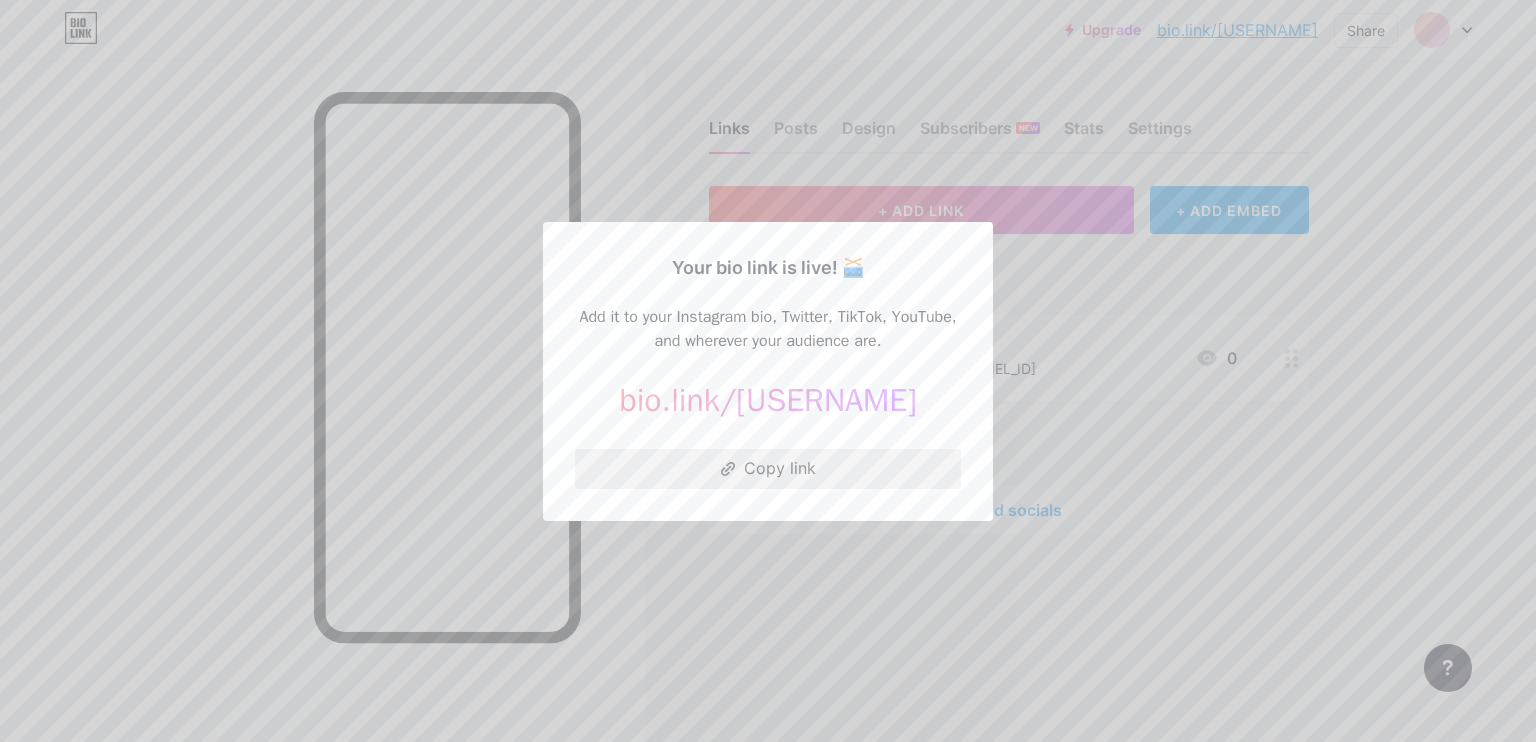 click on "Copy link" at bounding box center [768, 469] 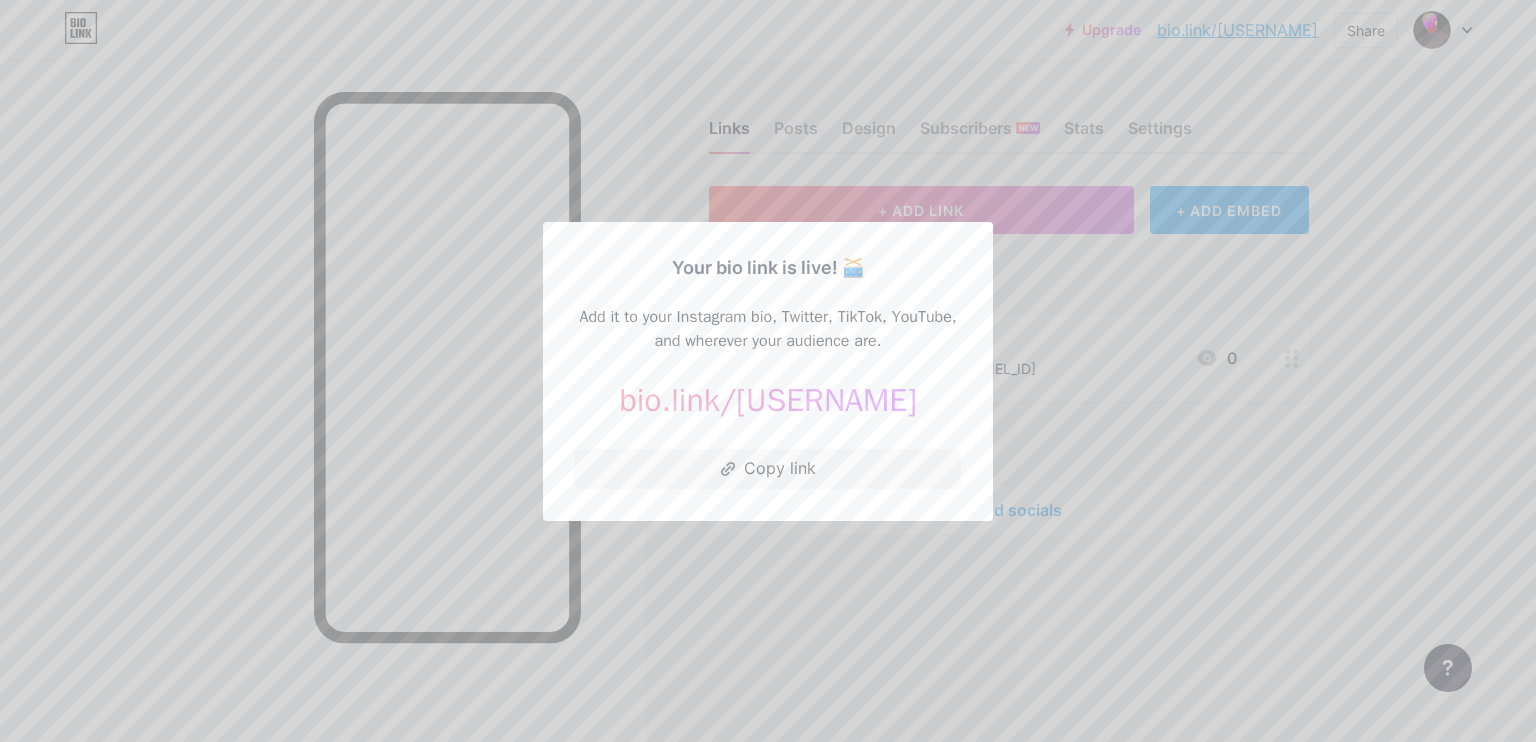 click at bounding box center [768, 371] 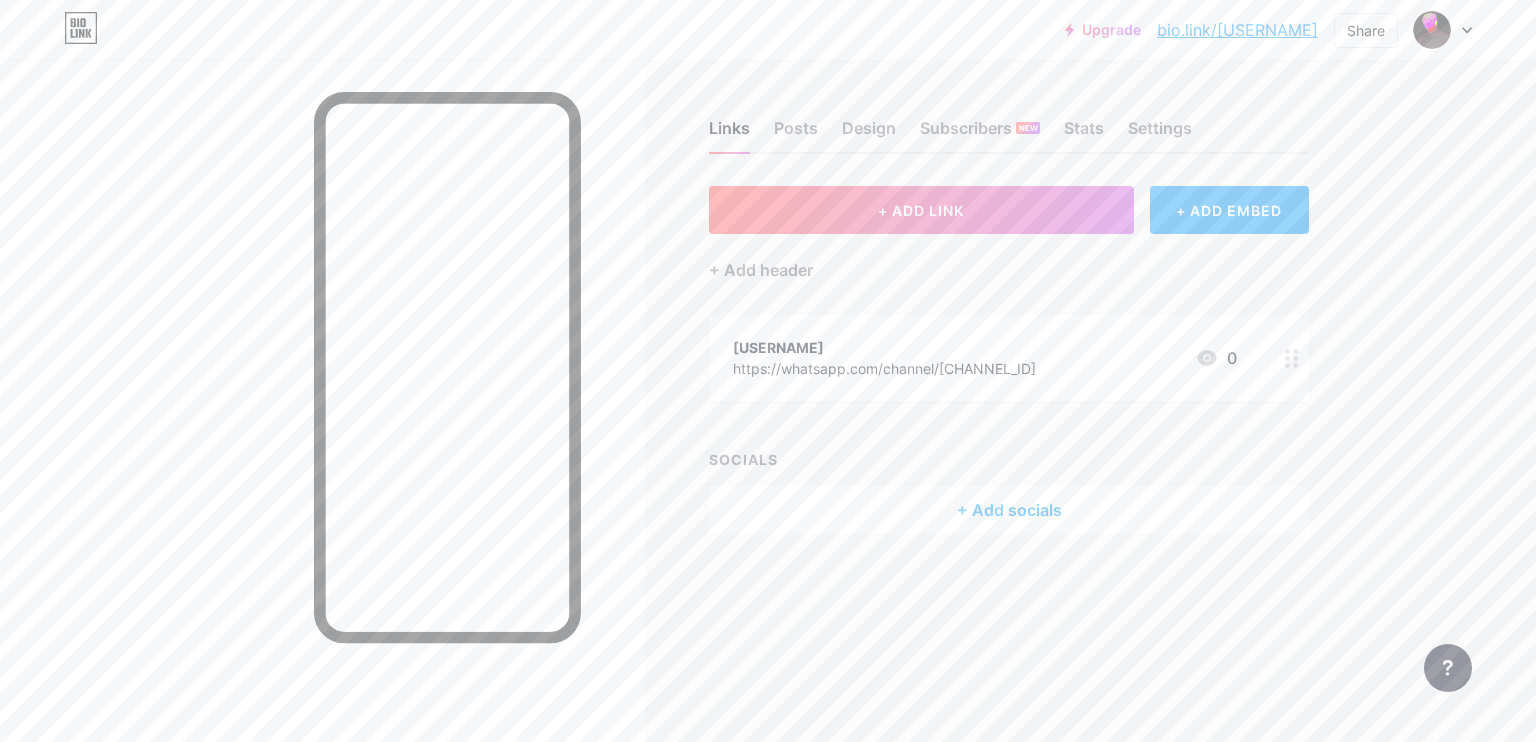 click on "+ Add socials" at bounding box center (1009, 510) 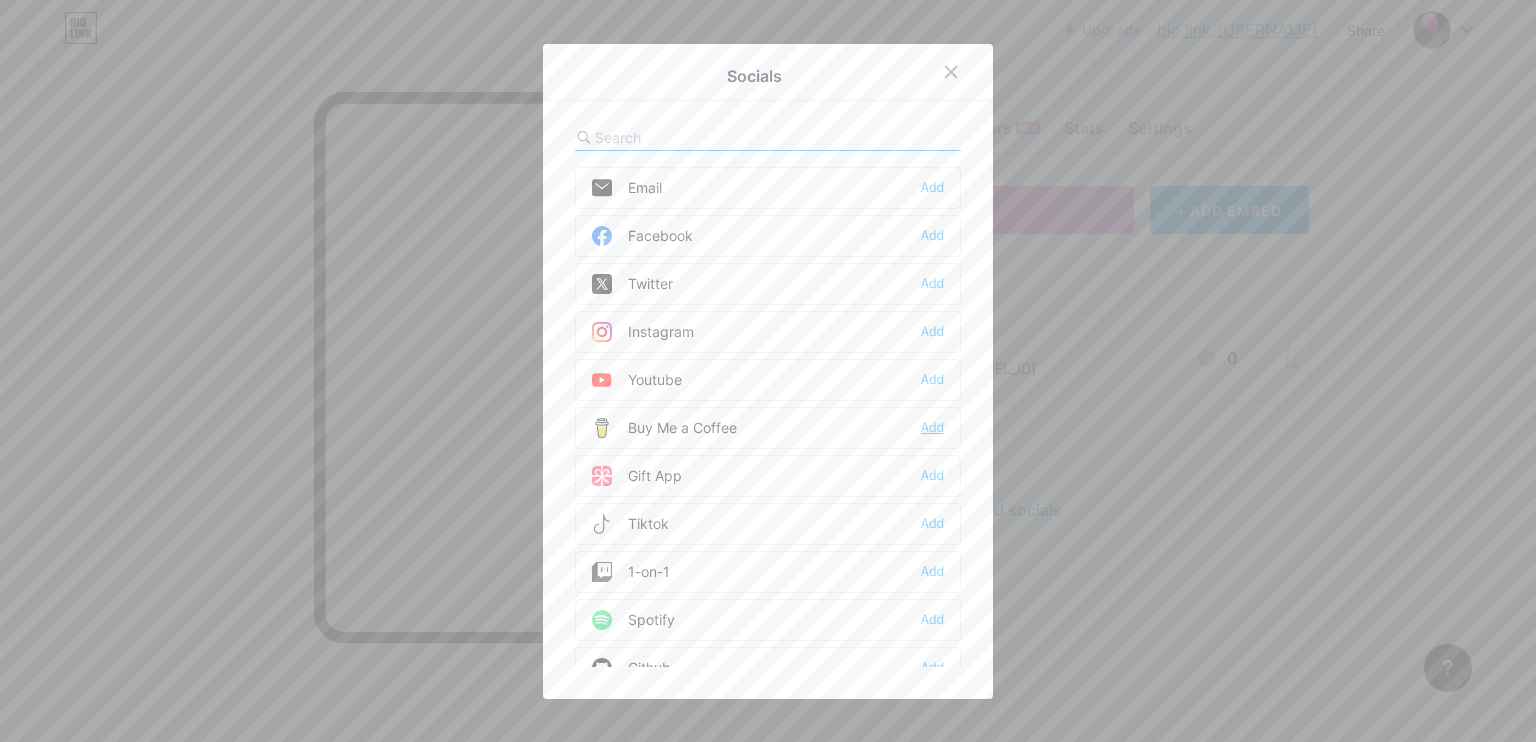click on "Add" at bounding box center (932, 428) 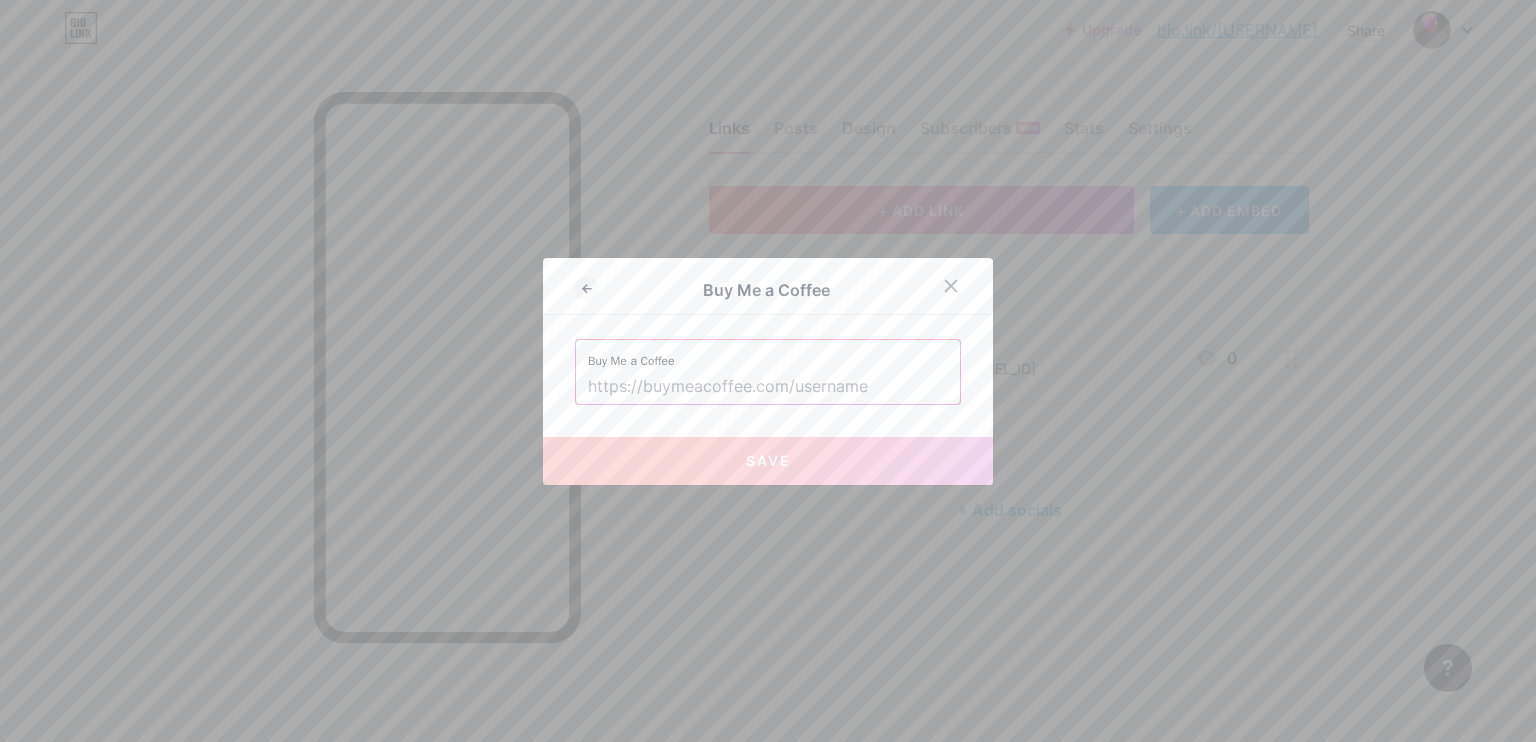 click at bounding box center (768, 387) 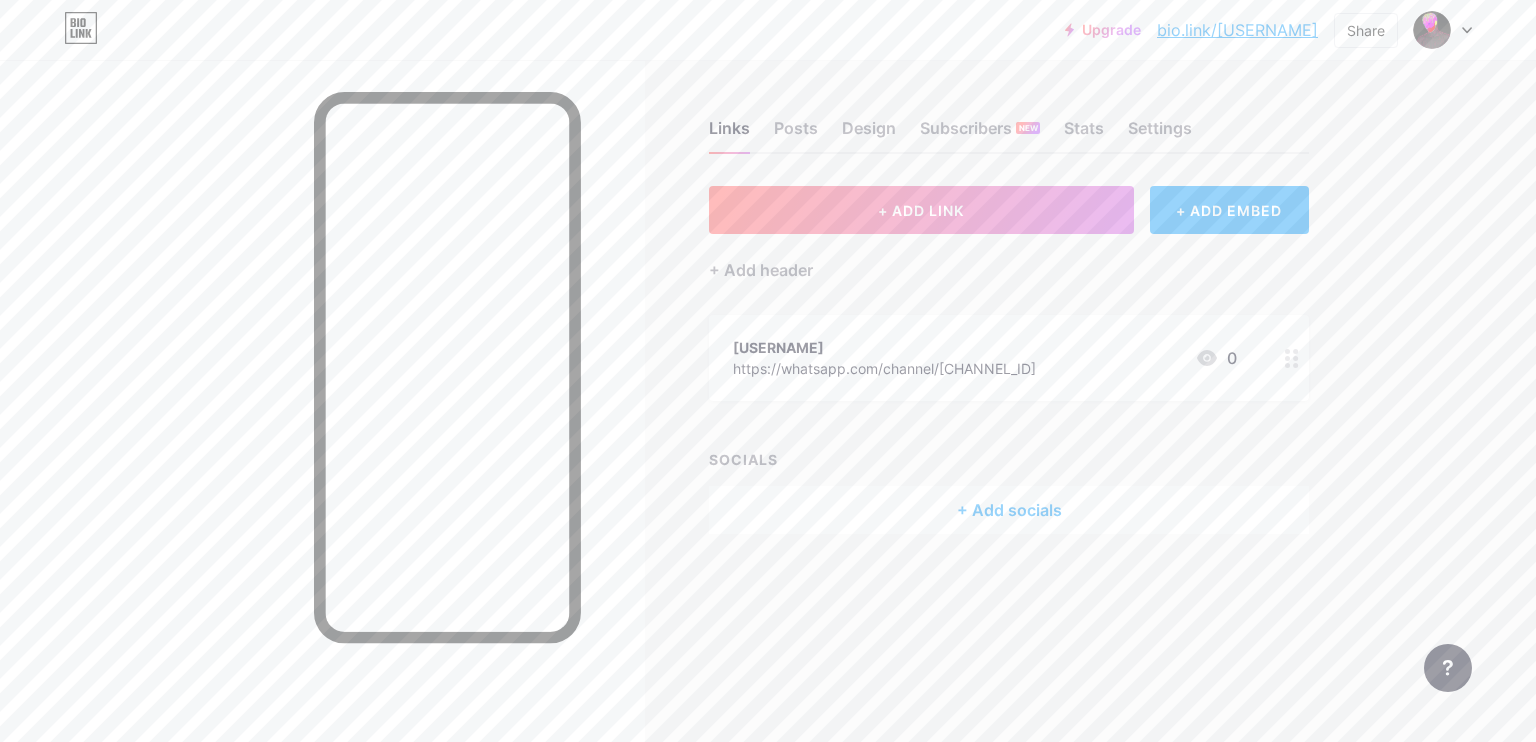 click on "+ Add socials" at bounding box center (1009, 510) 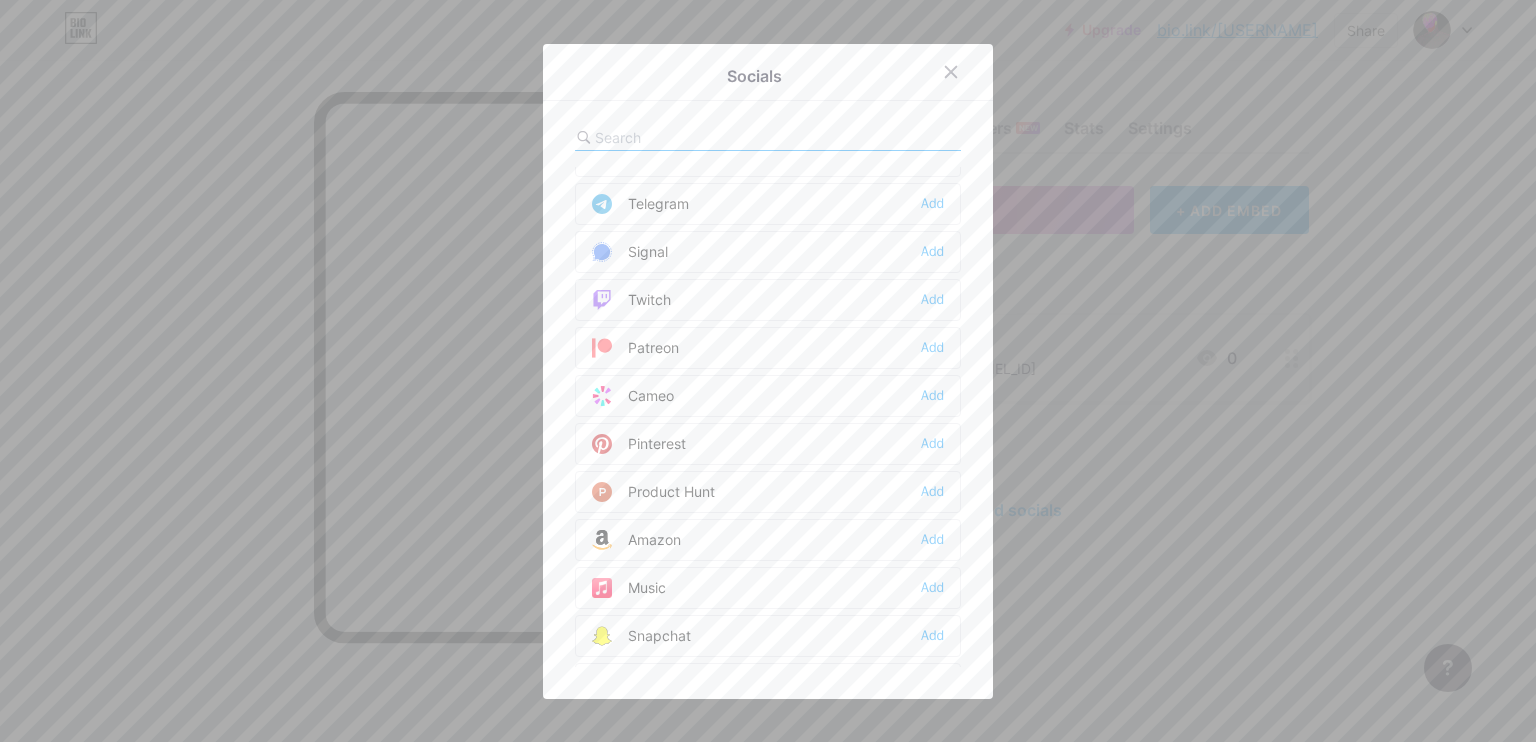 scroll, scrollTop: 992, scrollLeft: 0, axis: vertical 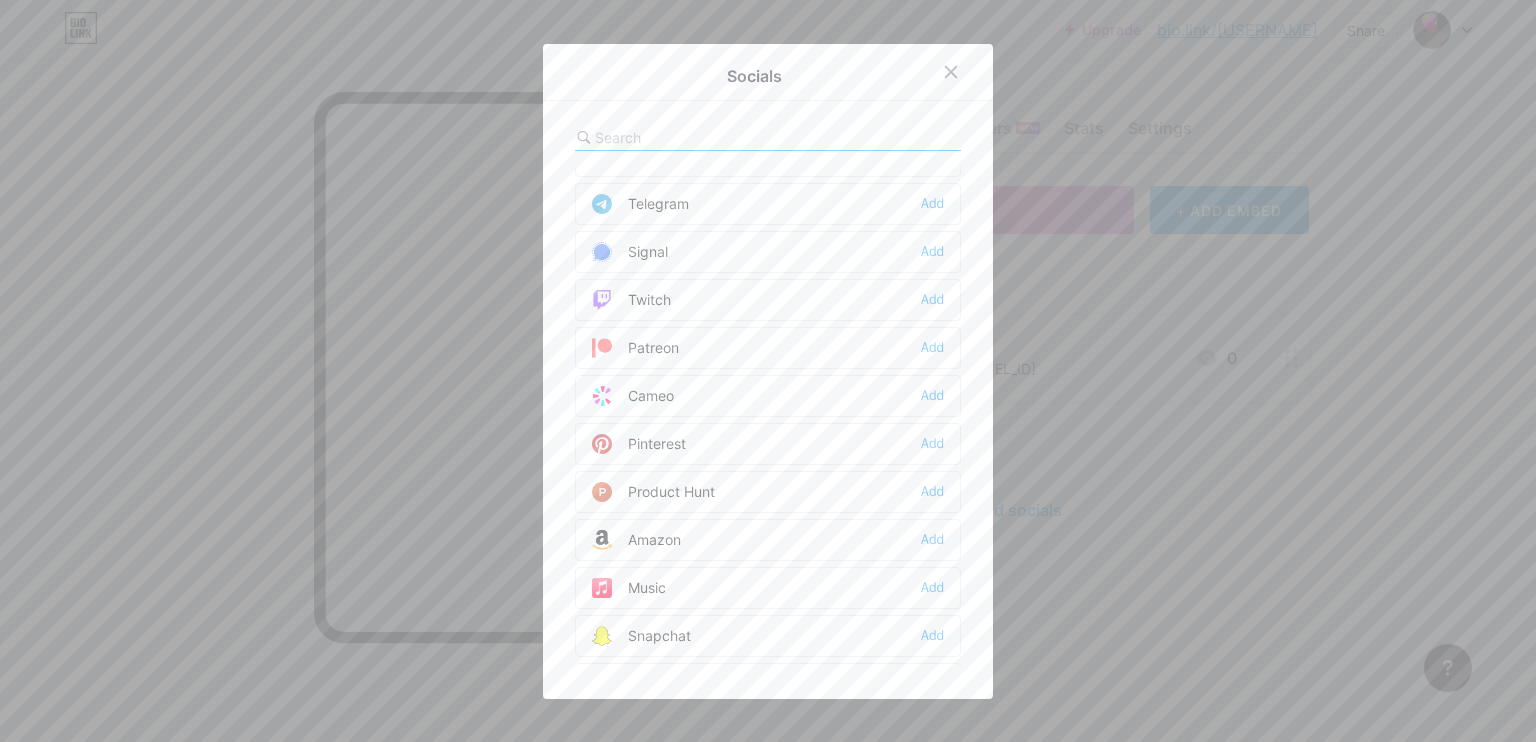 click at bounding box center (768, 371) 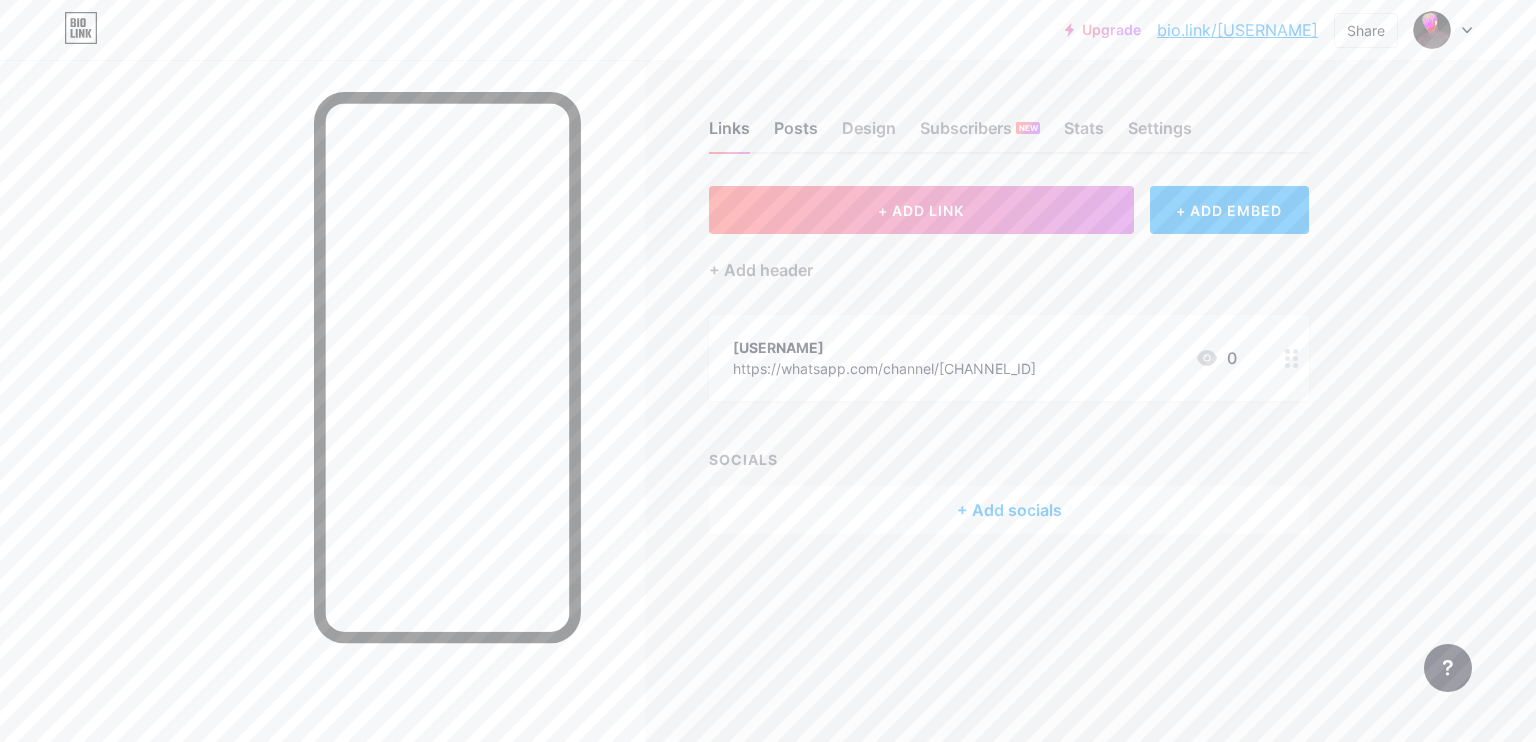 click on "Posts" at bounding box center (796, 134) 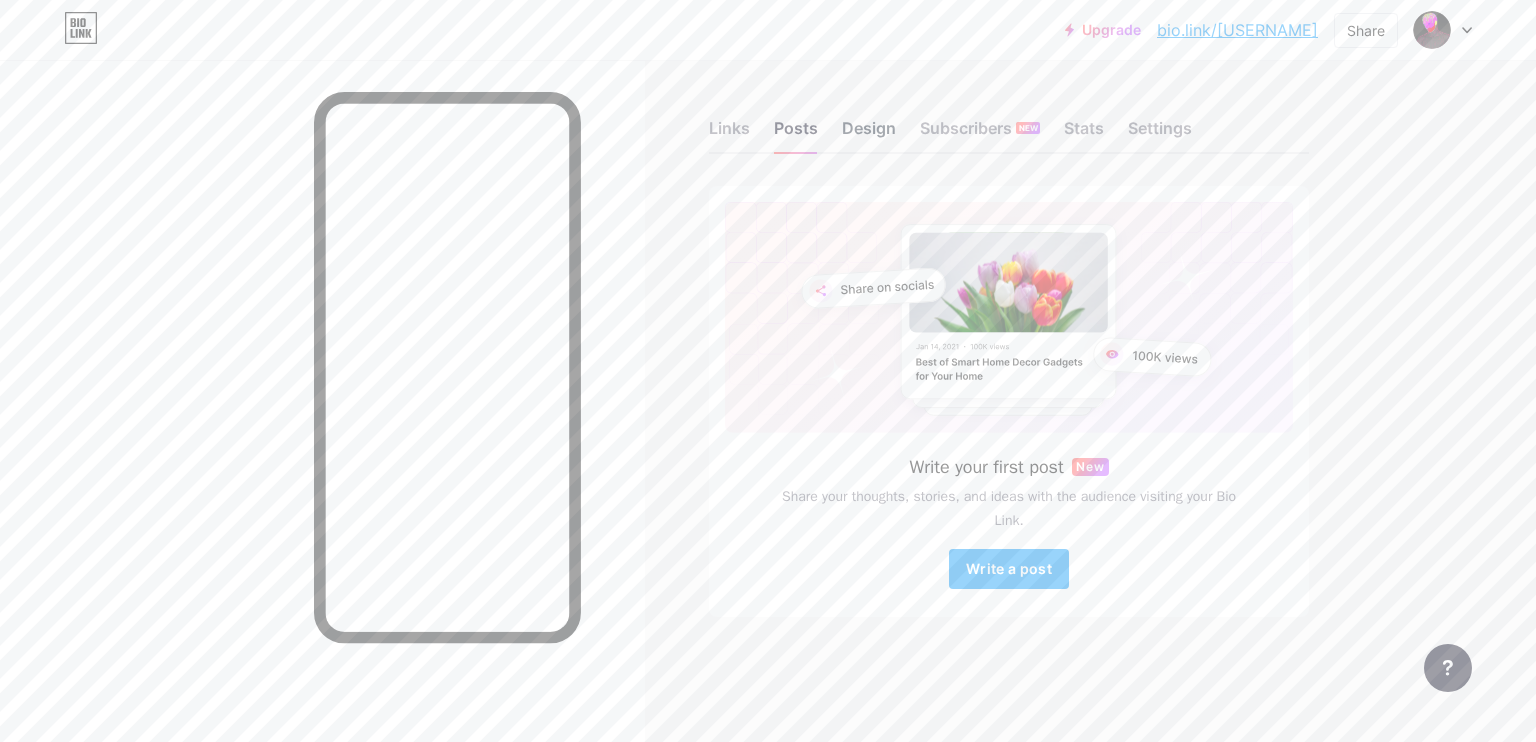 click on "Design" at bounding box center (869, 134) 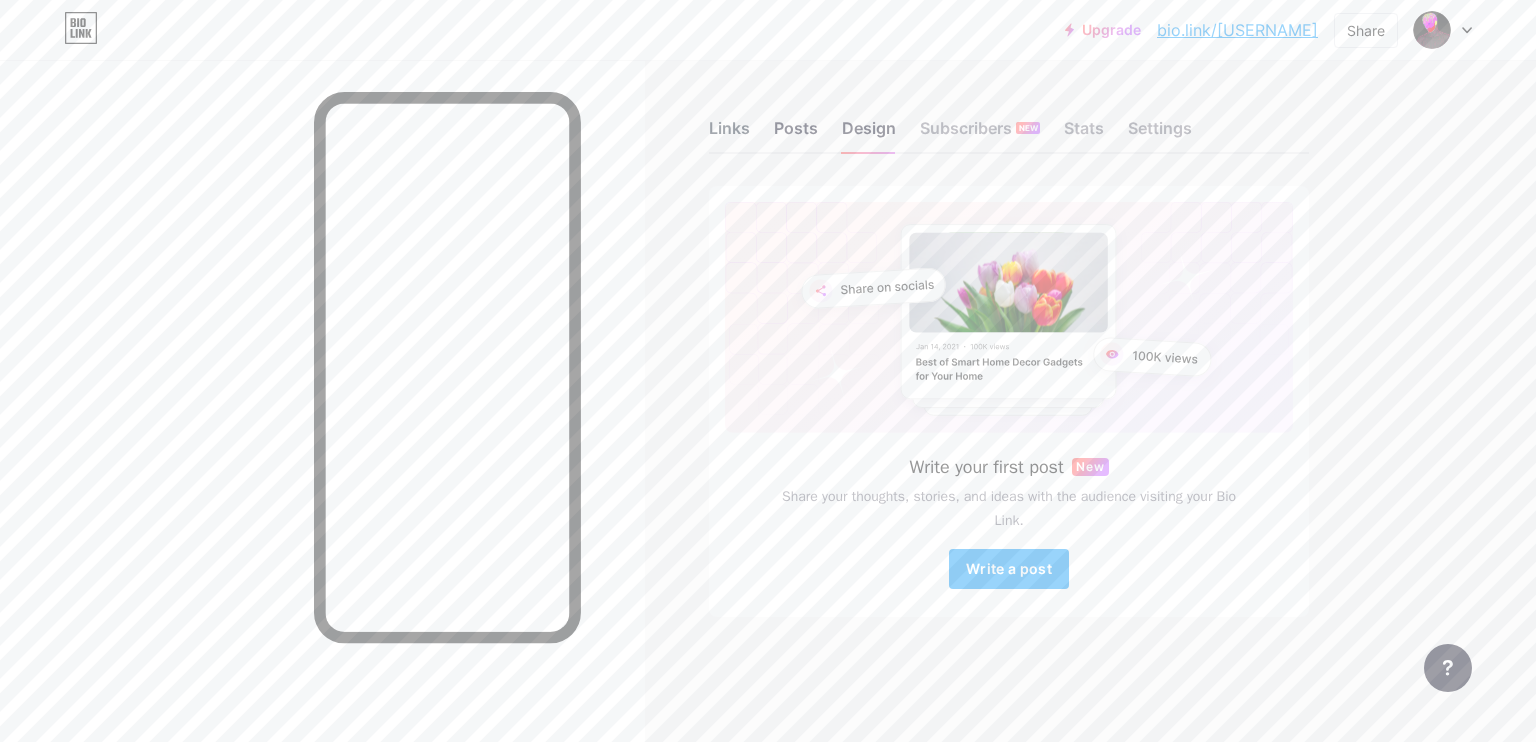 click on "Links" at bounding box center (729, 134) 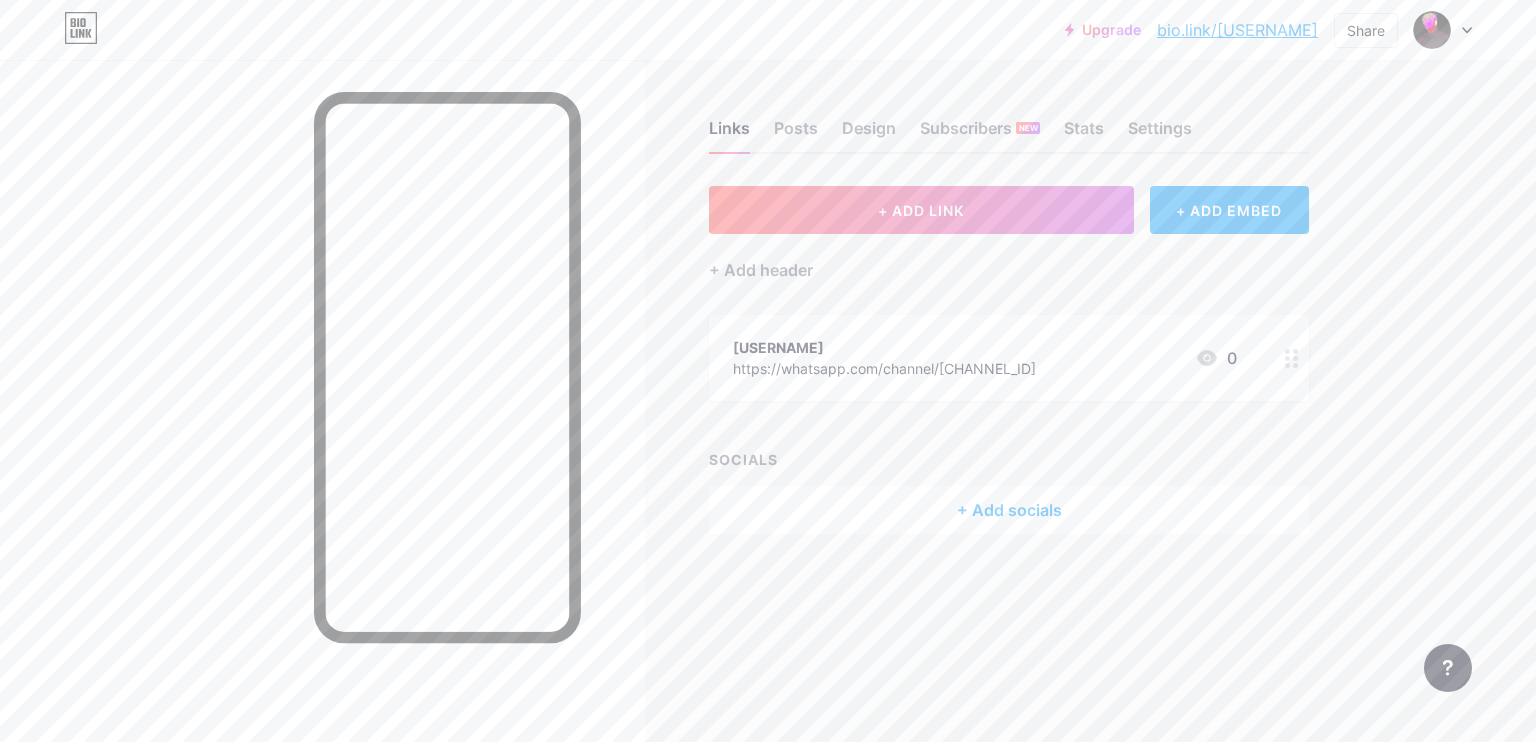click on "+ Add socials" at bounding box center [1009, 510] 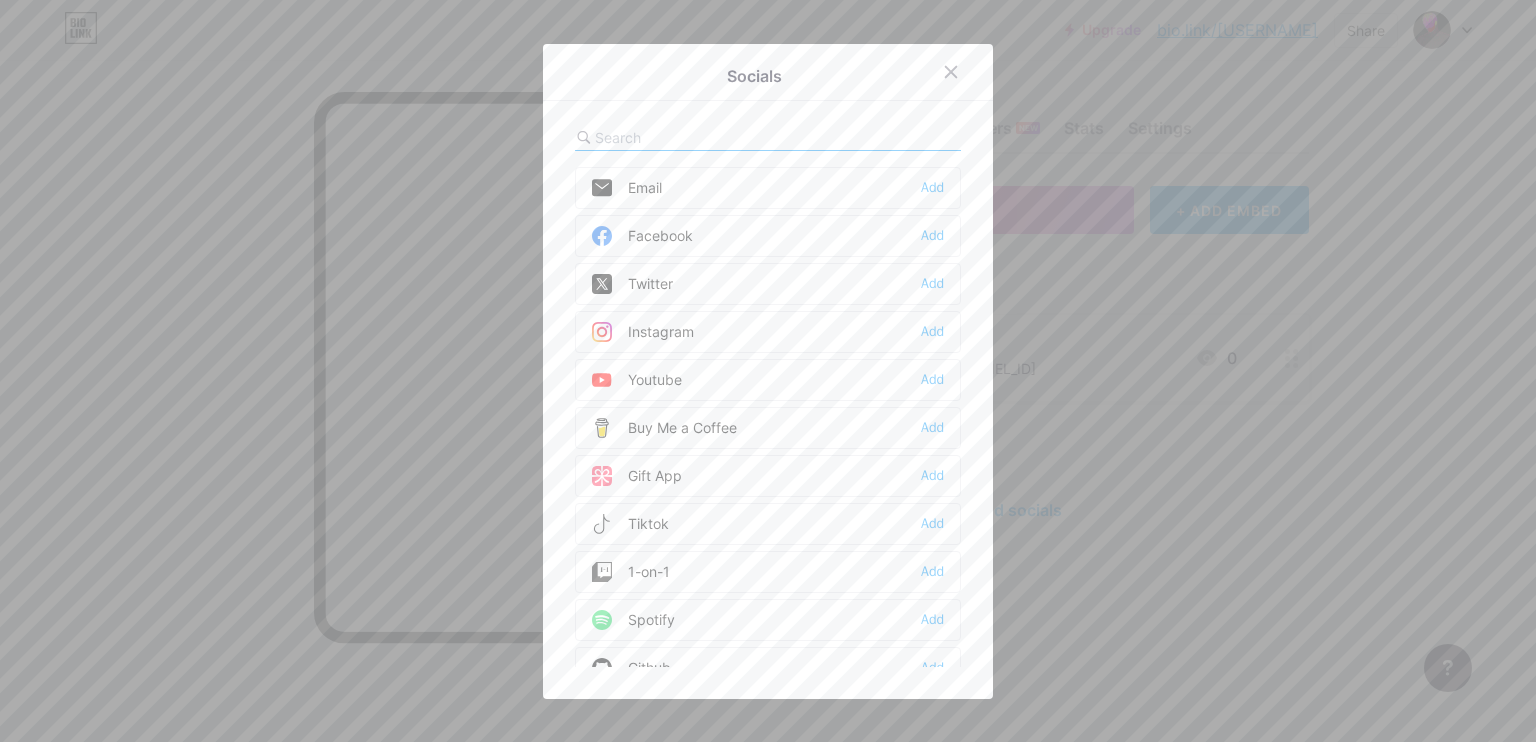 click on "Buy Me a Coffee" at bounding box center (664, 428) 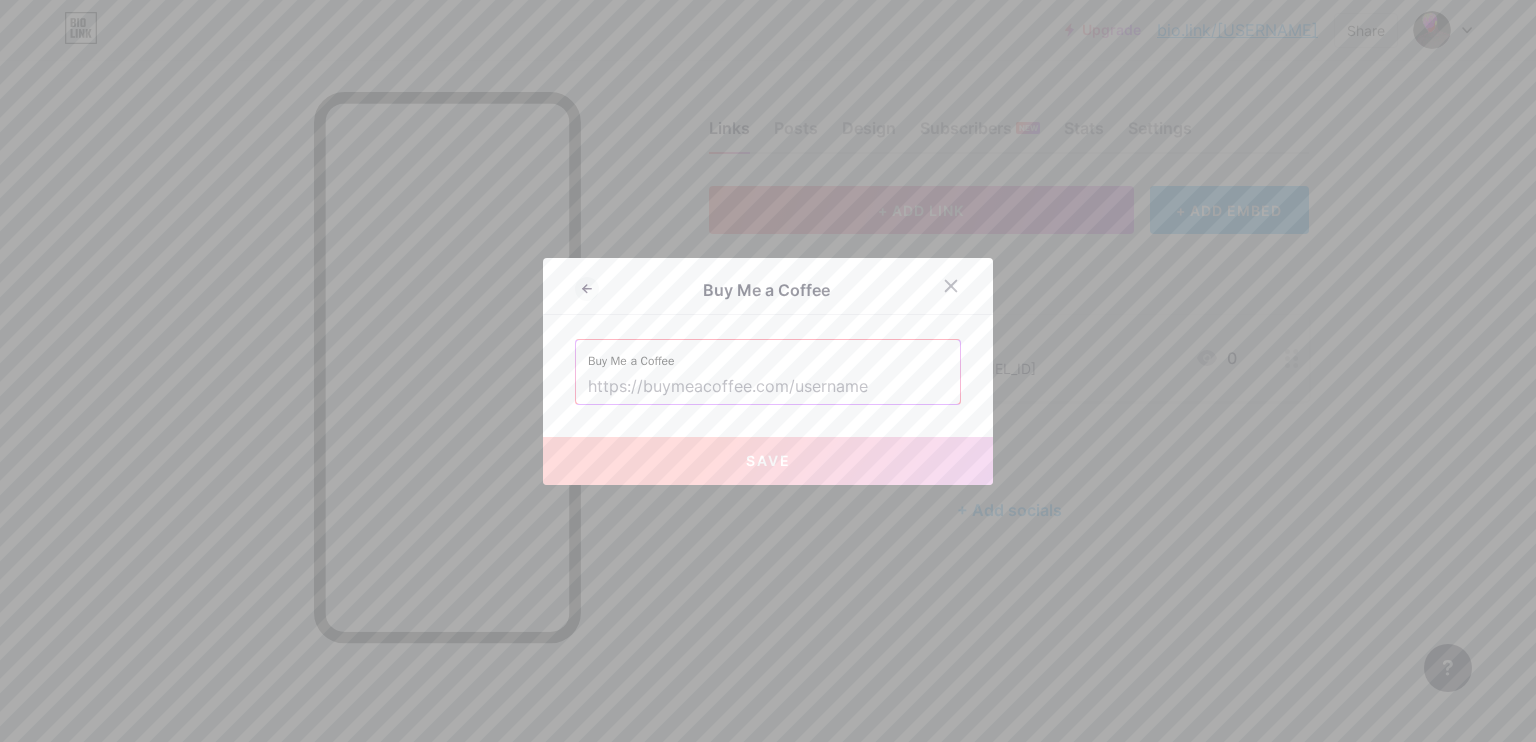 click at bounding box center [768, 387] 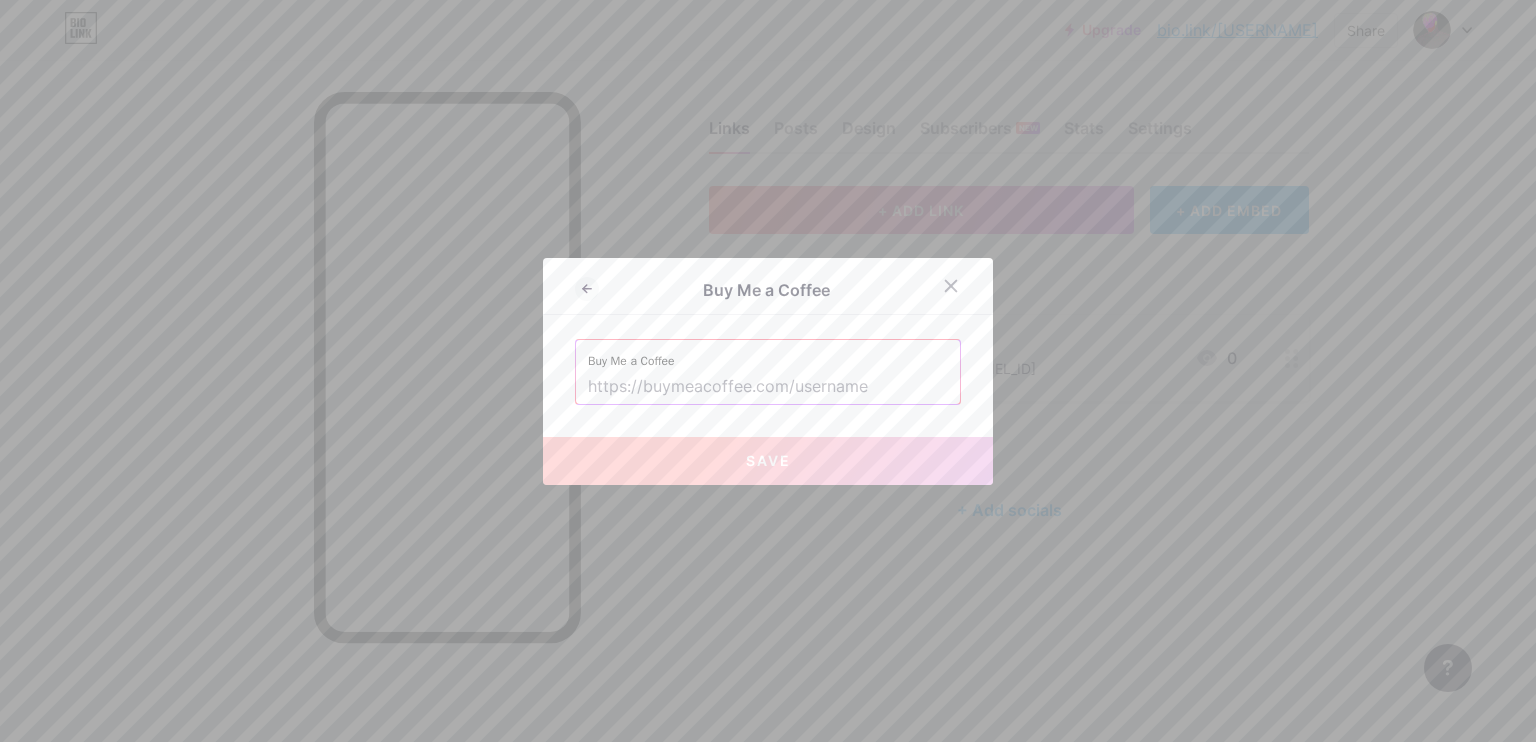 paste on "https://buymeacoffee.com/[USERNAME]" 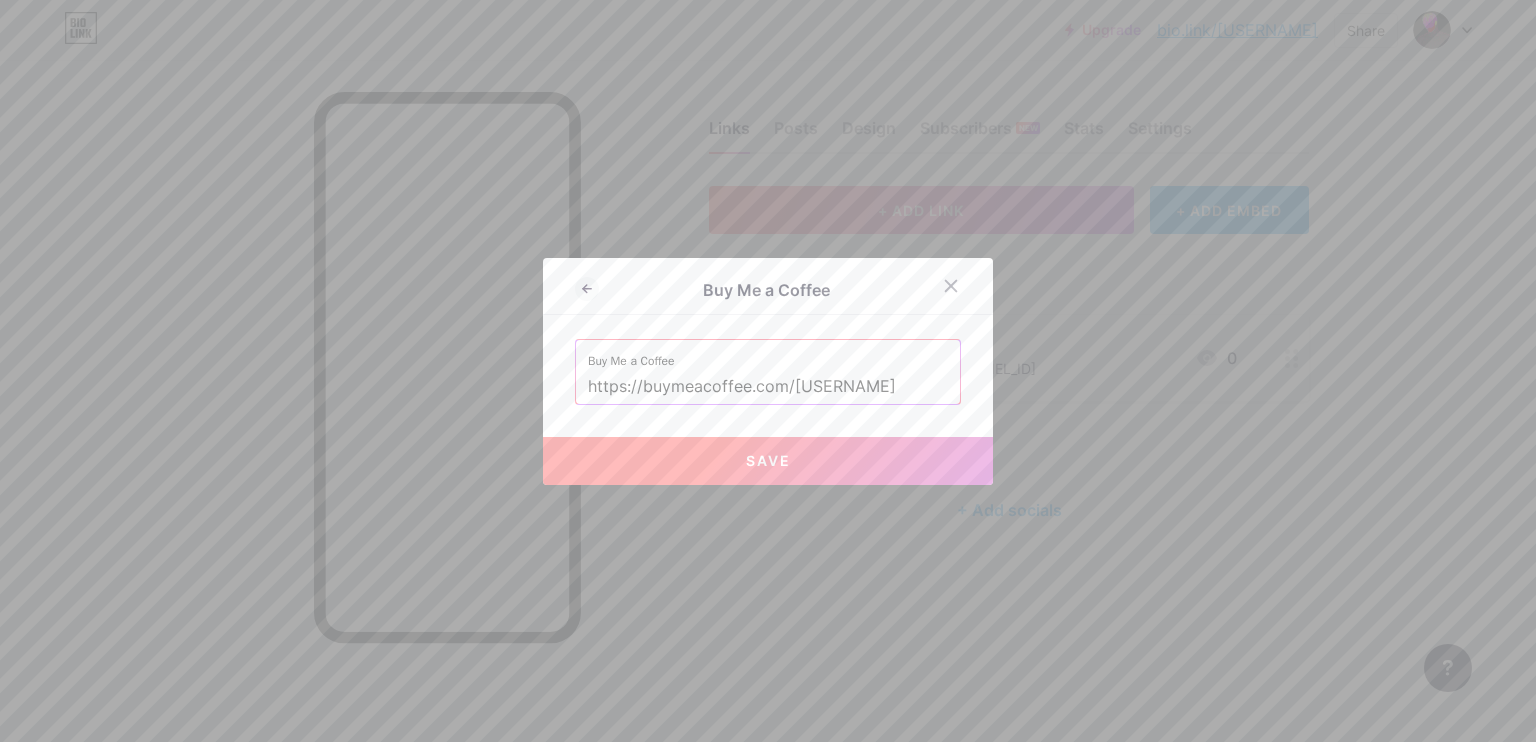 type on "https://buymeacoffee.com/[USERNAME]" 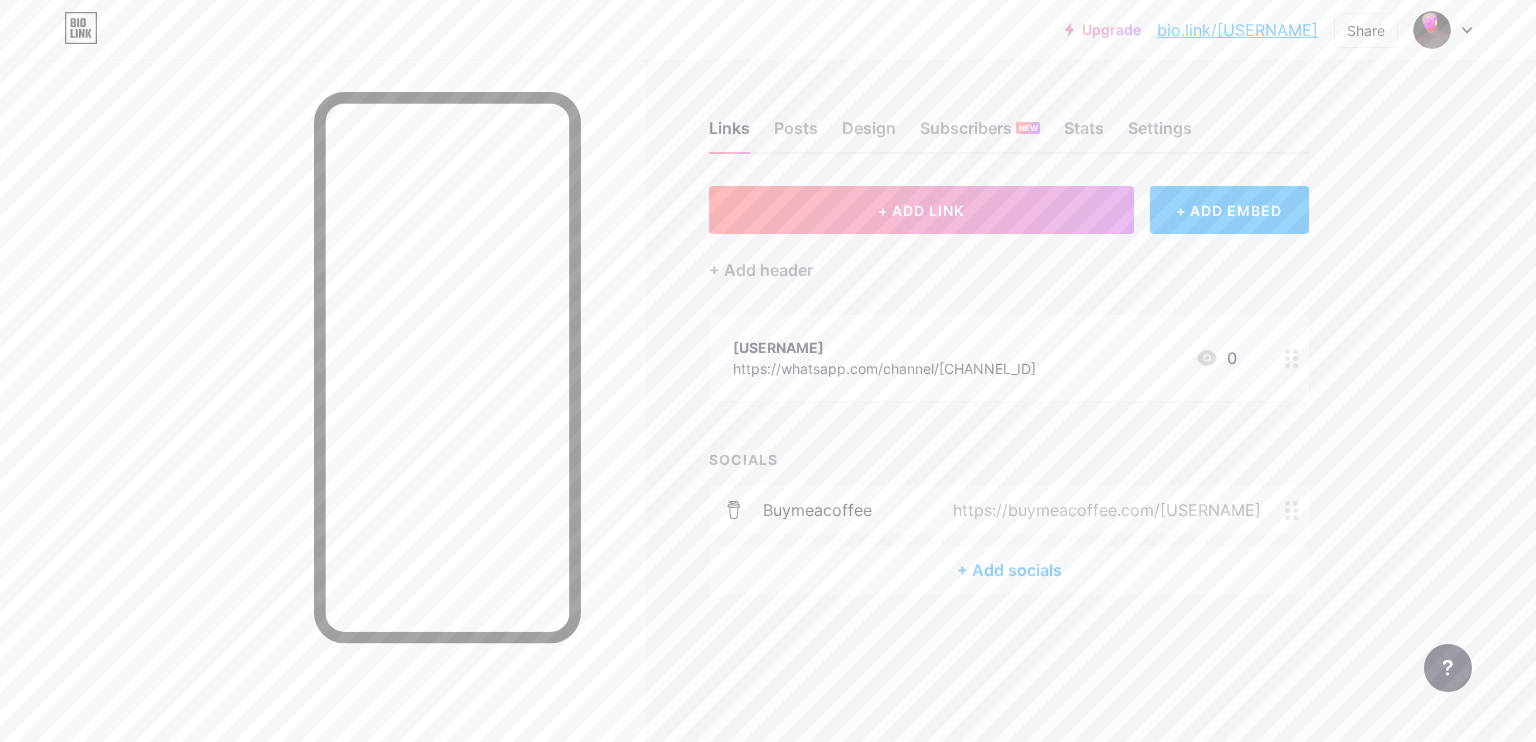click on "+ Add socials" at bounding box center [1009, 570] 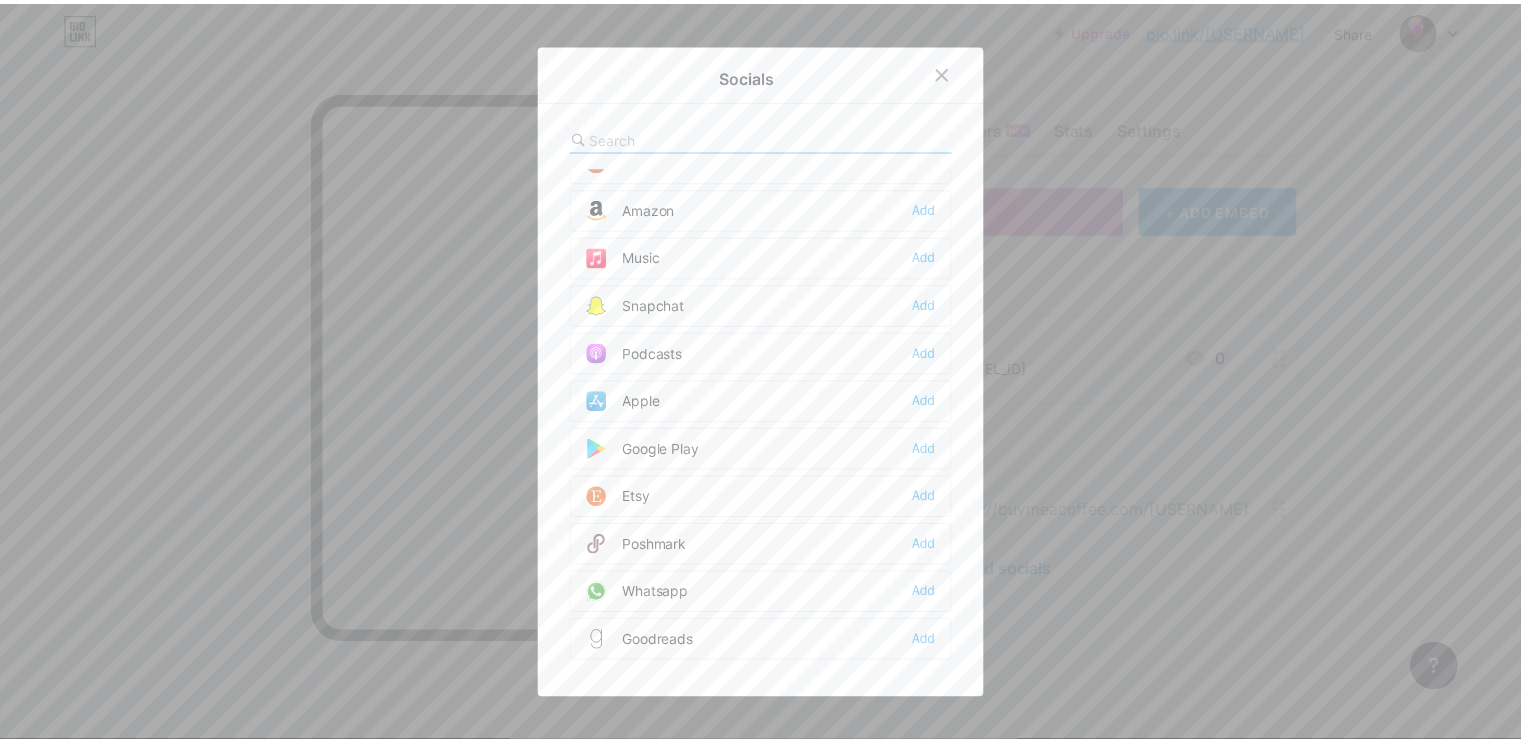 scroll, scrollTop: 1404, scrollLeft: 0, axis: vertical 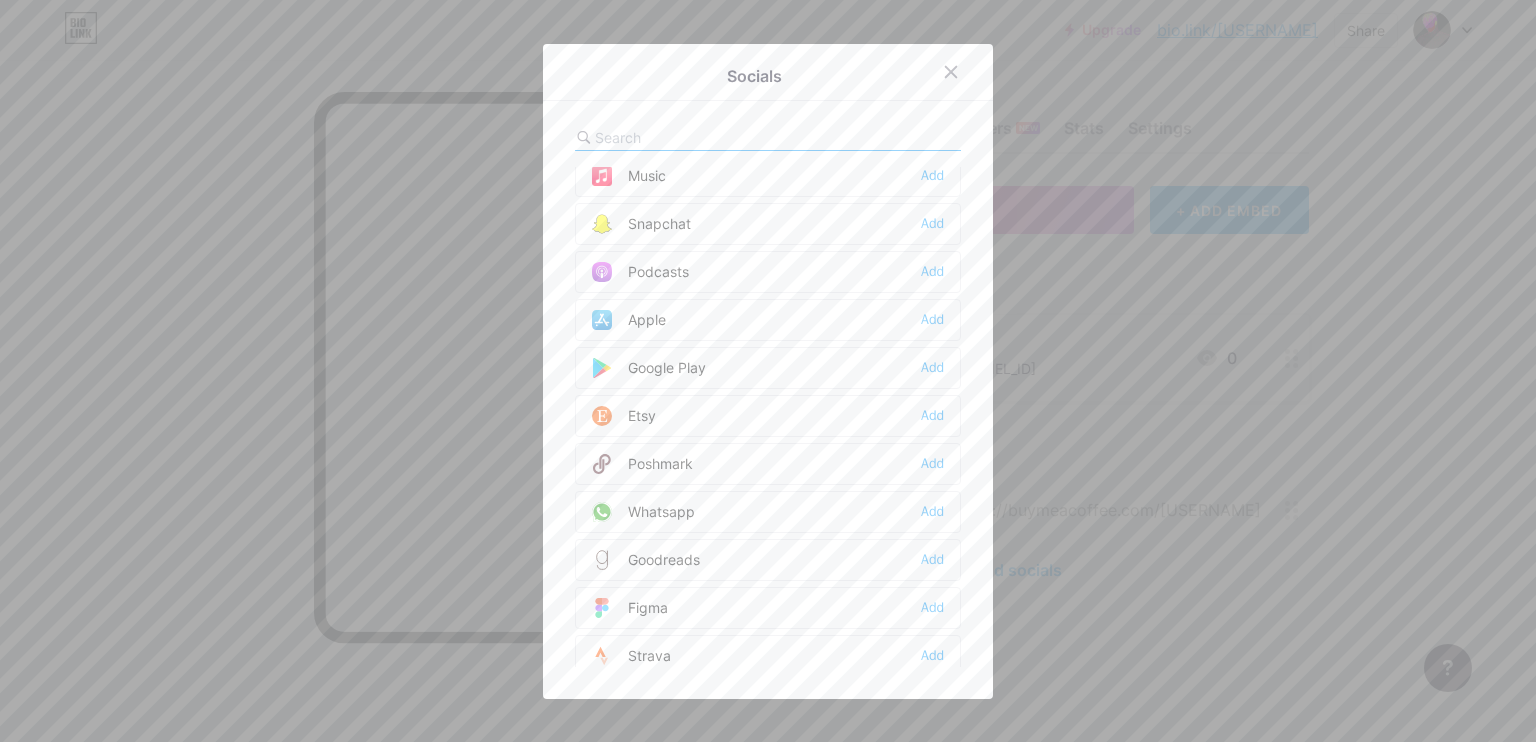 click on "Whatsapp
Add" at bounding box center (768, 512) 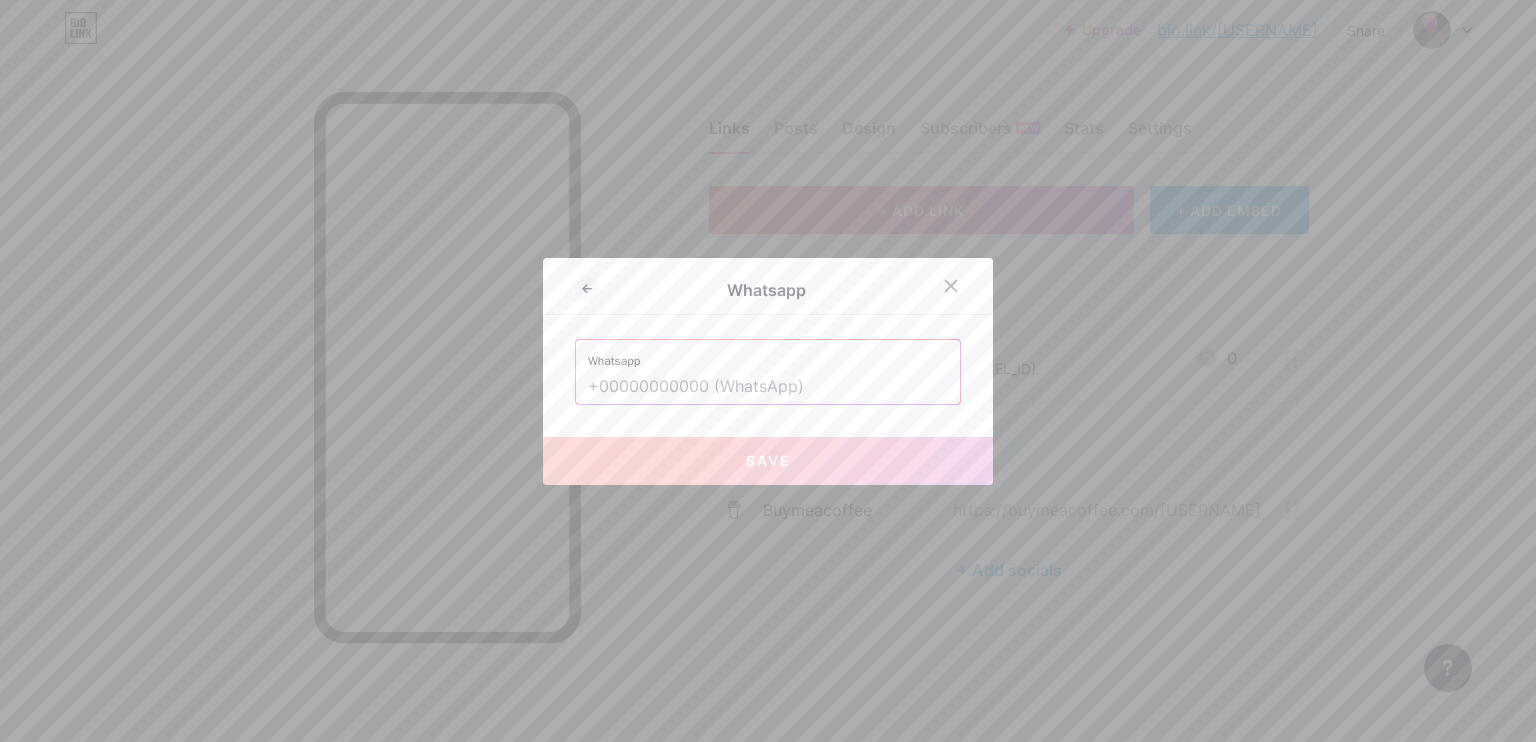 click at bounding box center (768, 387) 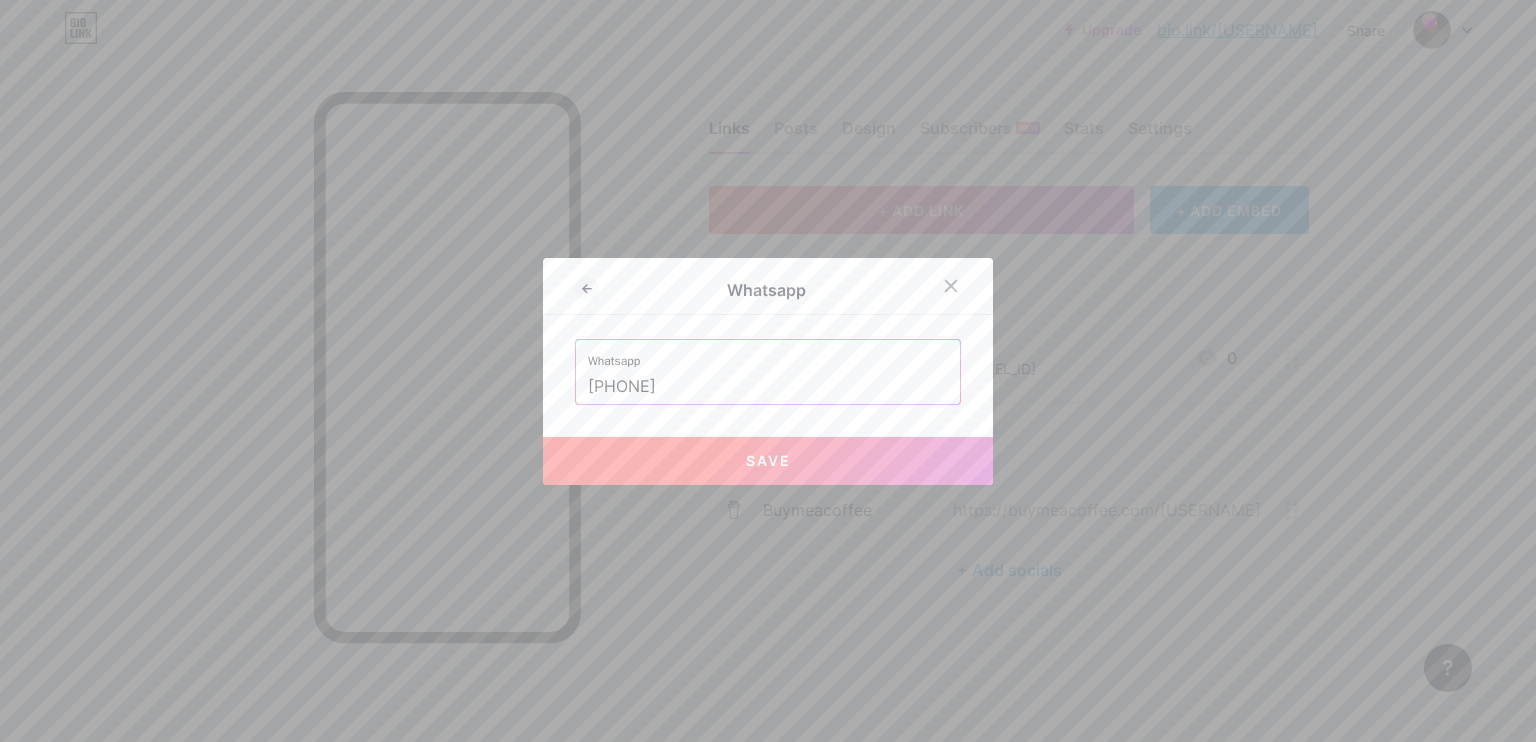 click on "Save" at bounding box center (768, 461) 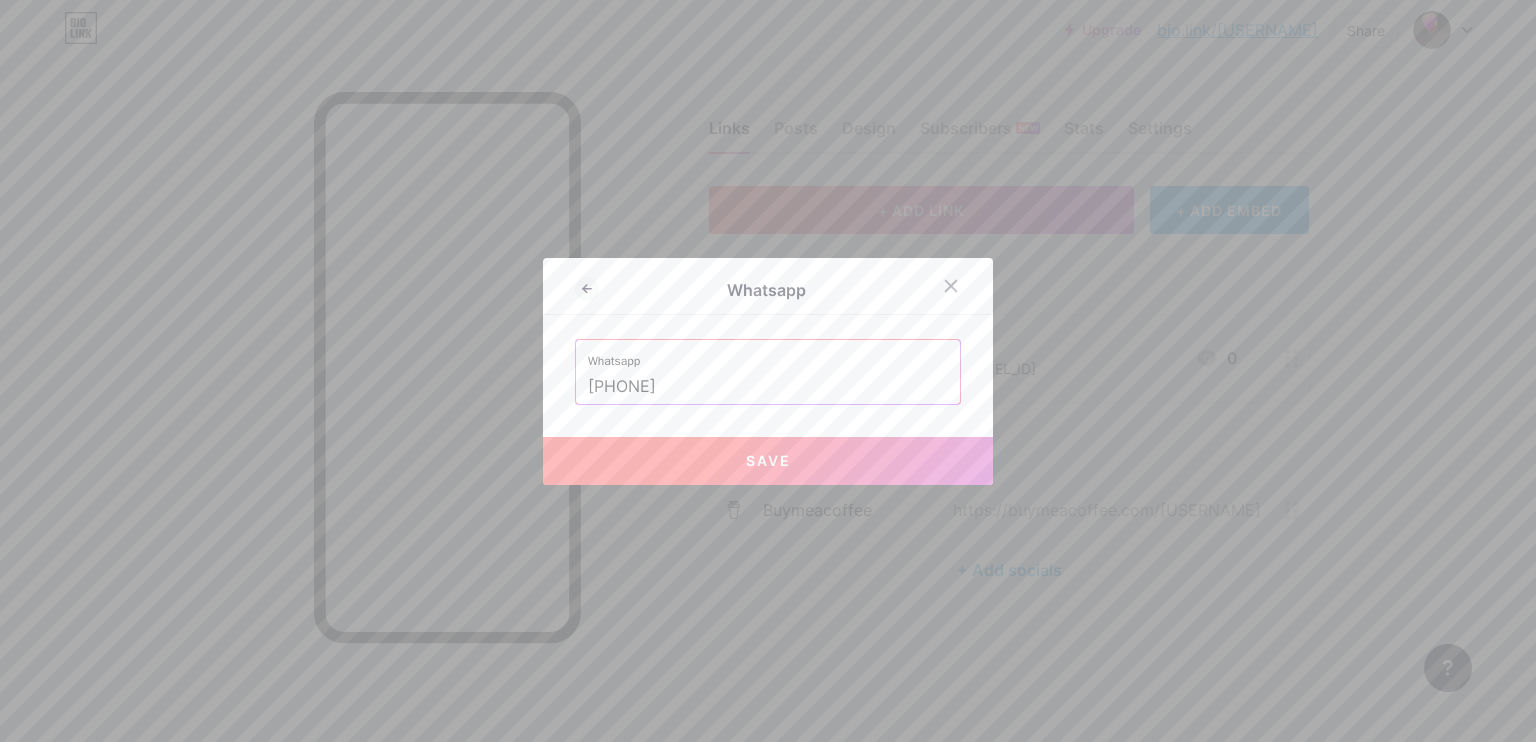 type on "https://wa.me/[PHONE]" 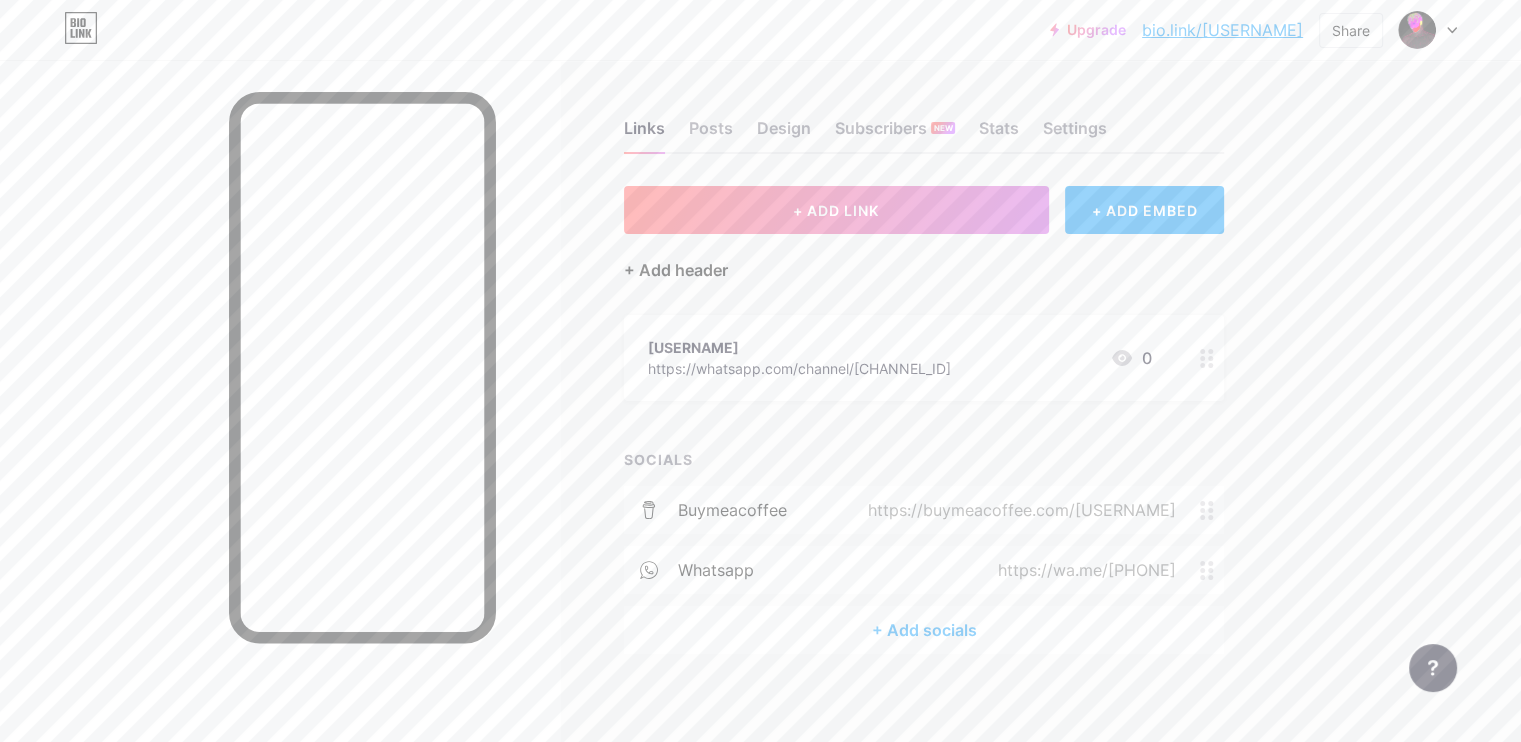 click on "+ Add header" at bounding box center (676, 270) 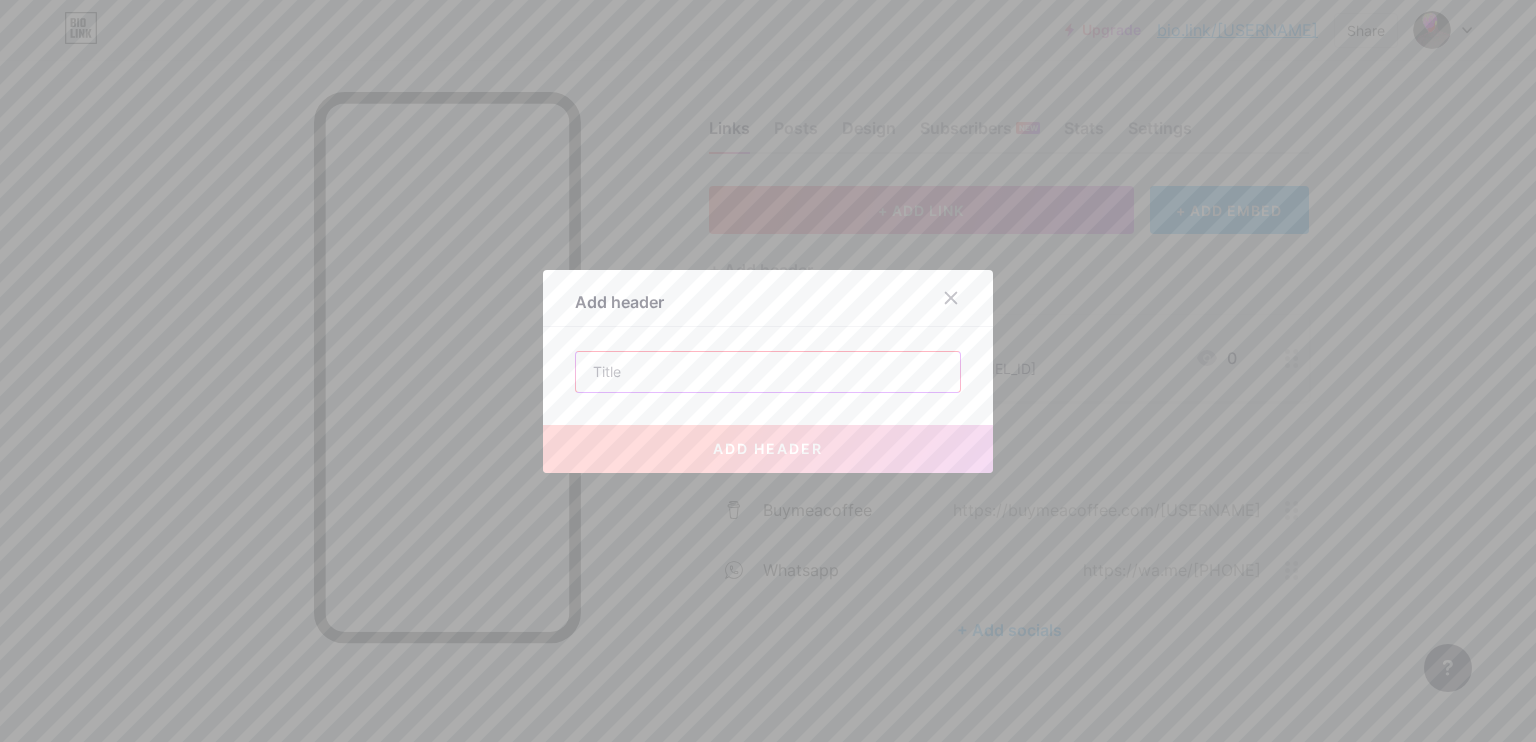 click at bounding box center (768, 372) 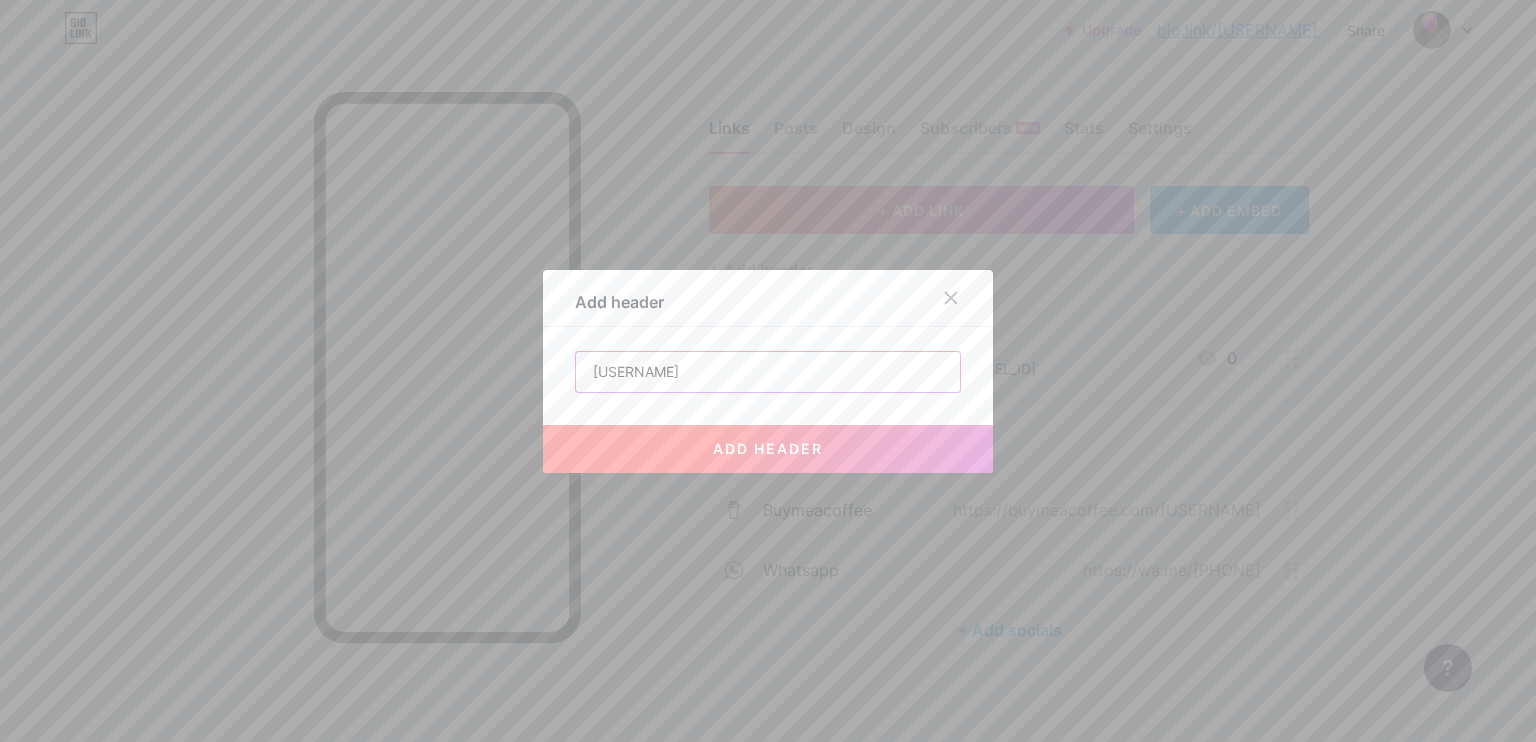 type on "[USERNAME]" 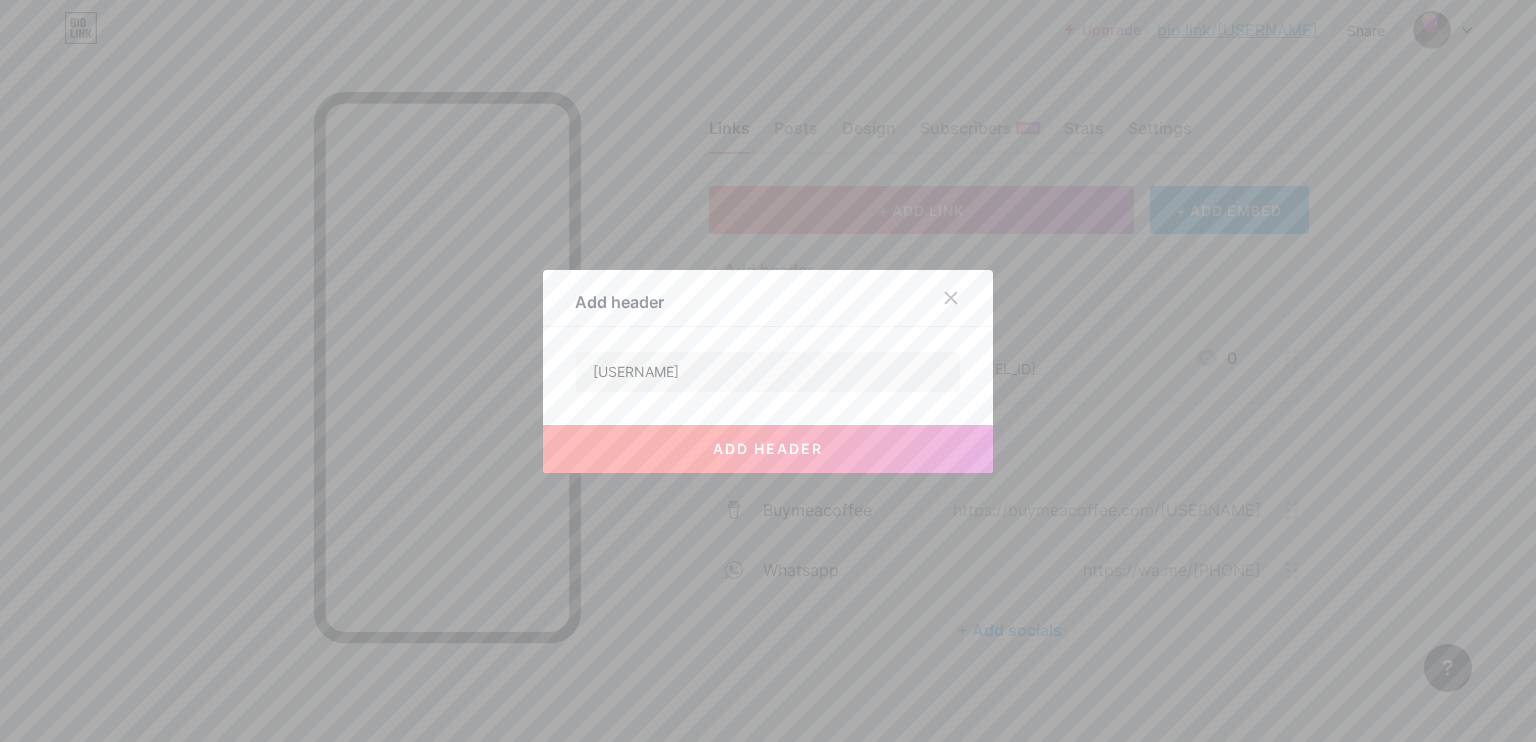 click on "add header" at bounding box center [768, 448] 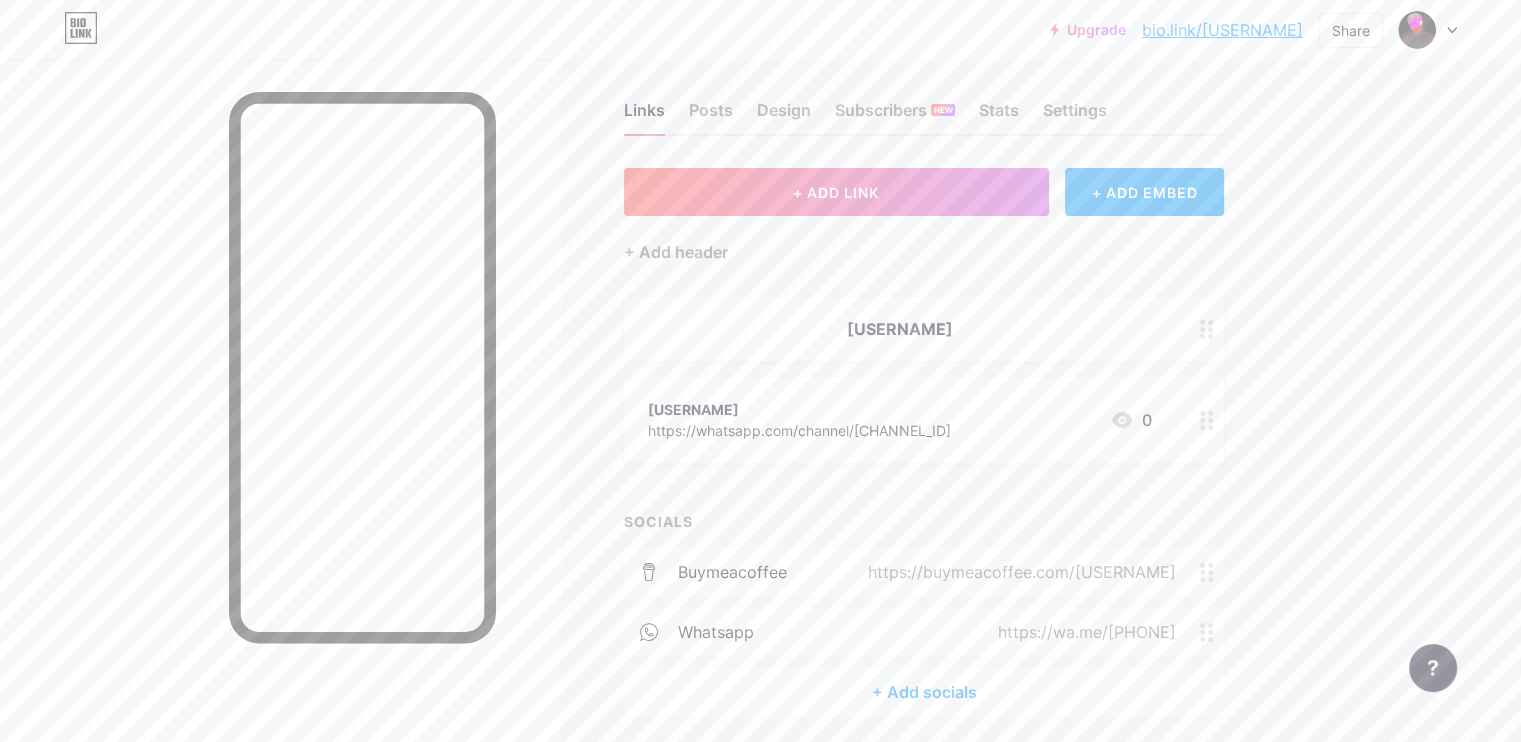 scroll, scrollTop: 0, scrollLeft: 0, axis: both 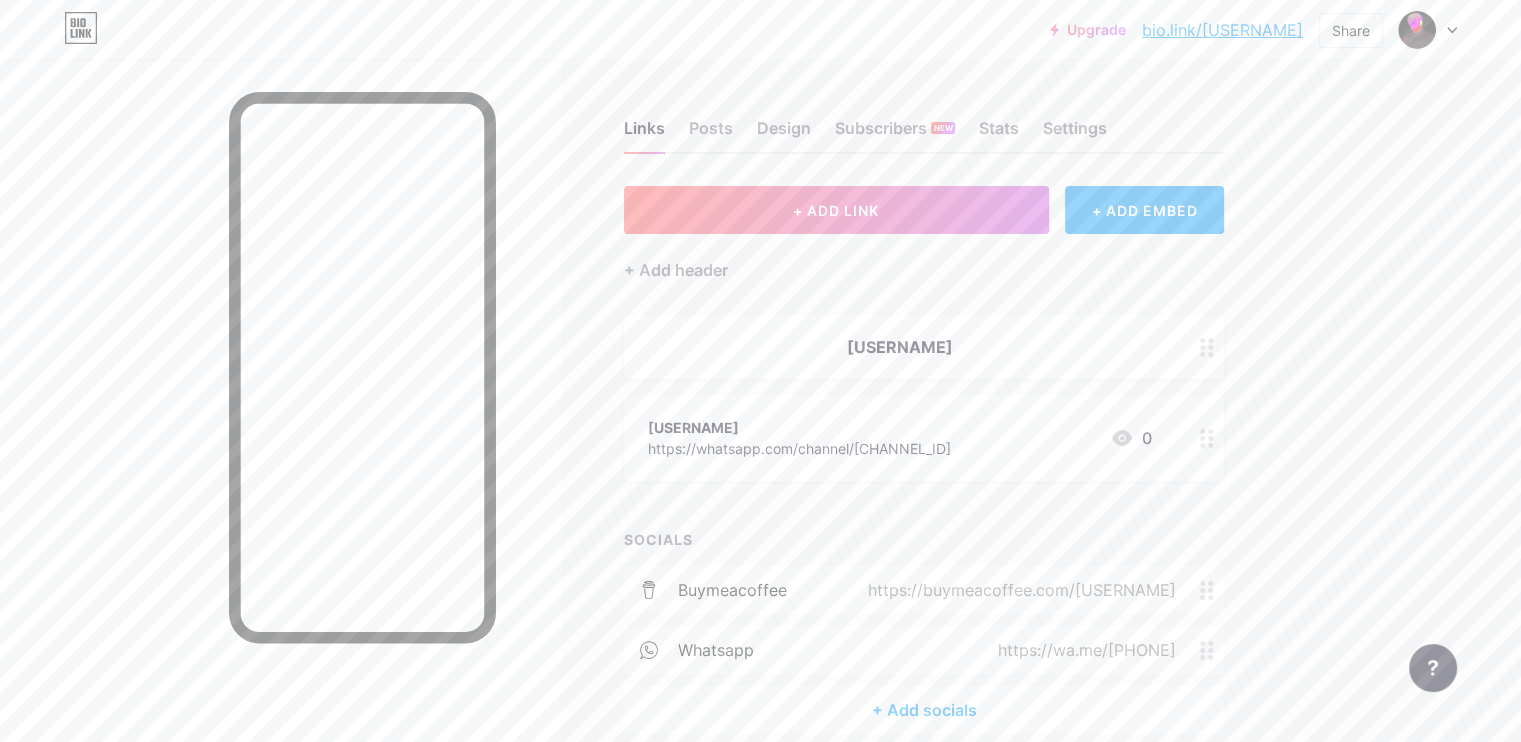 click 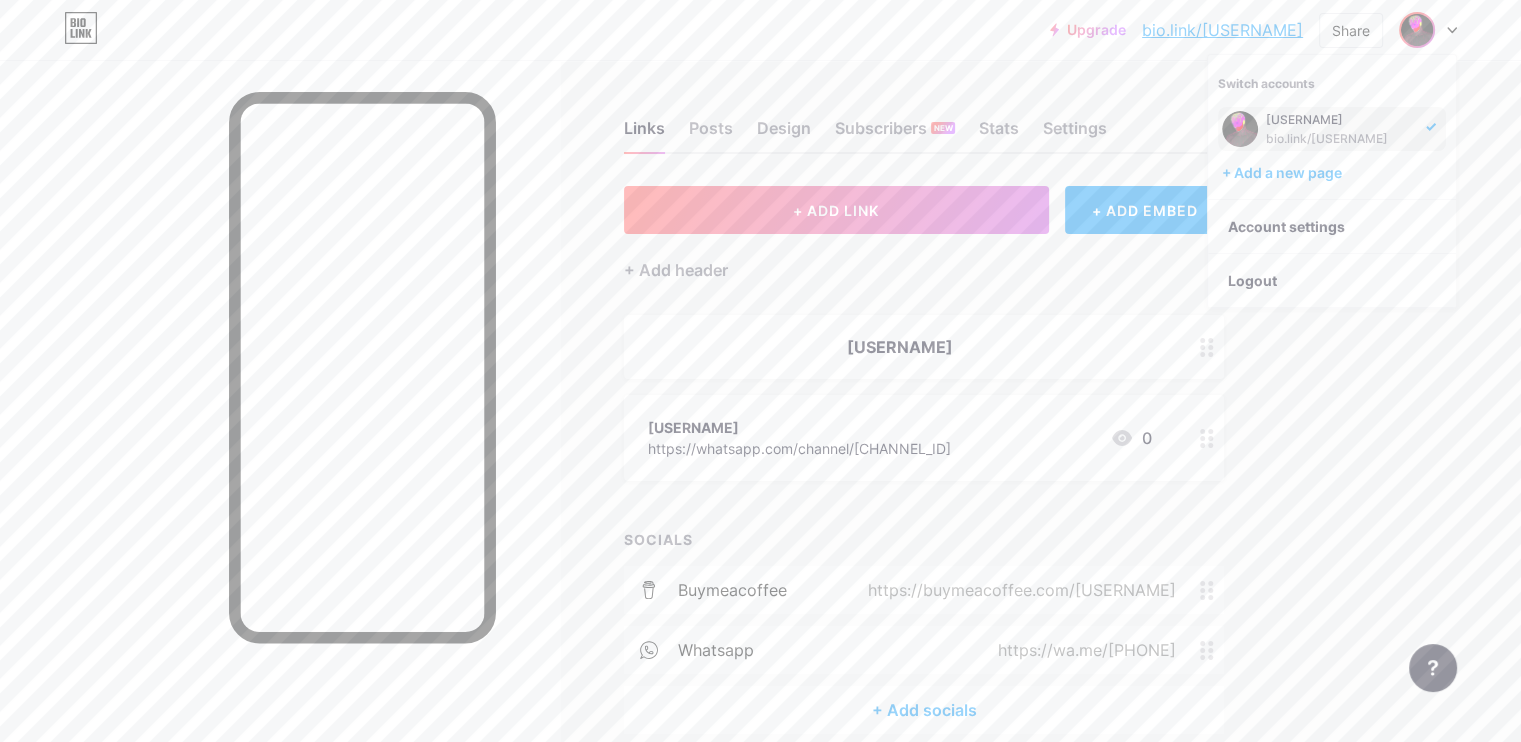 click on "bio.link/[USERNAME]" at bounding box center [1340, 139] 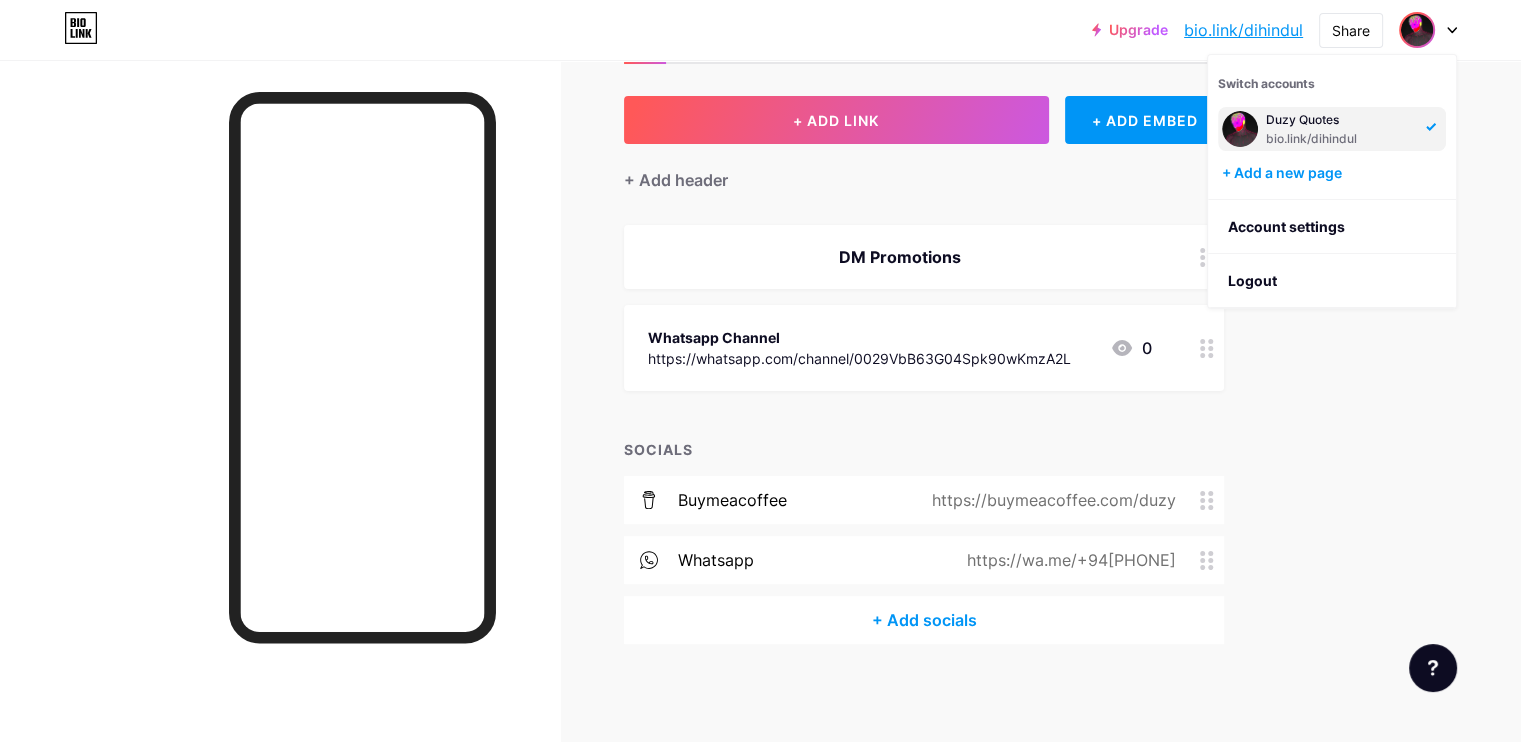 scroll, scrollTop: 0, scrollLeft: 0, axis: both 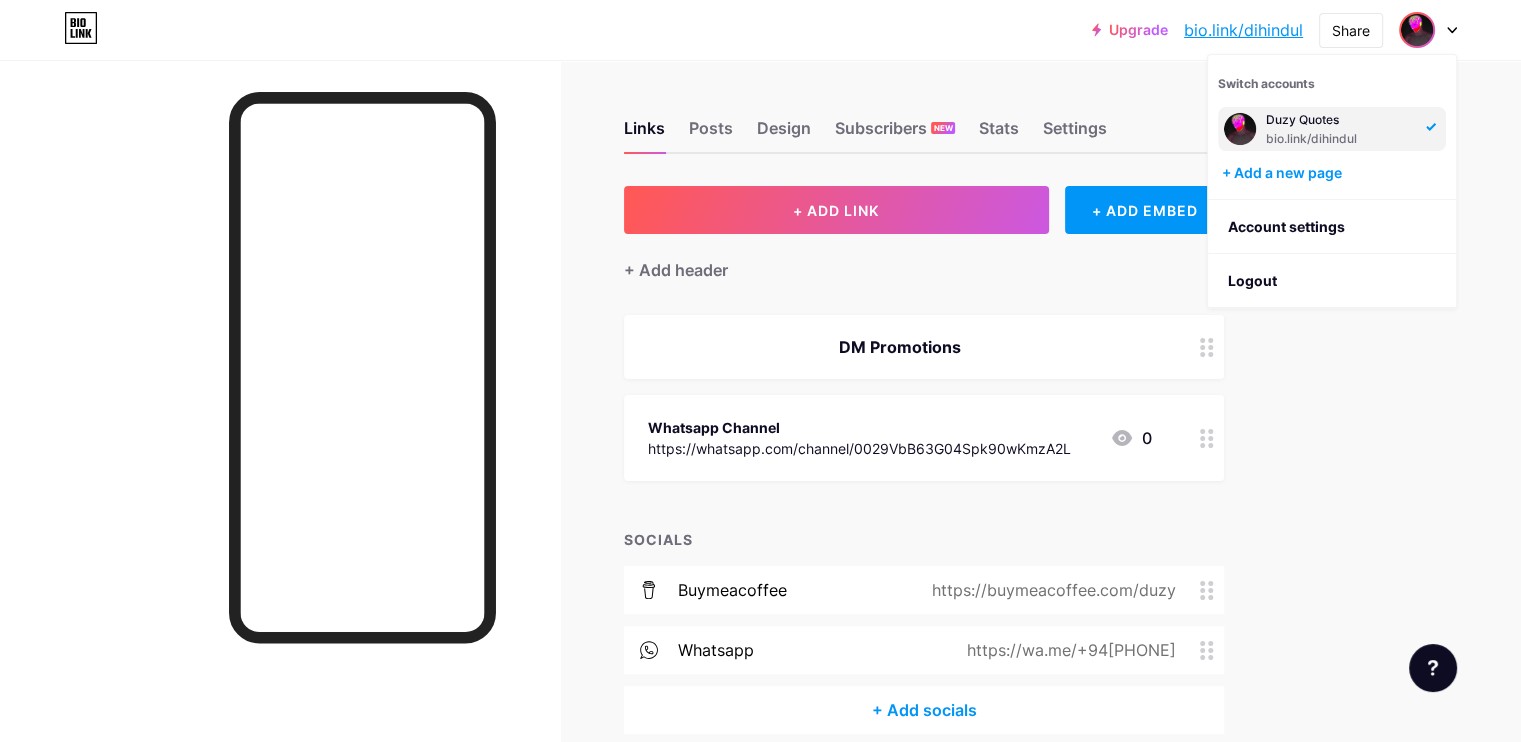 click at bounding box center (1240, 129) 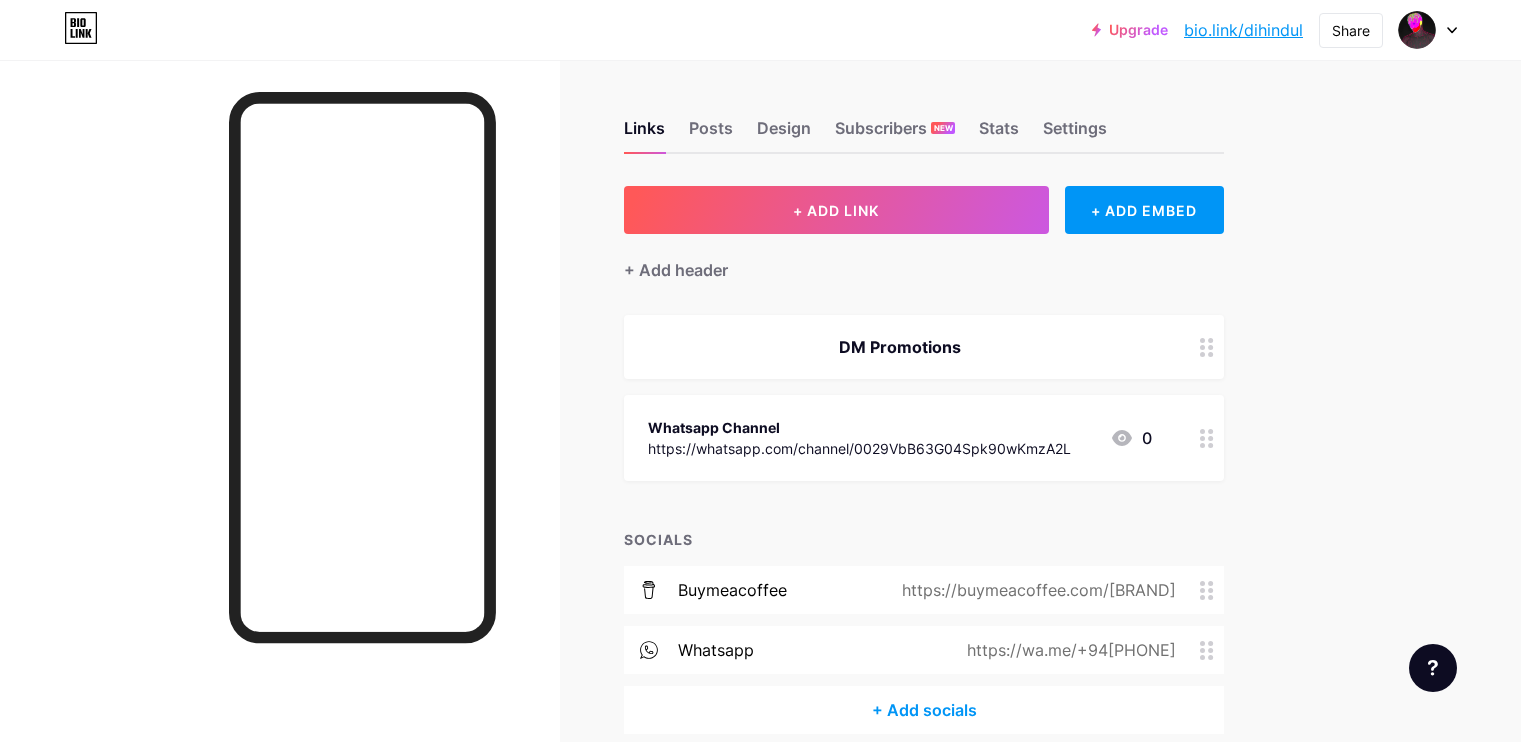 scroll, scrollTop: 0, scrollLeft: 0, axis: both 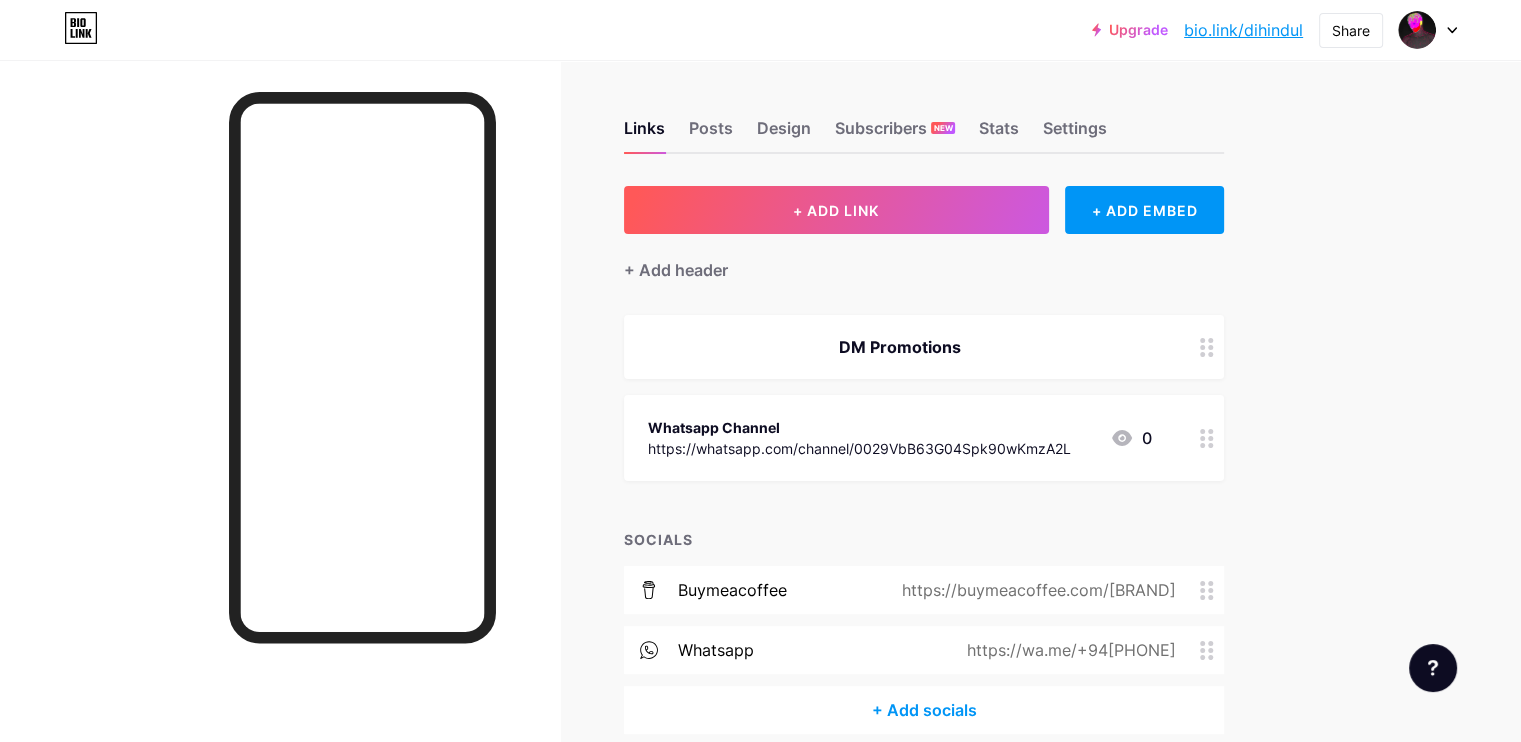 click on "Links
Posts
Design
Subscribers
NEW
Stats
Settings" at bounding box center (924, 119) 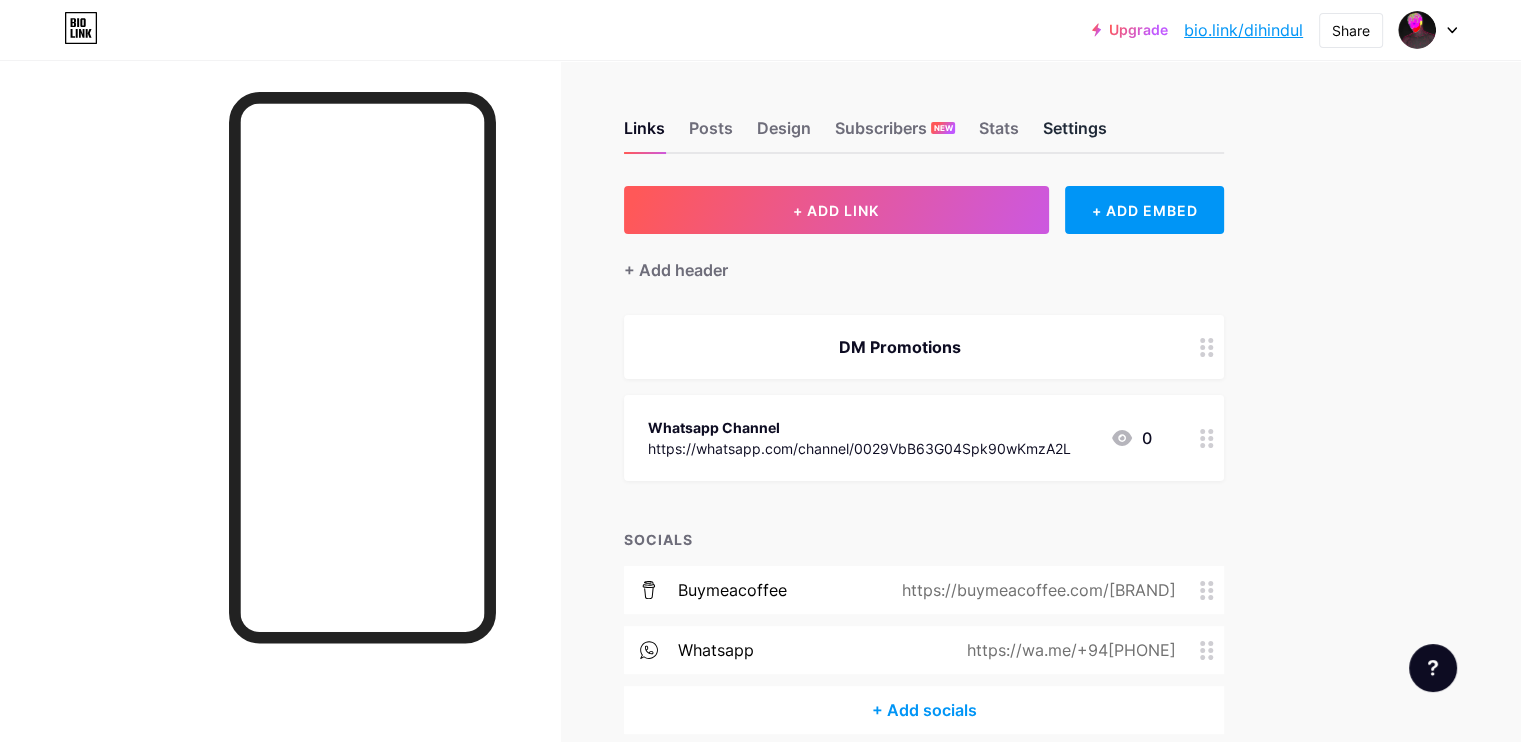 click on "Settings" at bounding box center [1075, 134] 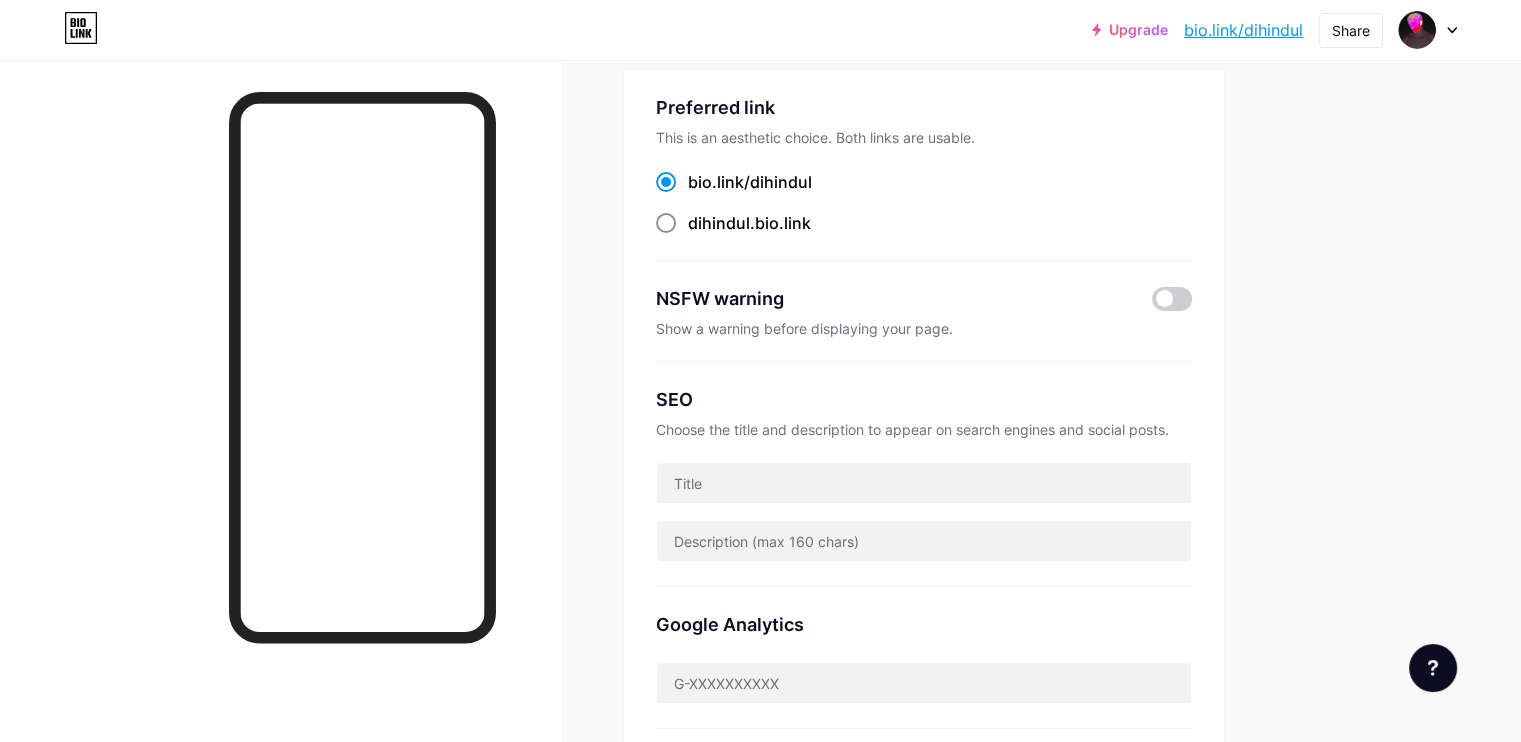 scroll, scrollTop: 0, scrollLeft: 0, axis: both 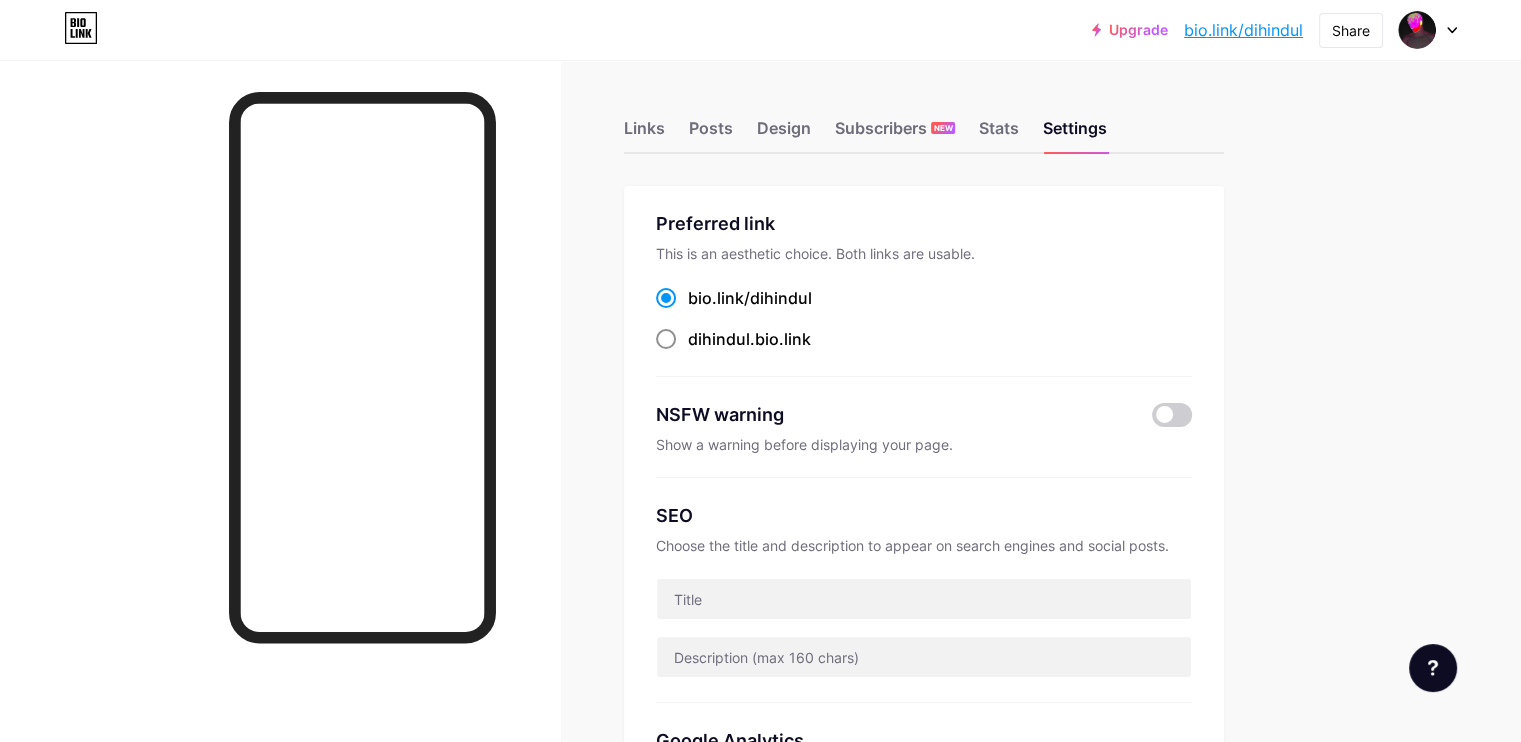 click at bounding box center (666, 339) 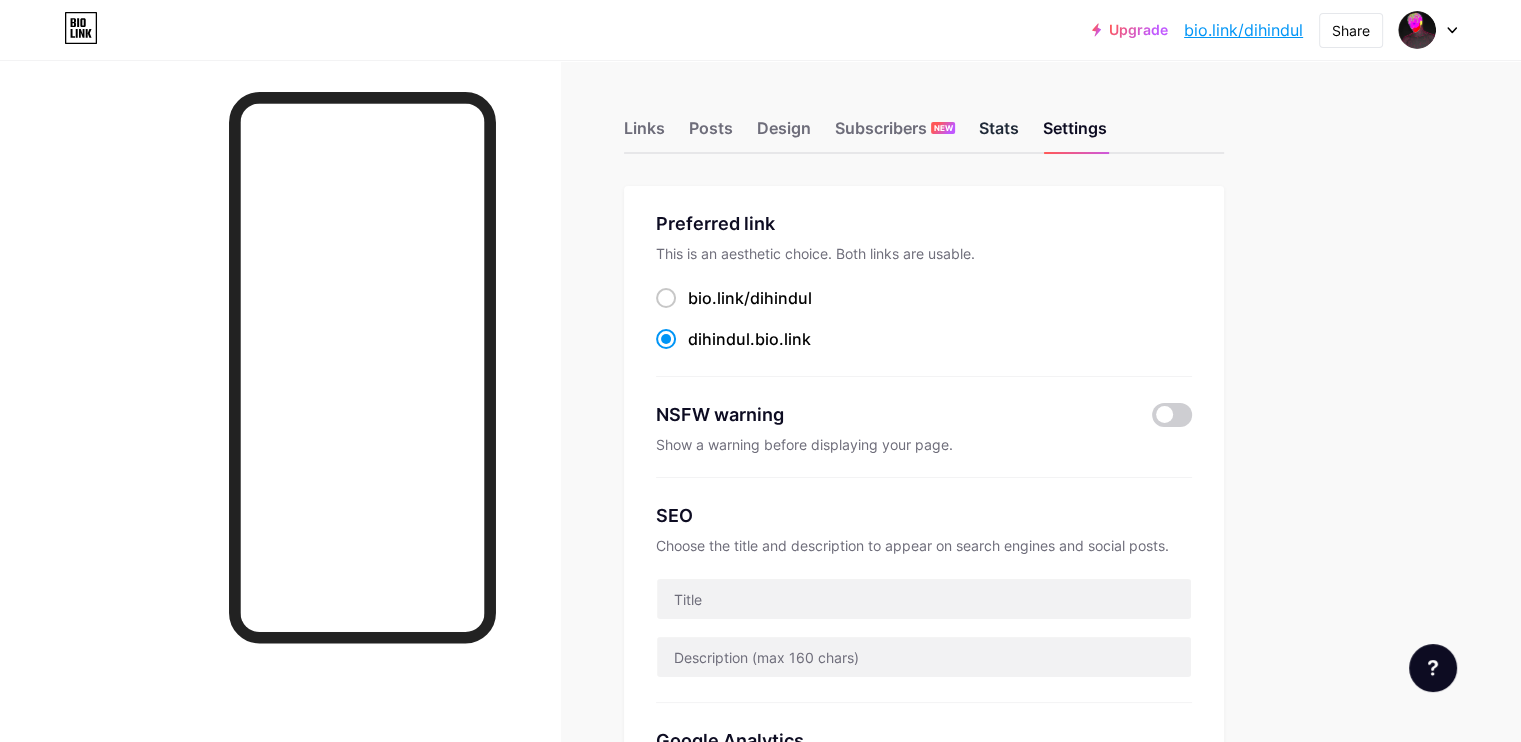 click on "Stats" at bounding box center (999, 134) 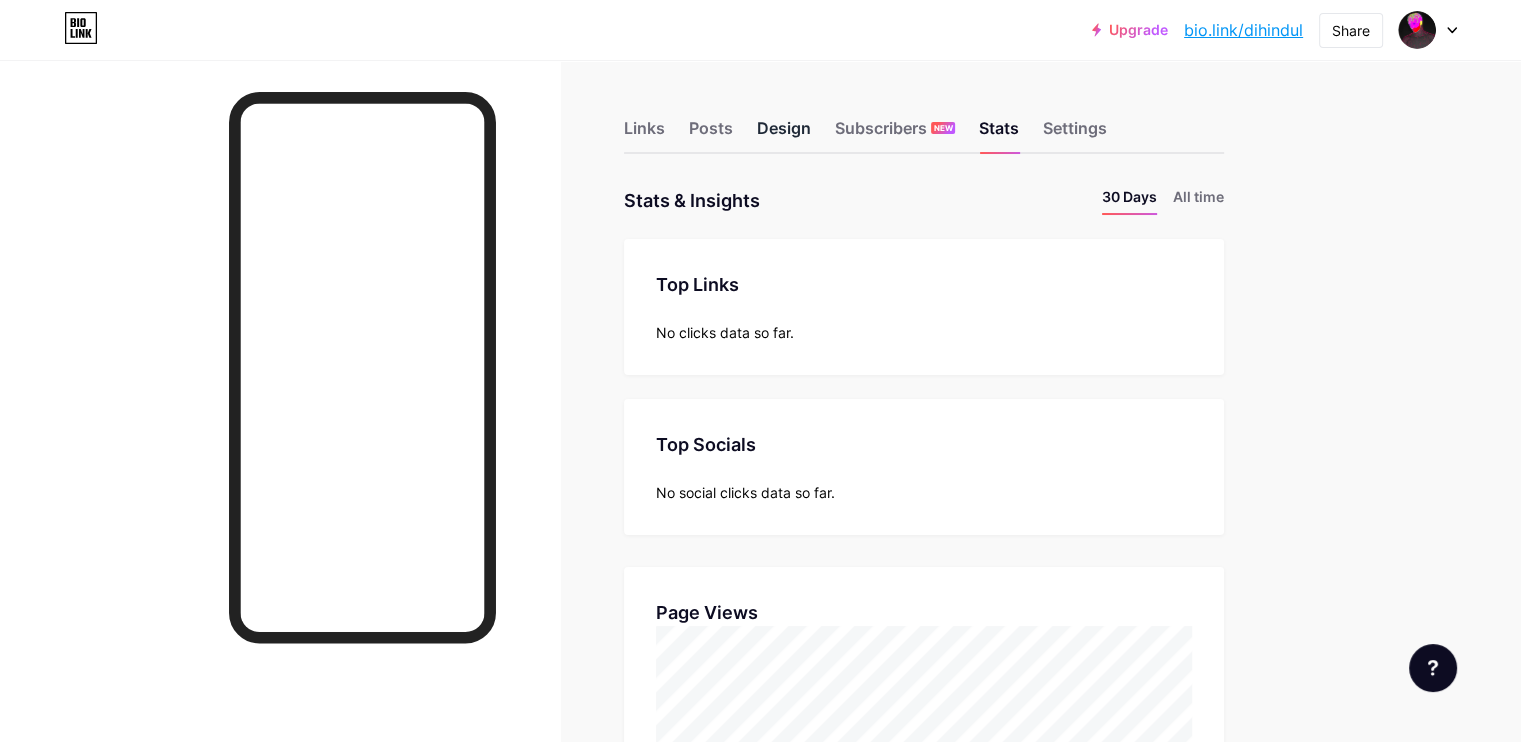 scroll, scrollTop: 999257, scrollLeft: 998479, axis: both 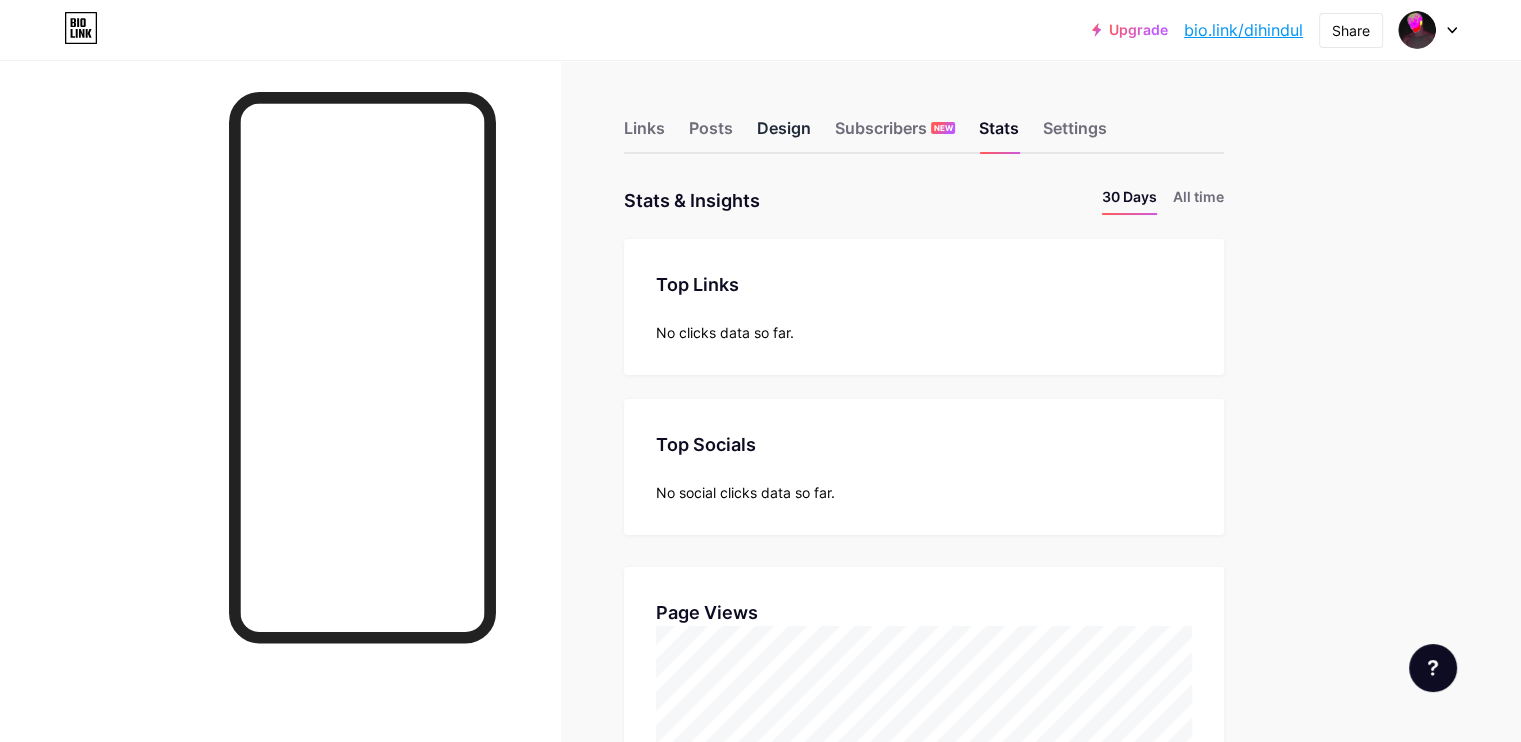 click on "Design" at bounding box center (784, 134) 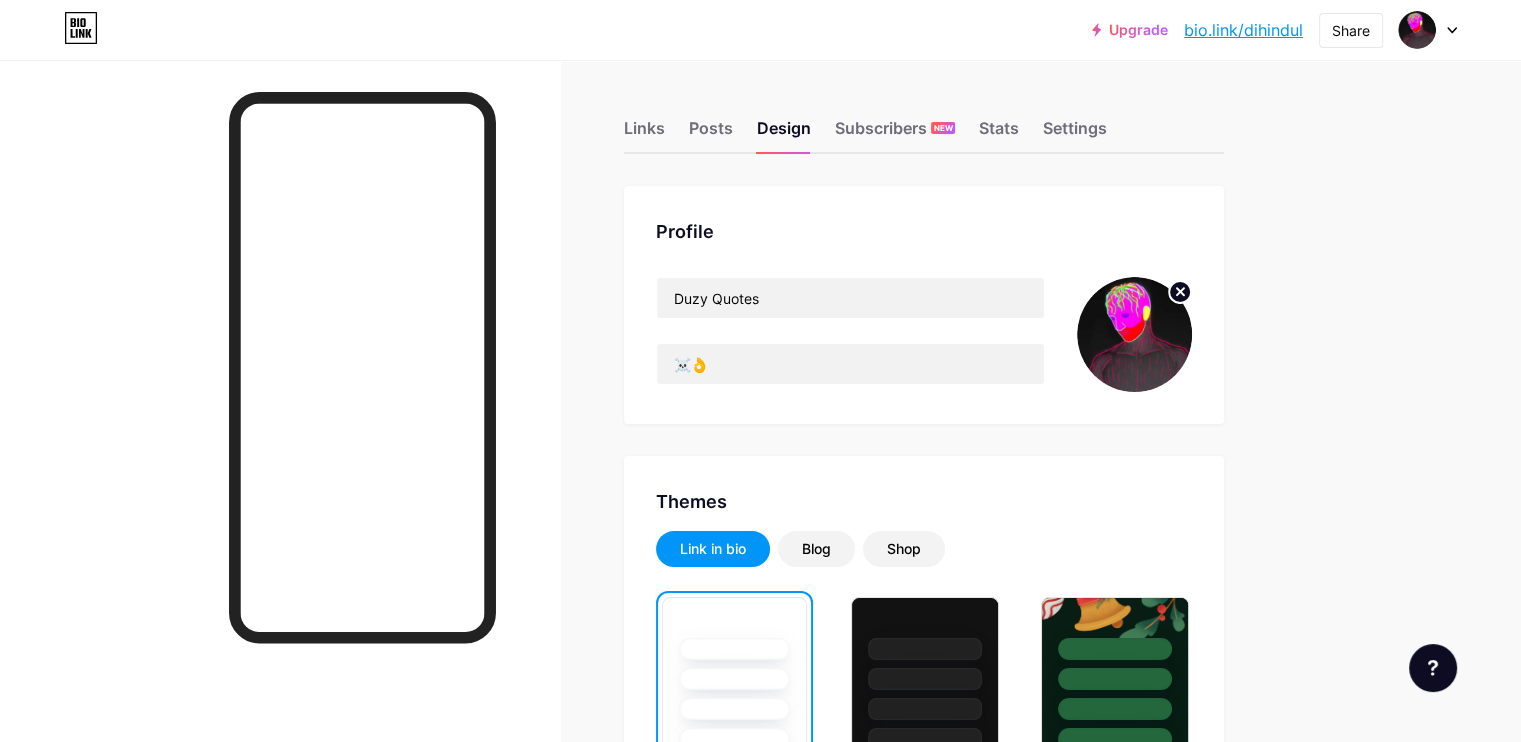 click at bounding box center (1134, 334) 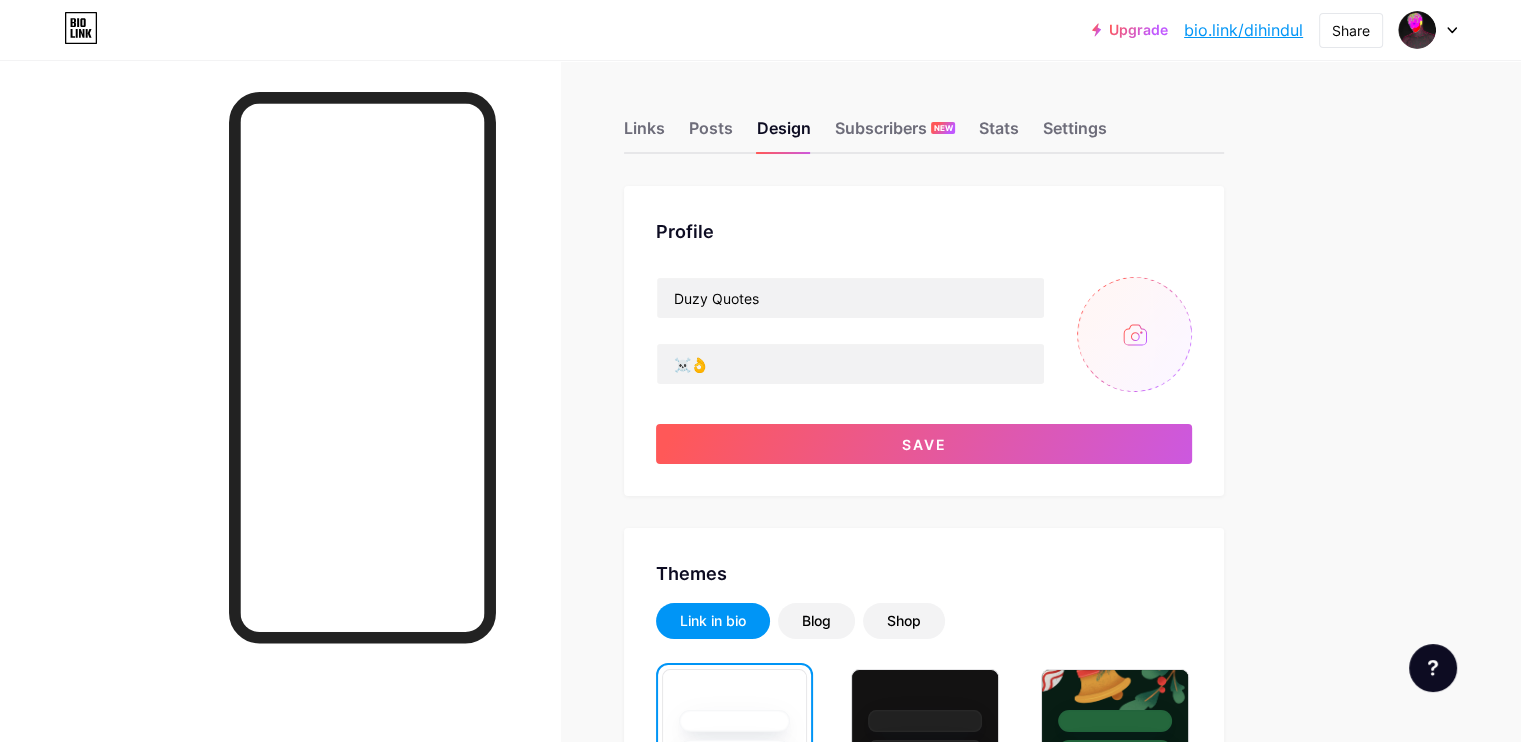 click at bounding box center [1134, 334] 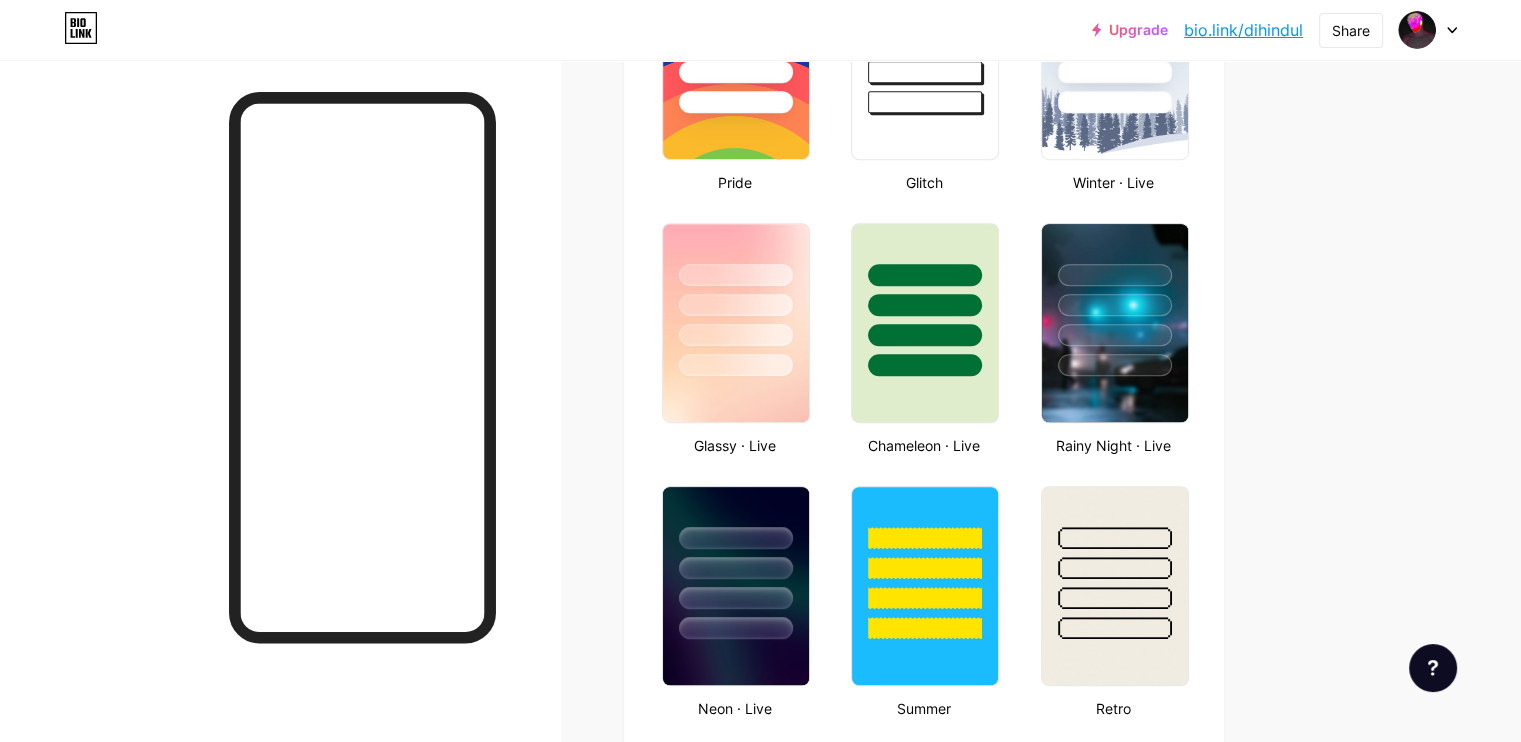 scroll, scrollTop: 1072, scrollLeft: 0, axis: vertical 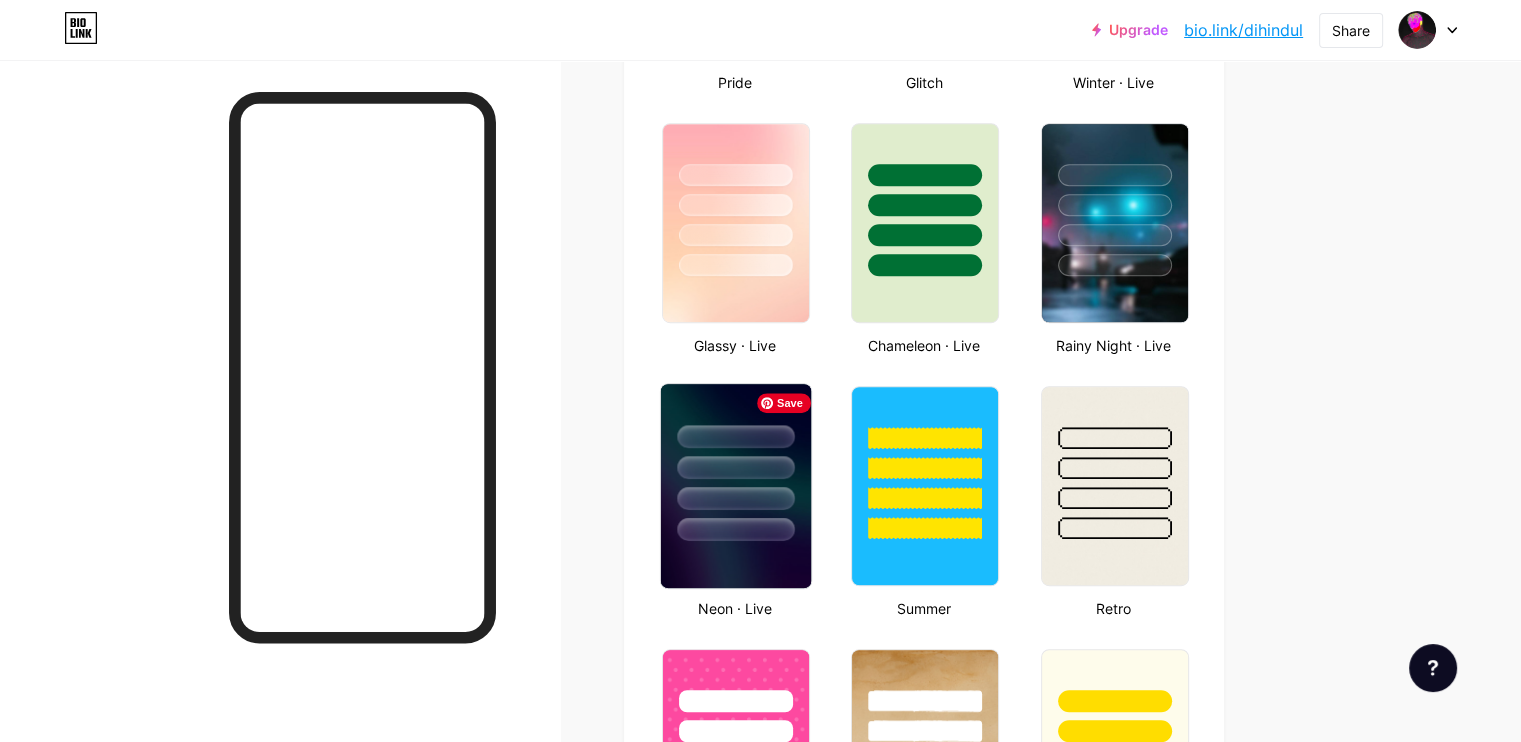 click at bounding box center (736, 486) 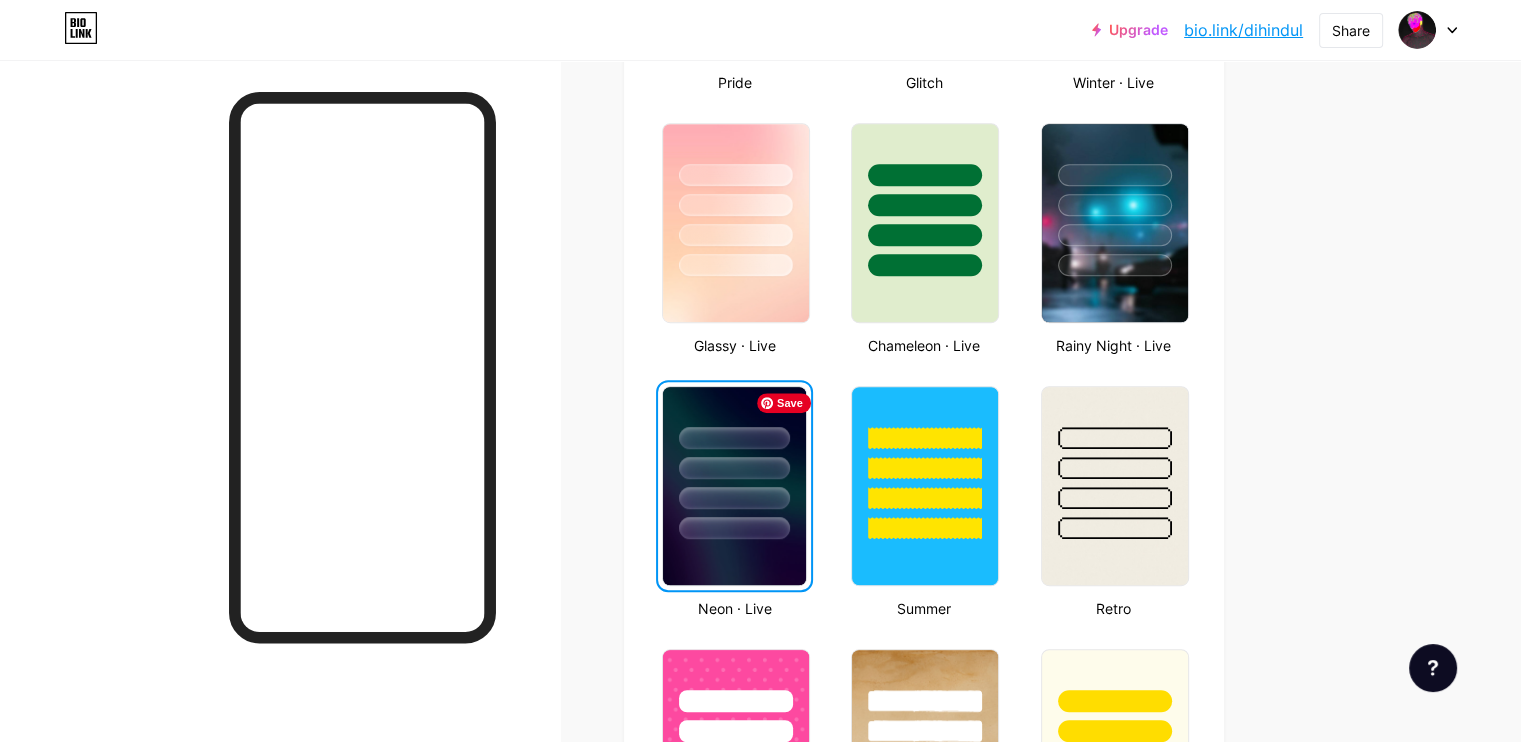 click at bounding box center [734, 486] 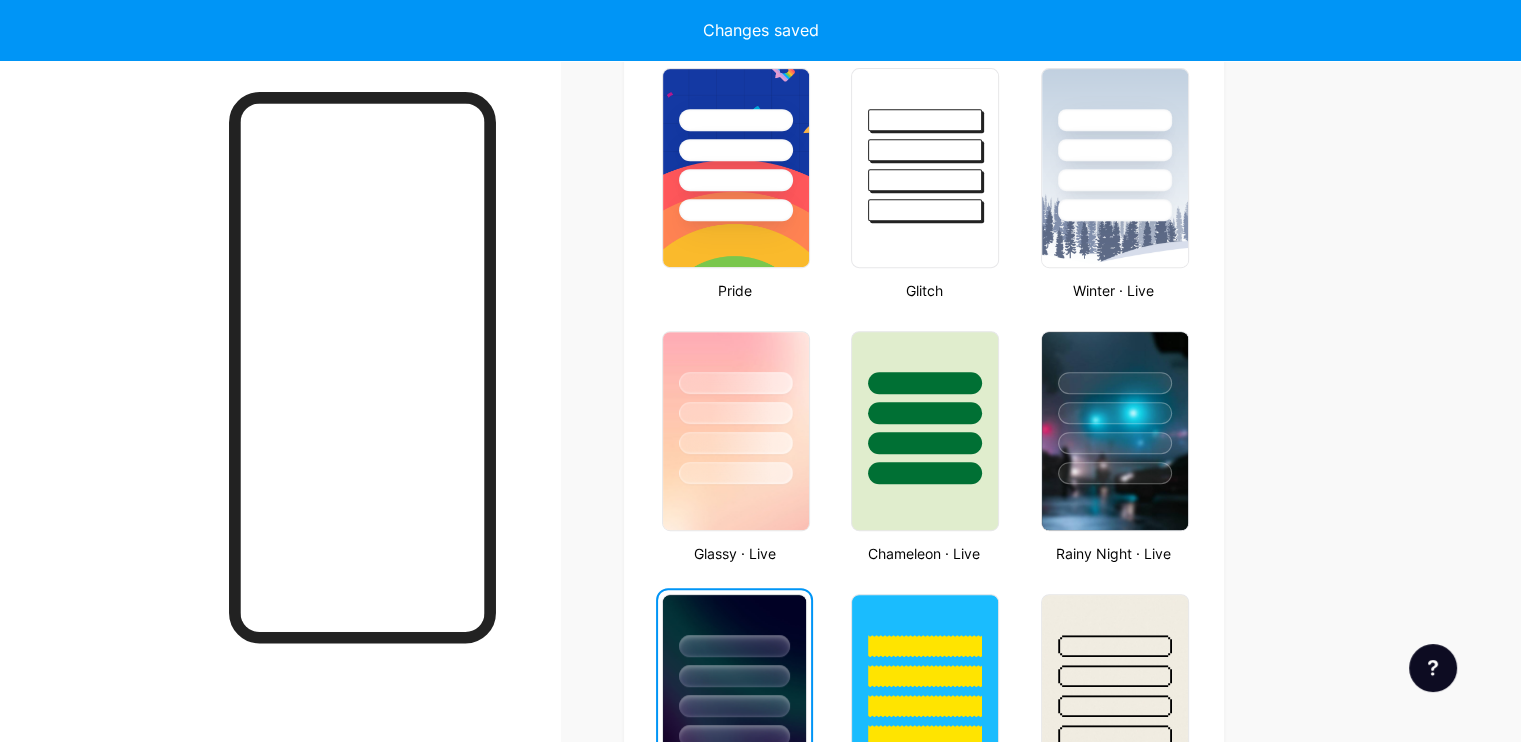 scroll, scrollTop: 851, scrollLeft: 0, axis: vertical 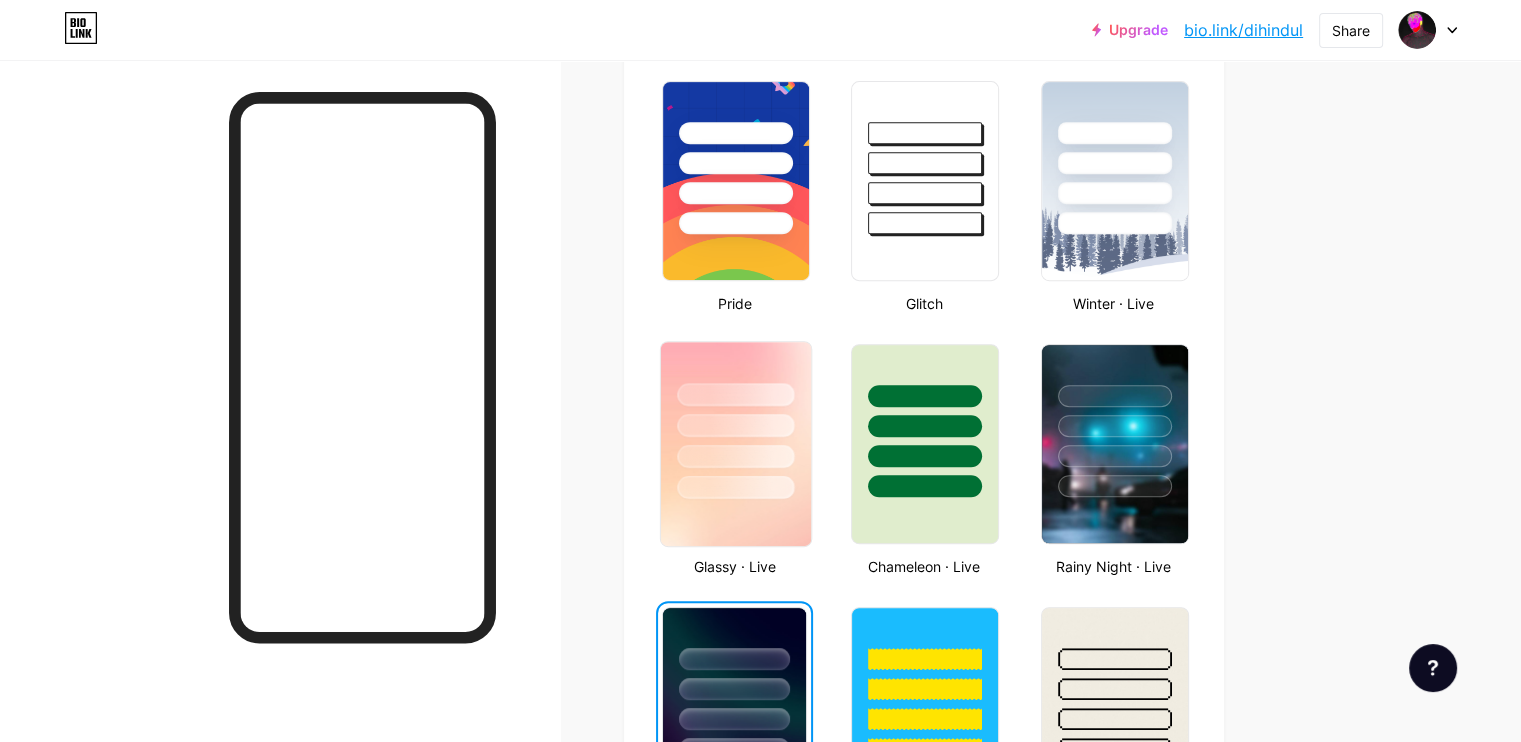 click at bounding box center [735, 487] 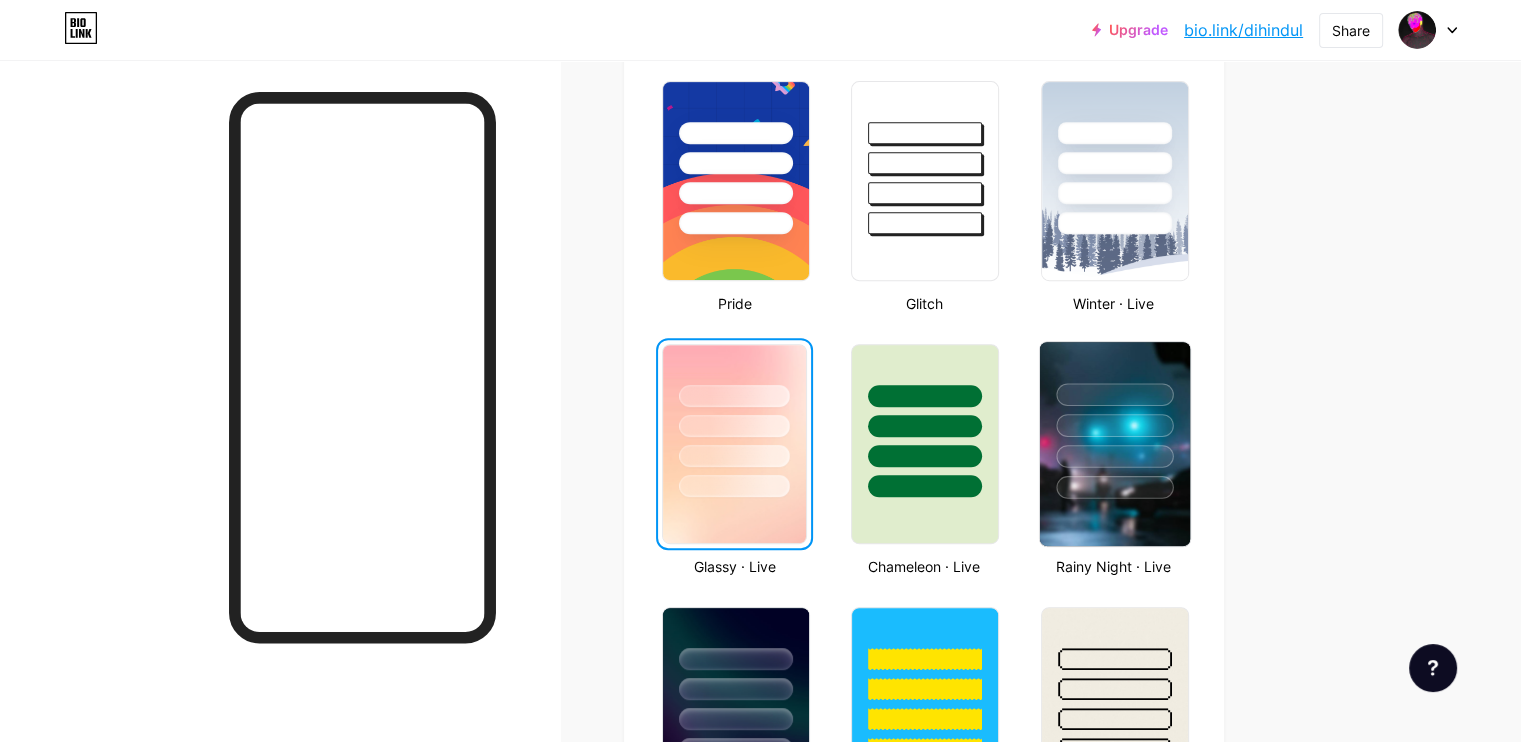 click at bounding box center [1114, 456] 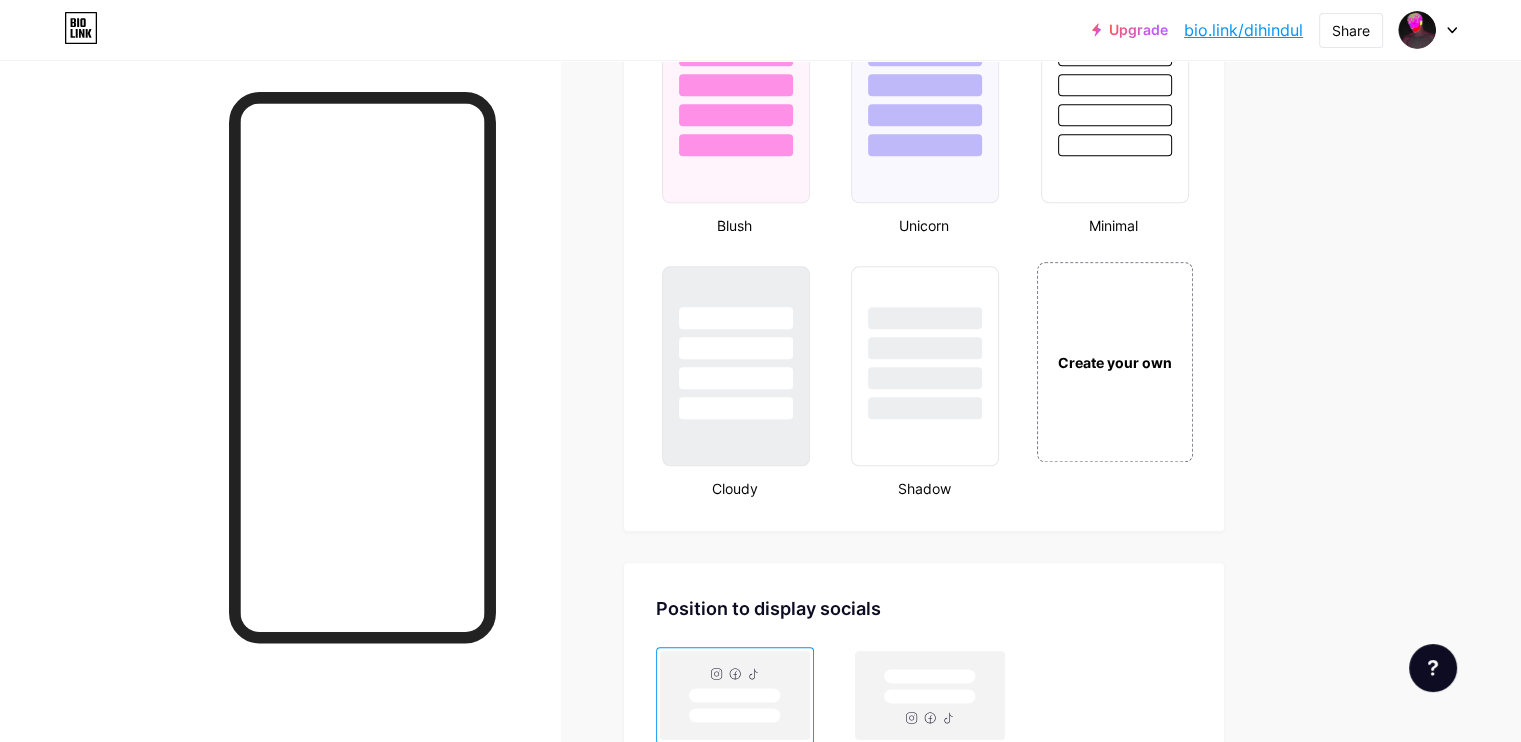 scroll, scrollTop: 2312, scrollLeft: 0, axis: vertical 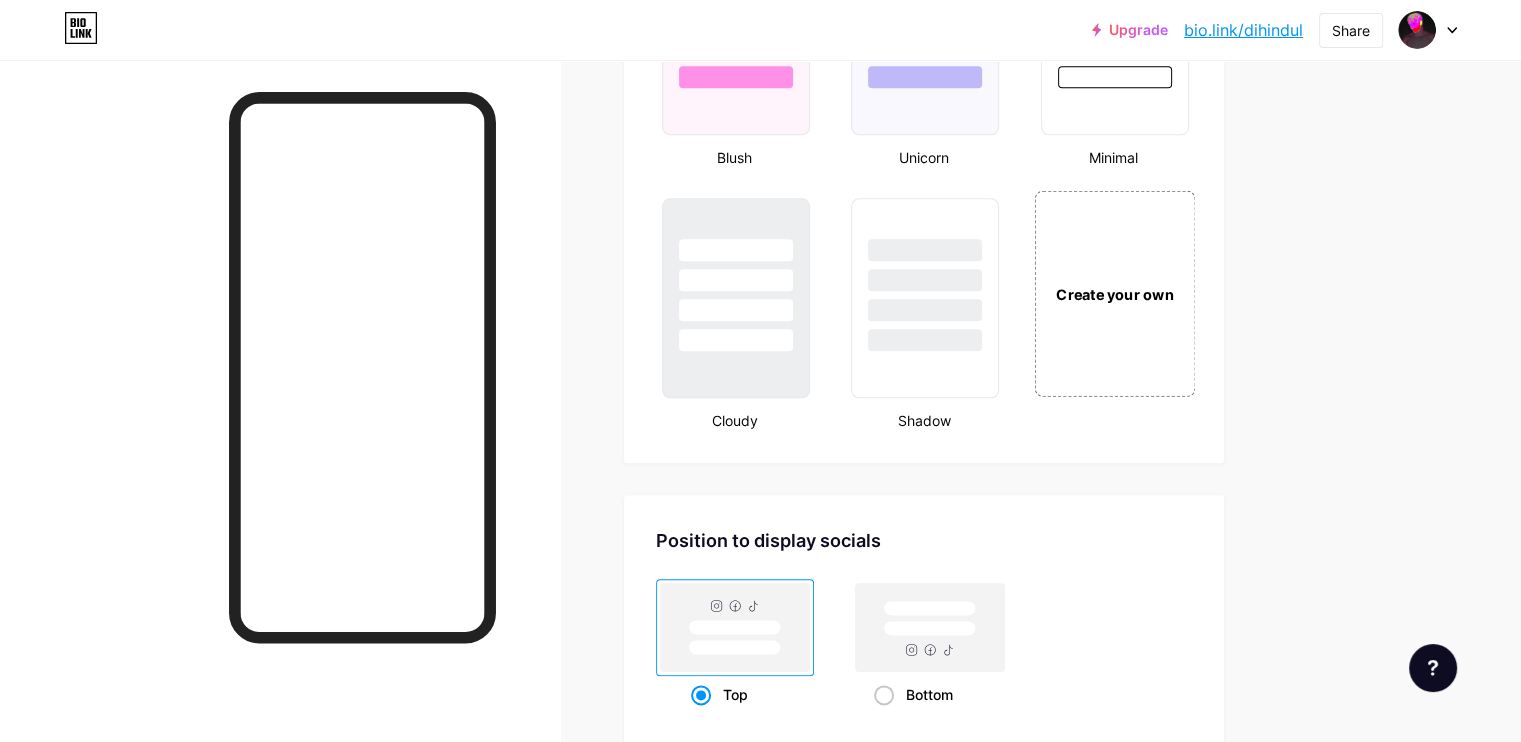 click on "Create your own" at bounding box center (1114, 293) 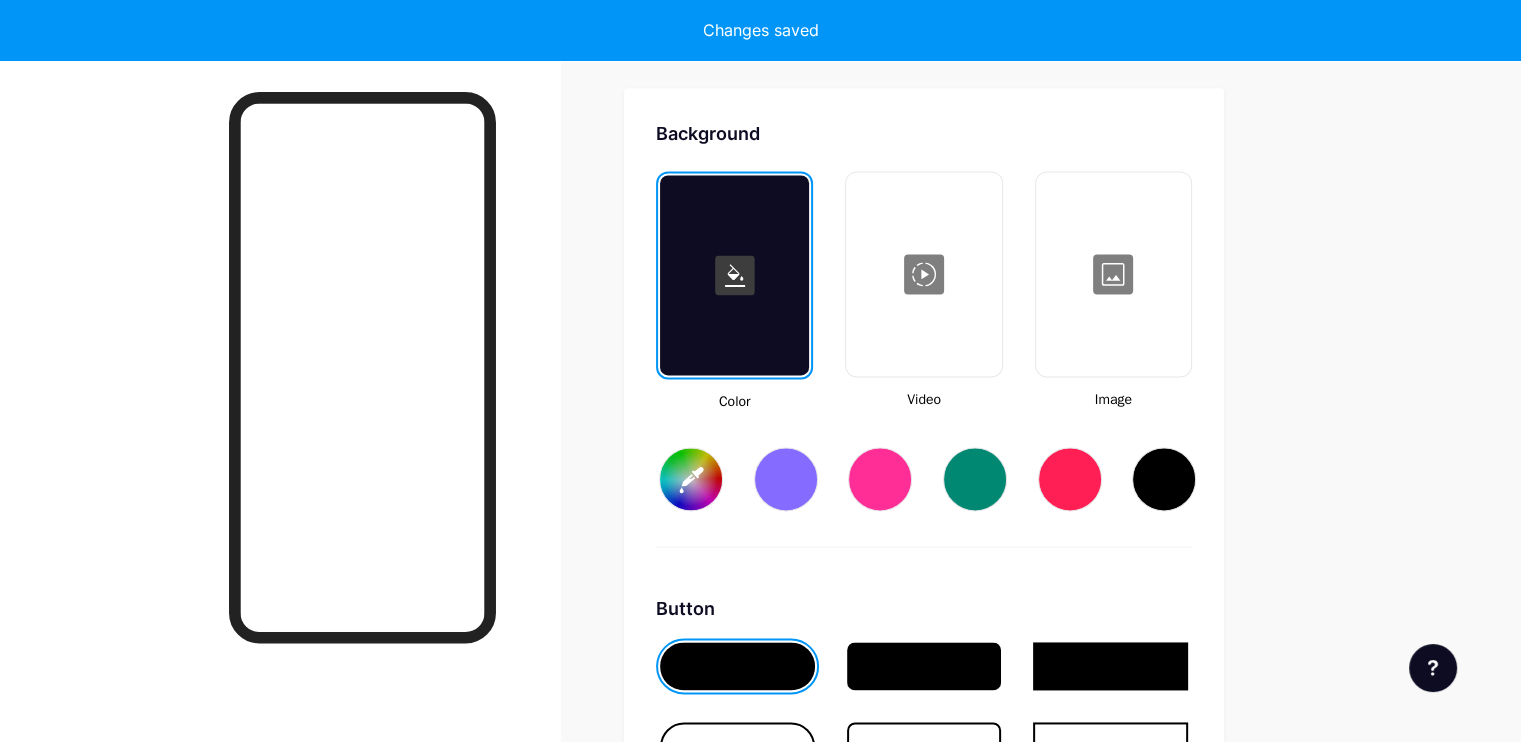 scroll, scrollTop: 2720, scrollLeft: 0, axis: vertical 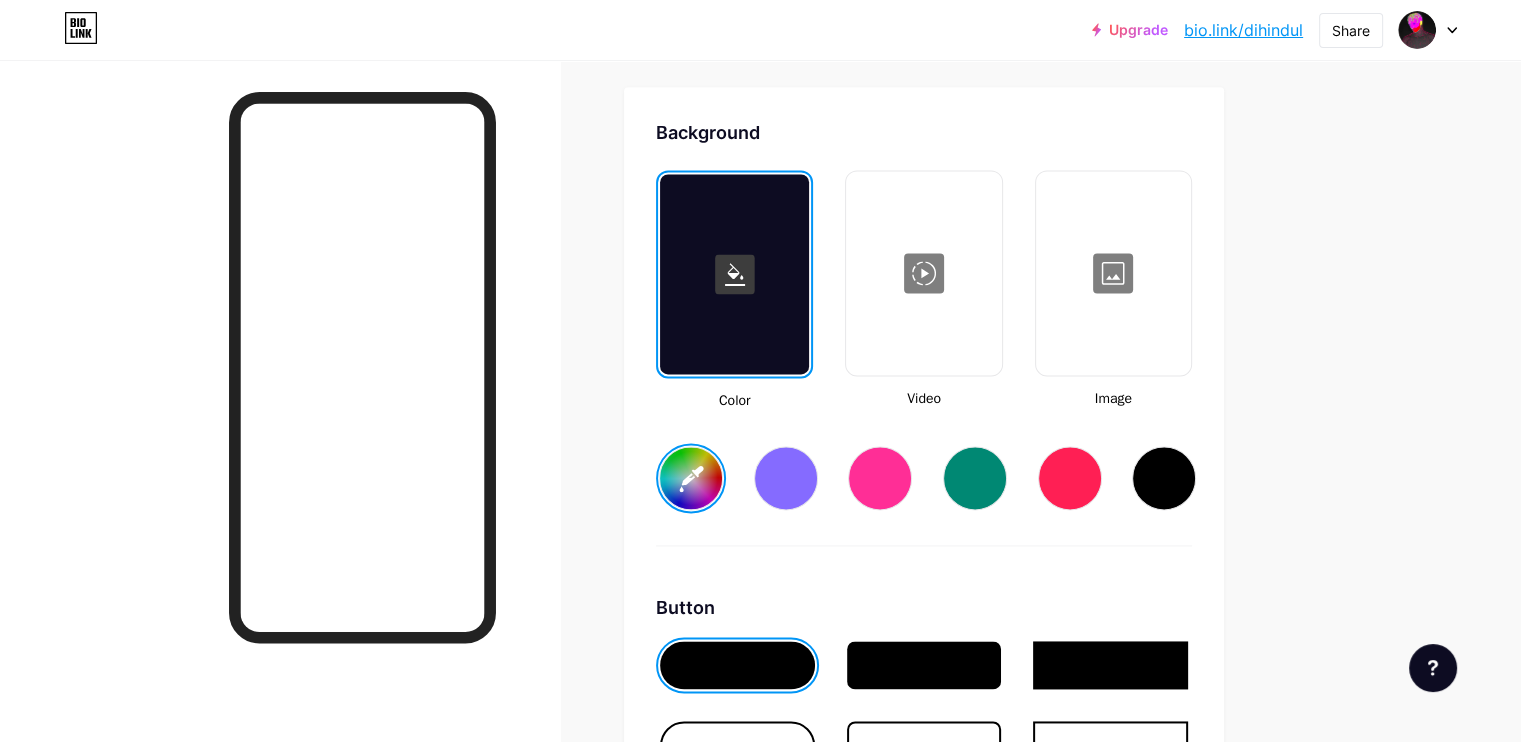 type on "#ffffff" 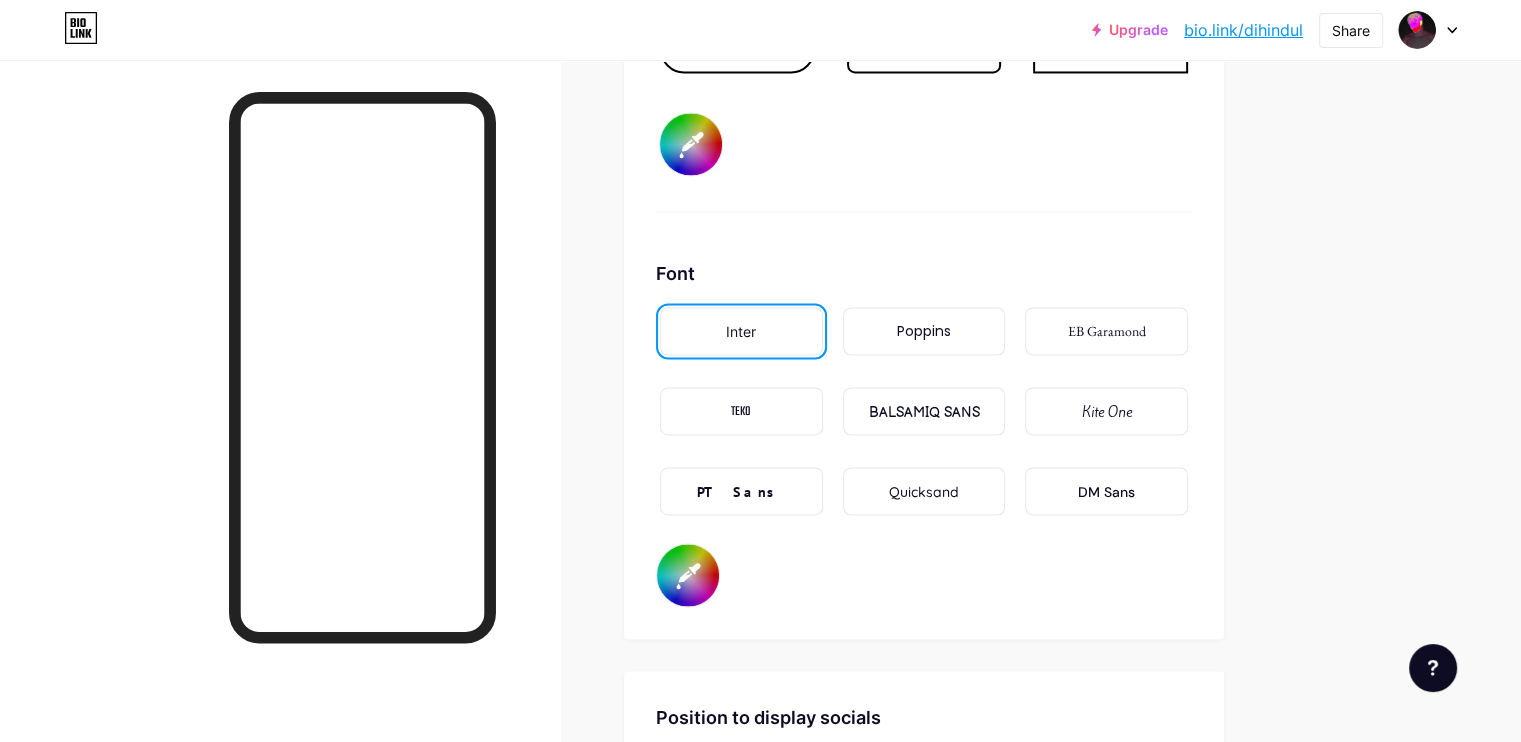 scroll, scrollTop: 3416, scrollLeft: 0, axis: vertical 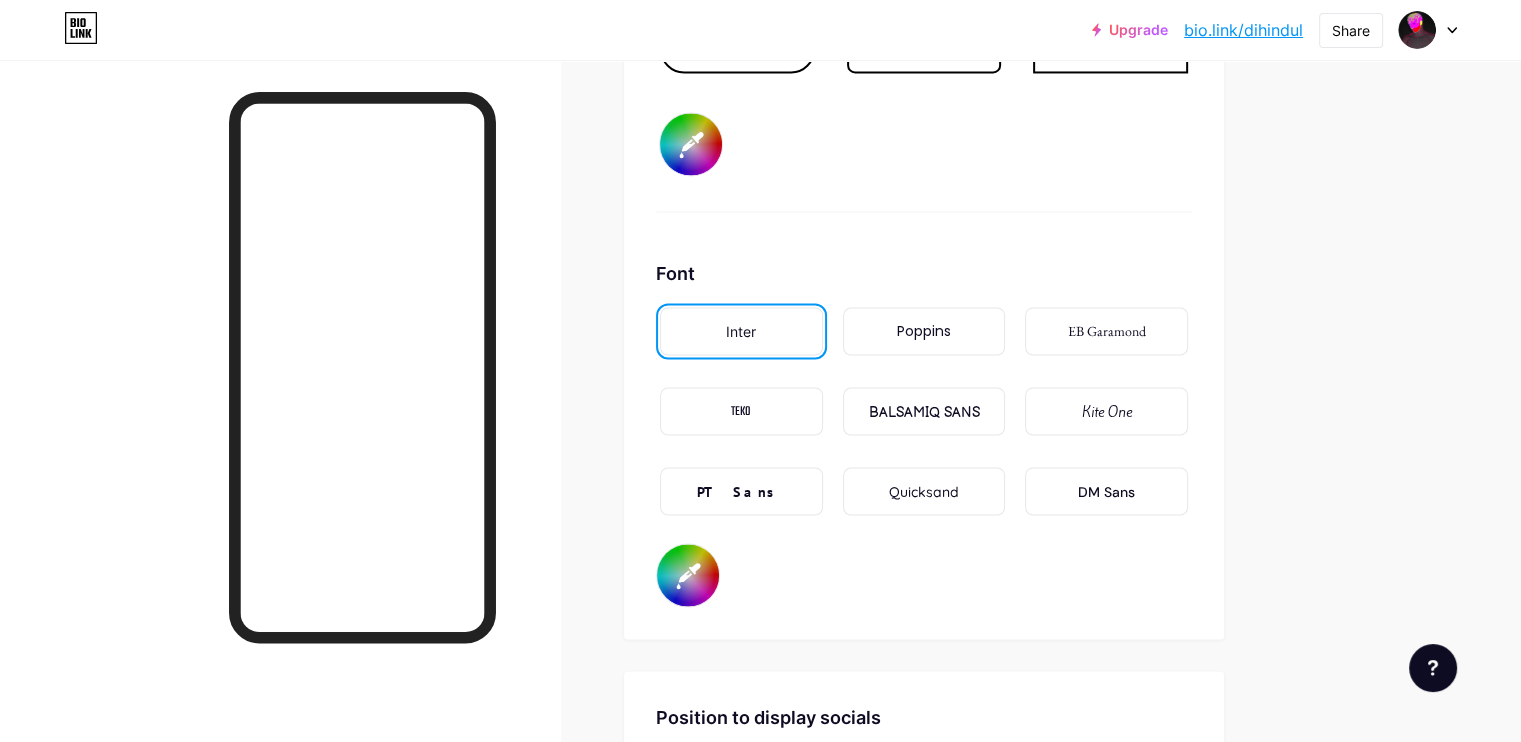 click on "PT Sans" at bounding box center [741, 491] 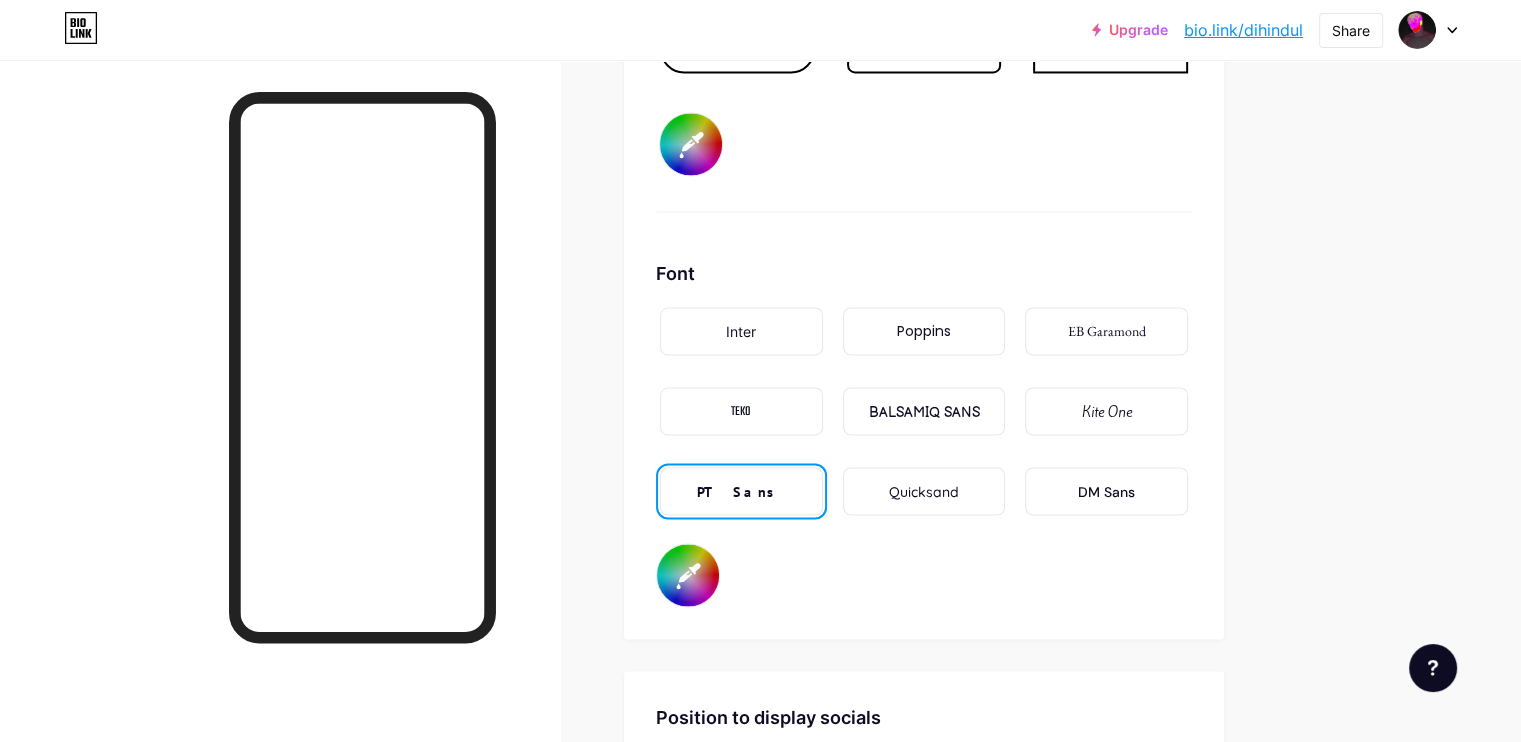 click on "Inter" at bounding box center (741, 331) 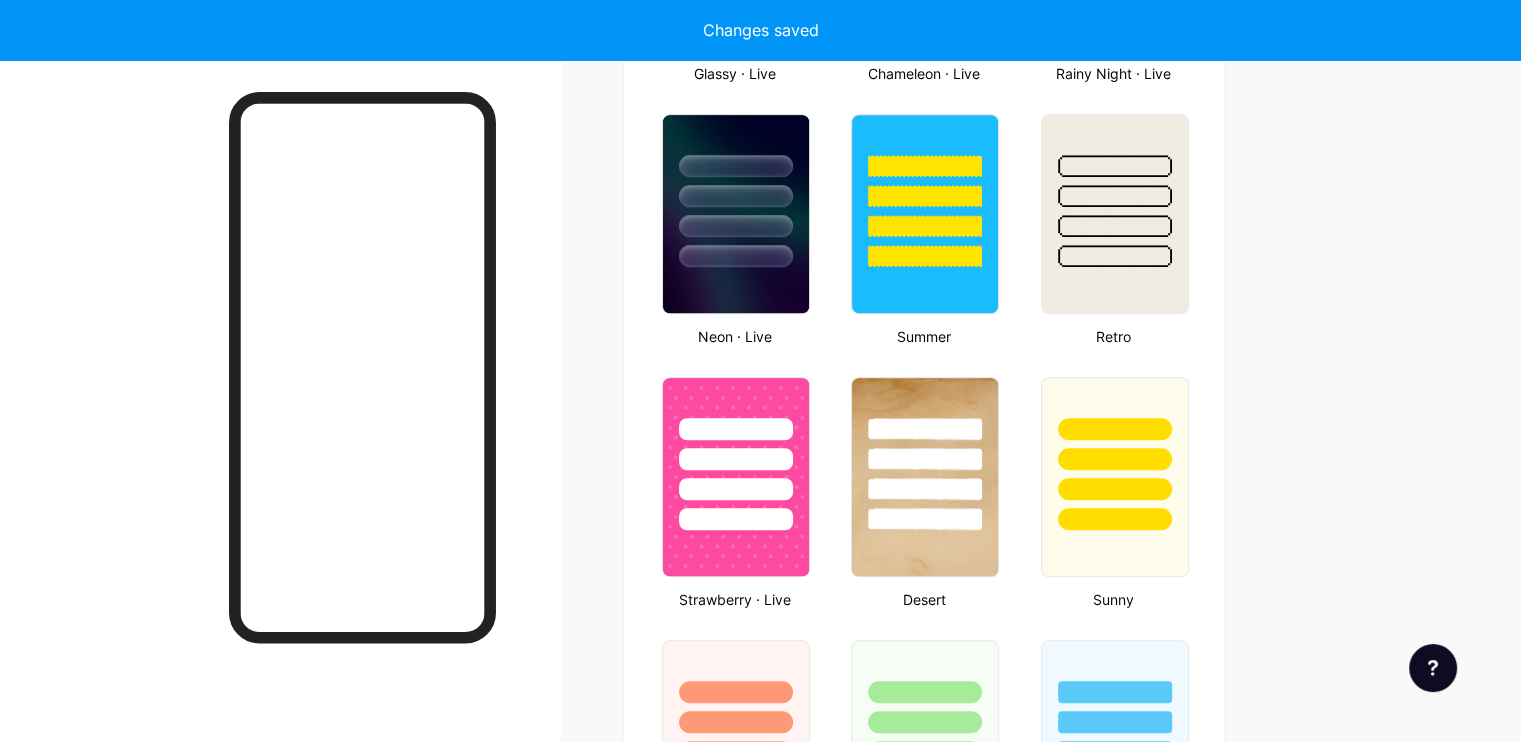 type on "#ffffff" 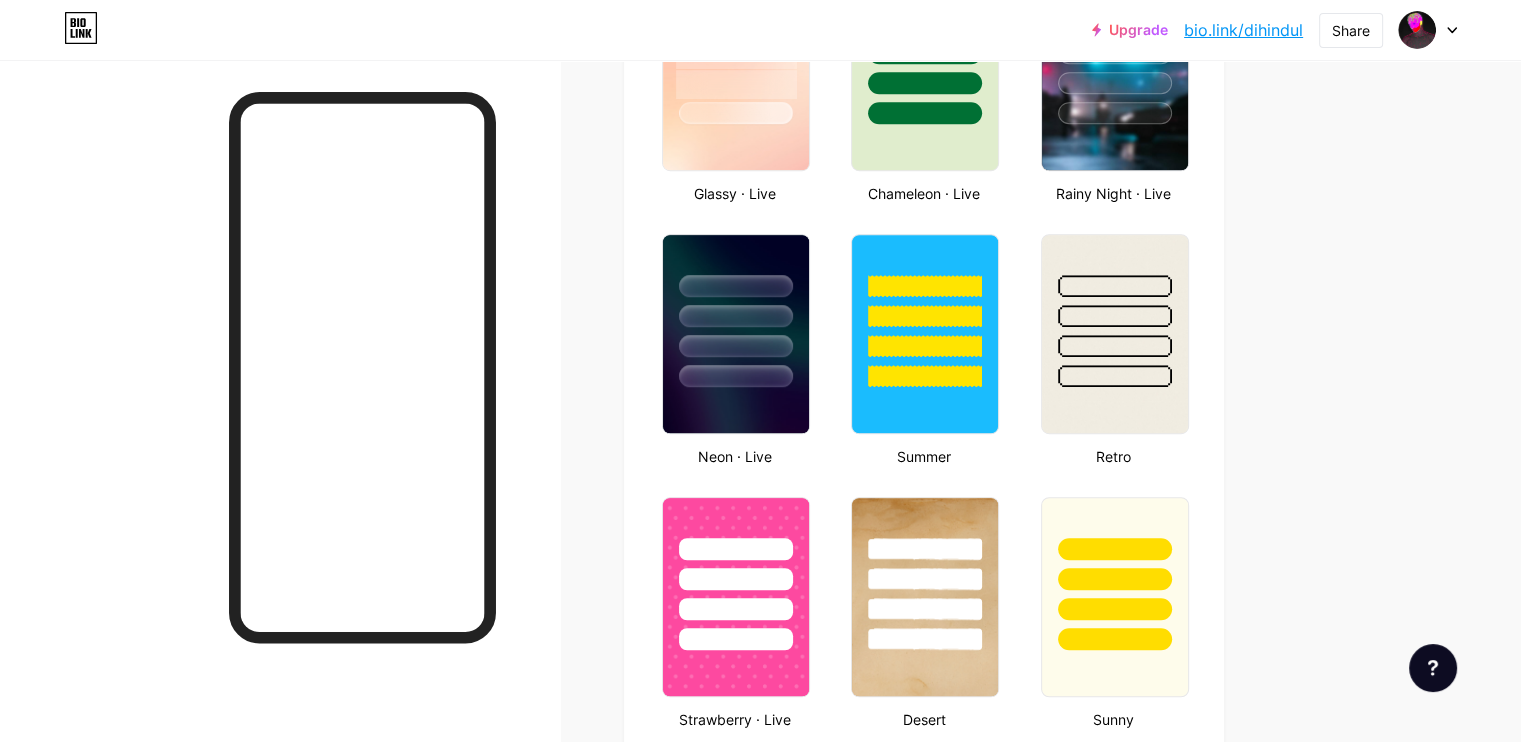 scroll, scrollTop: 1140, scrollLeft: 0, axis: vertical 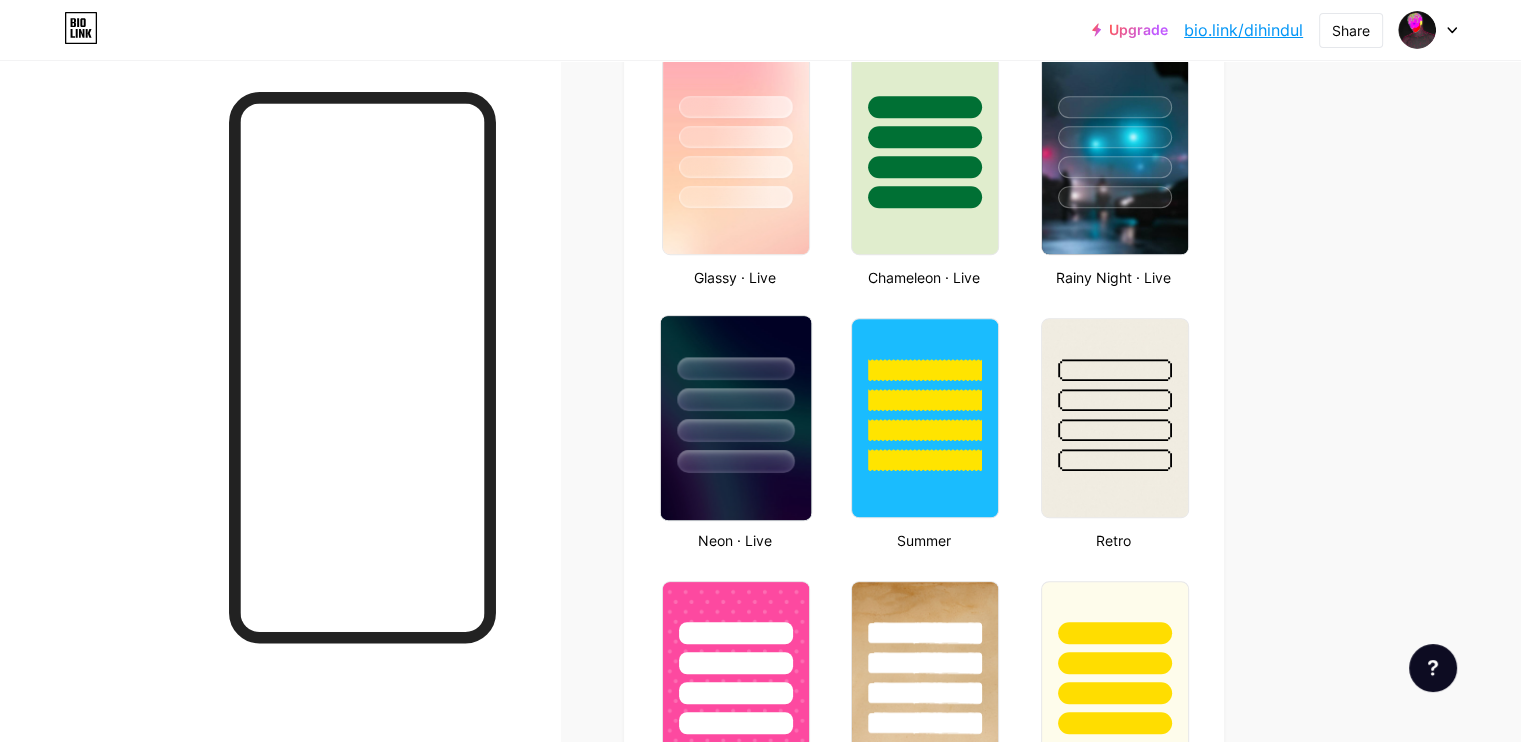 click at bounding box center (735, 430) 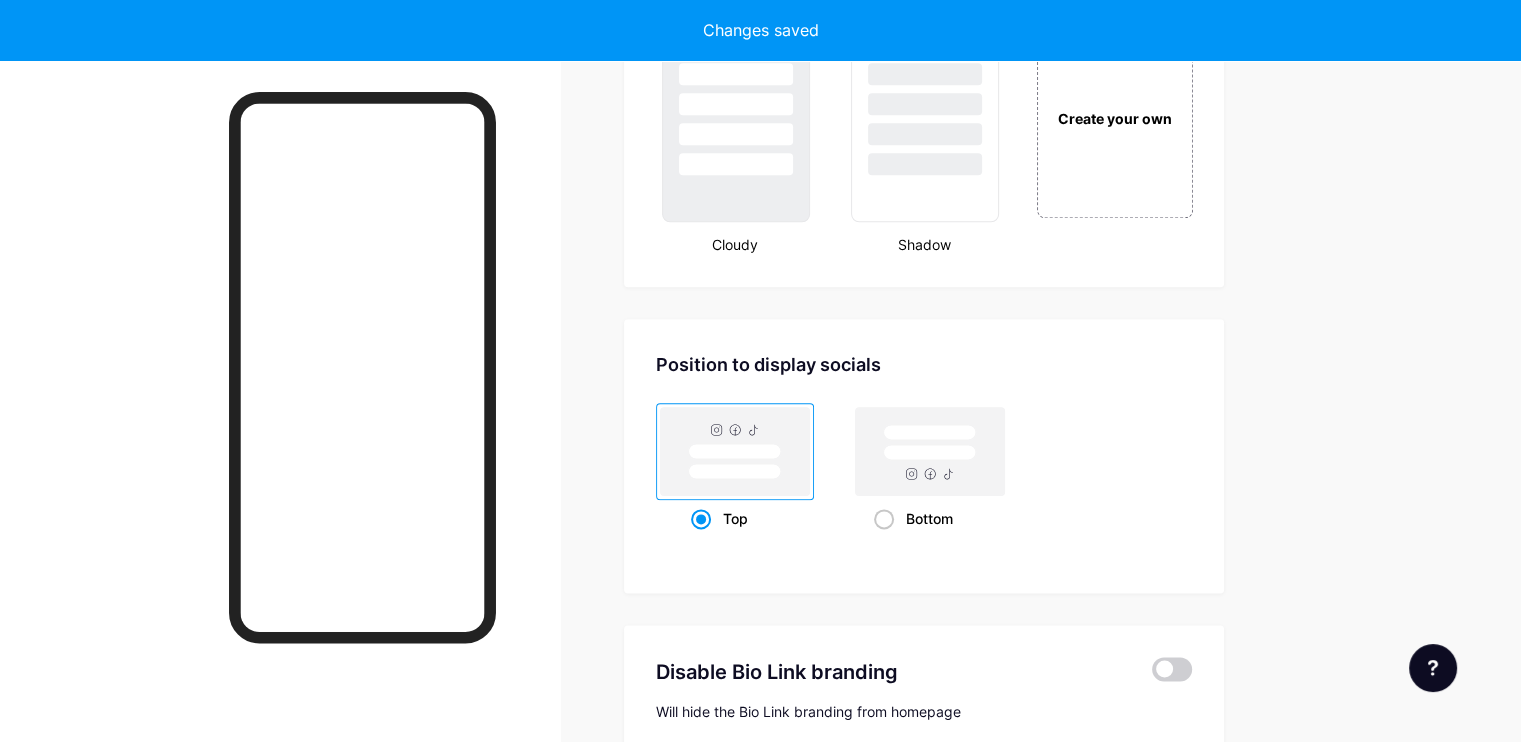 scroll, scrollTop: 2482, scrollLeft: 0, axis: vertical 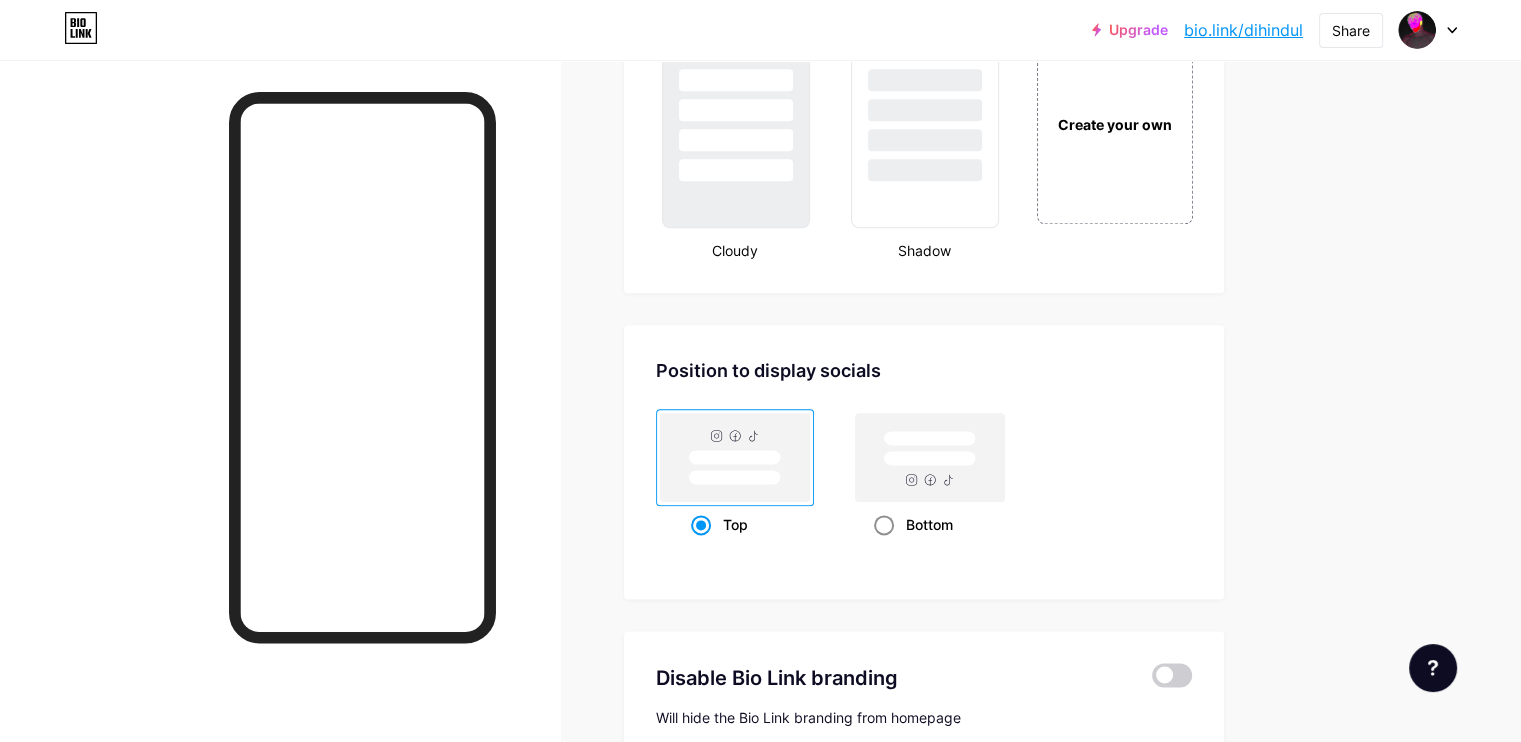 click at bounding box center [884, 525] 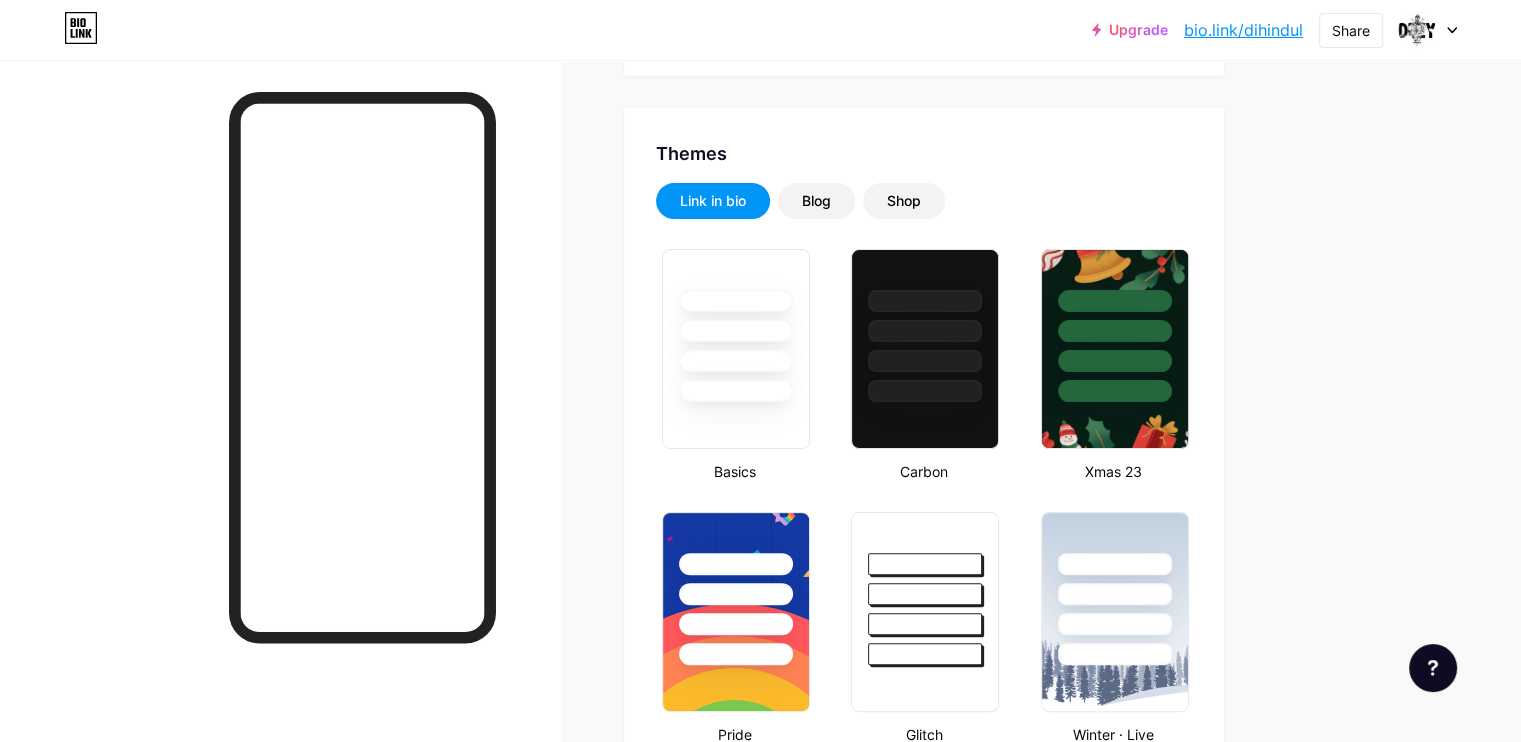 scroll, scrollTop: 0, scrollLeft: 0, axis: both 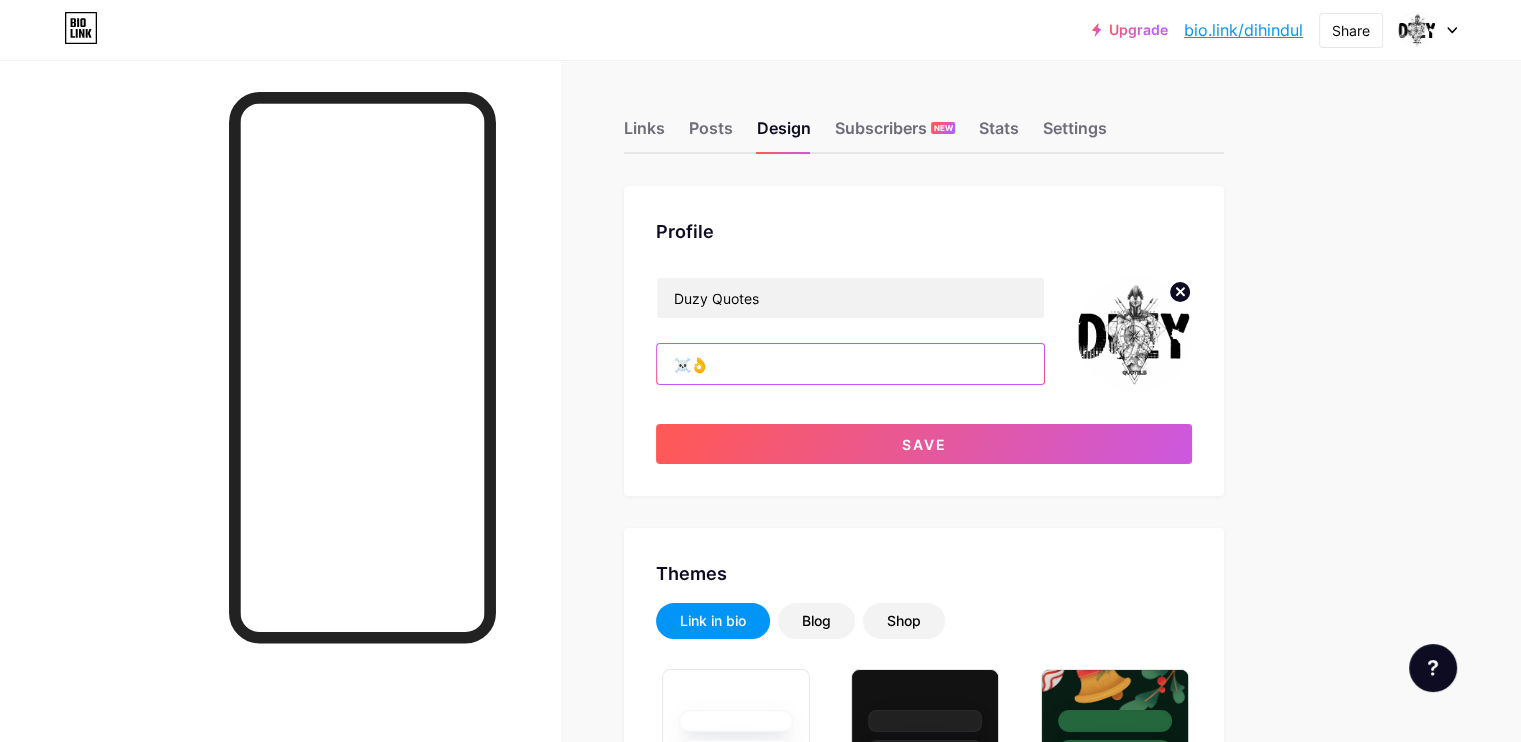 drag, startPoint x: 863, startPoint y: 350, endPoint x: 742, endPoint y: 358, distance: 121.264175 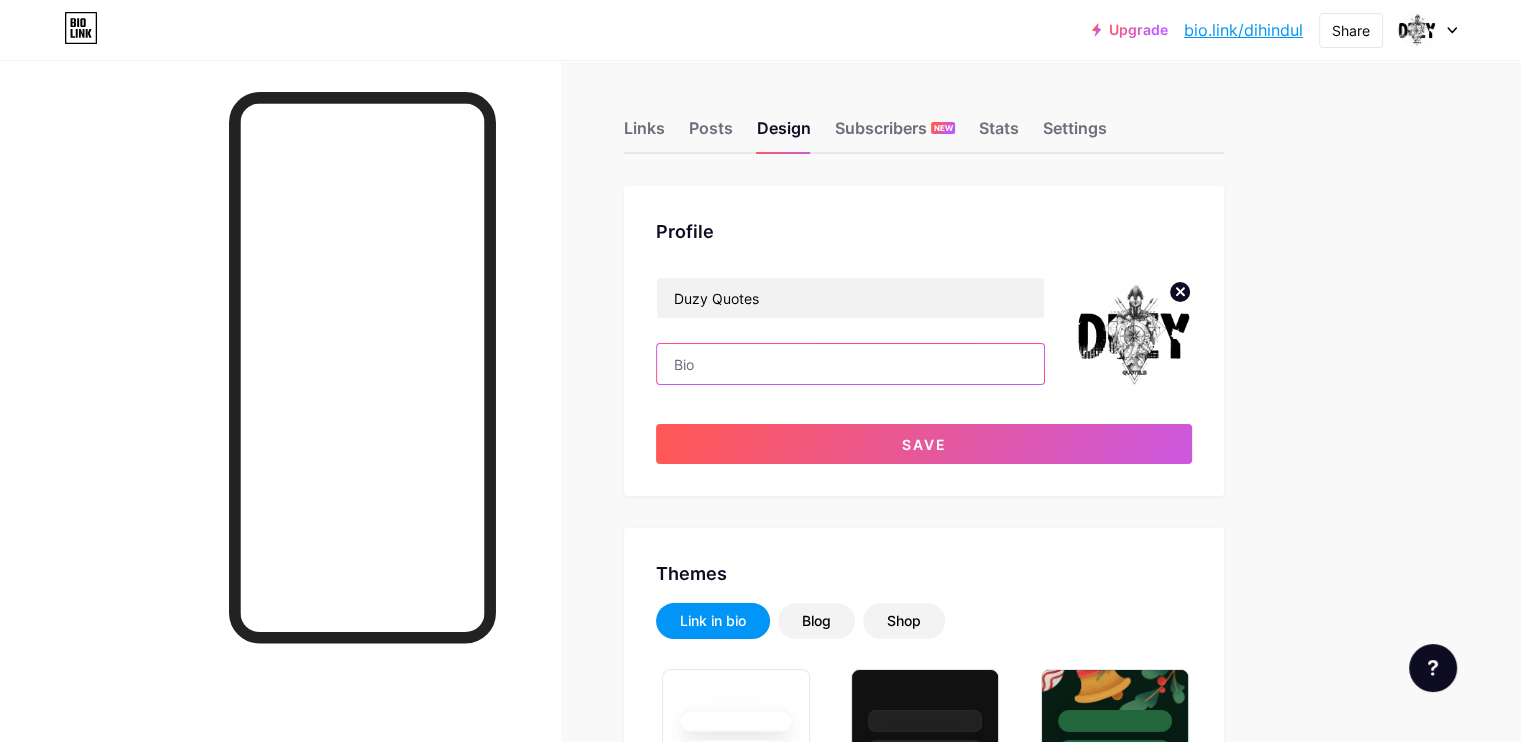 click at bounding box center [850, 364] 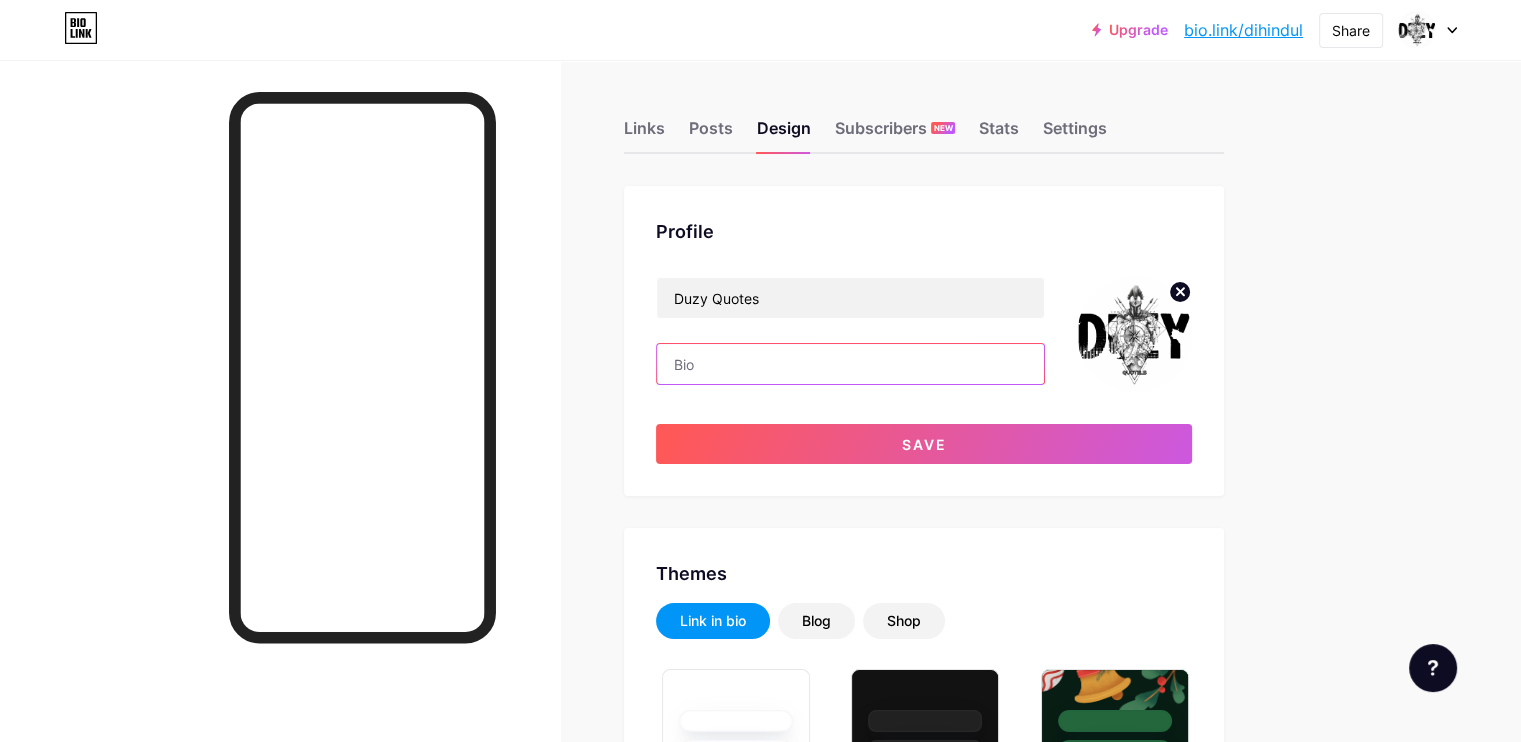 paste on "👑️ මගේ වදන් යන්නෙ ඔලු කුඩු කරන් ❗❌ Help for 1k Followers 1K__________🚶_____0" 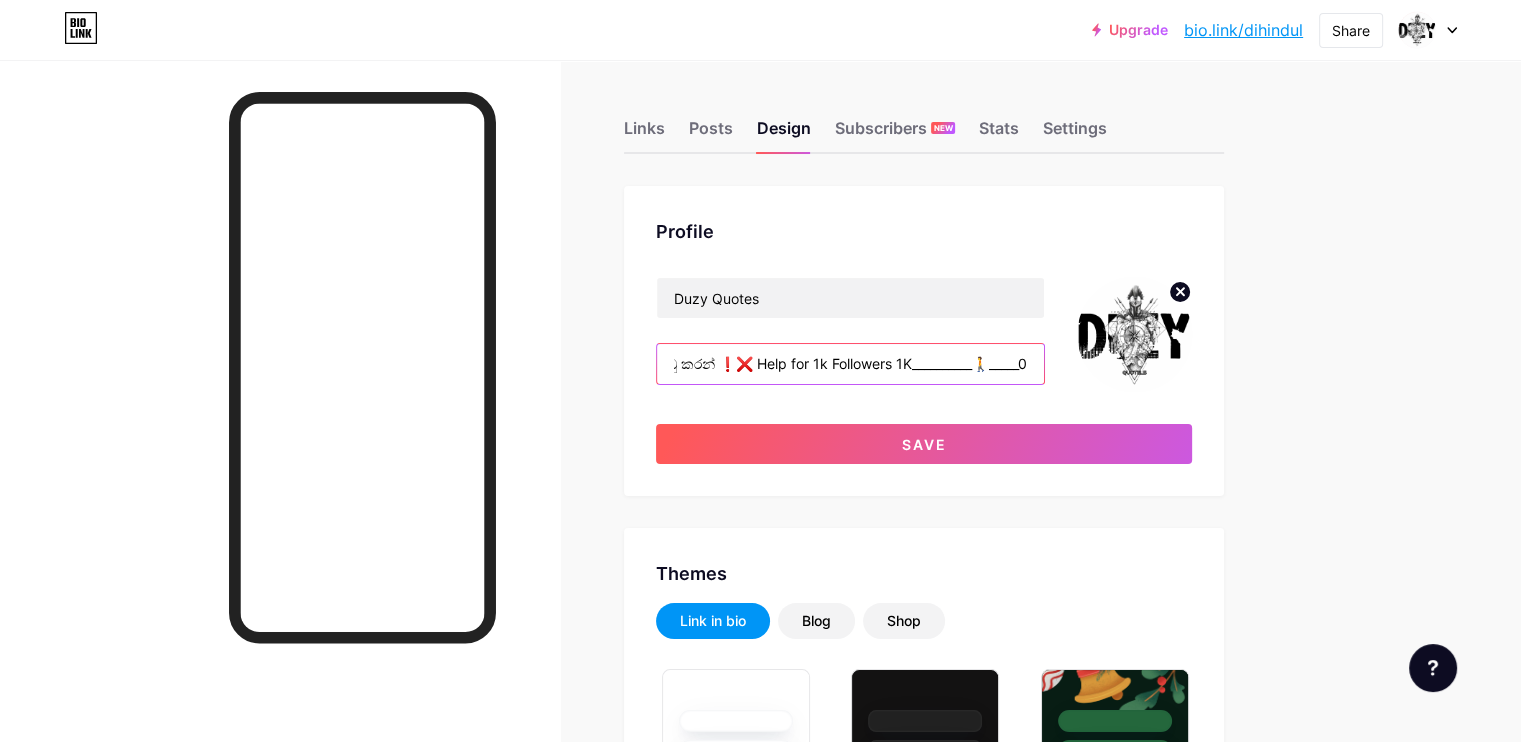 scroll, scrollTop: 0, scrollLeft: 0, axis: both 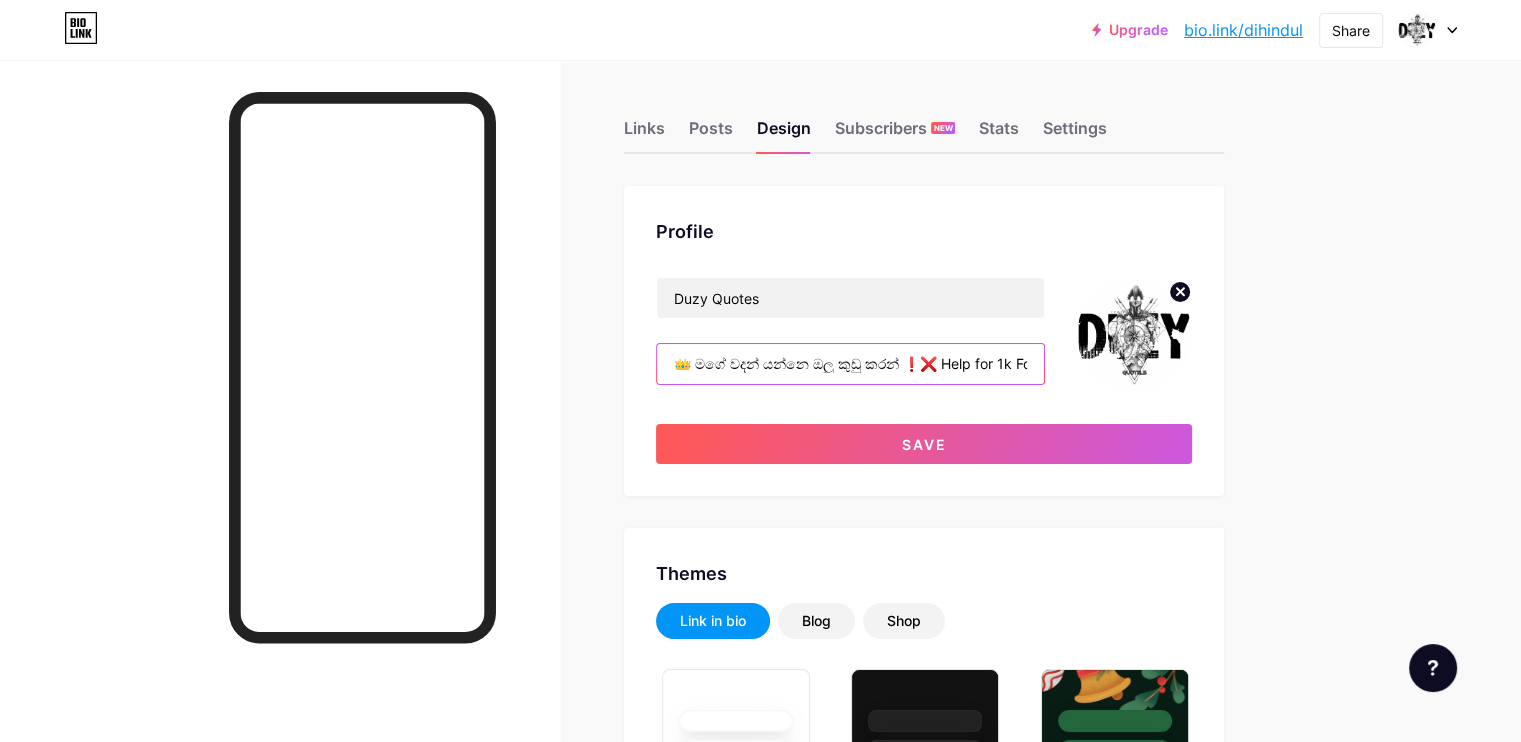 click on "👑️ මගේ වදන් යන්නෙ ඔලු කුඩු කරන් ❗❌ Help for 1k Followers 1K__________🚶_____0" at bounding box center (850, 364) 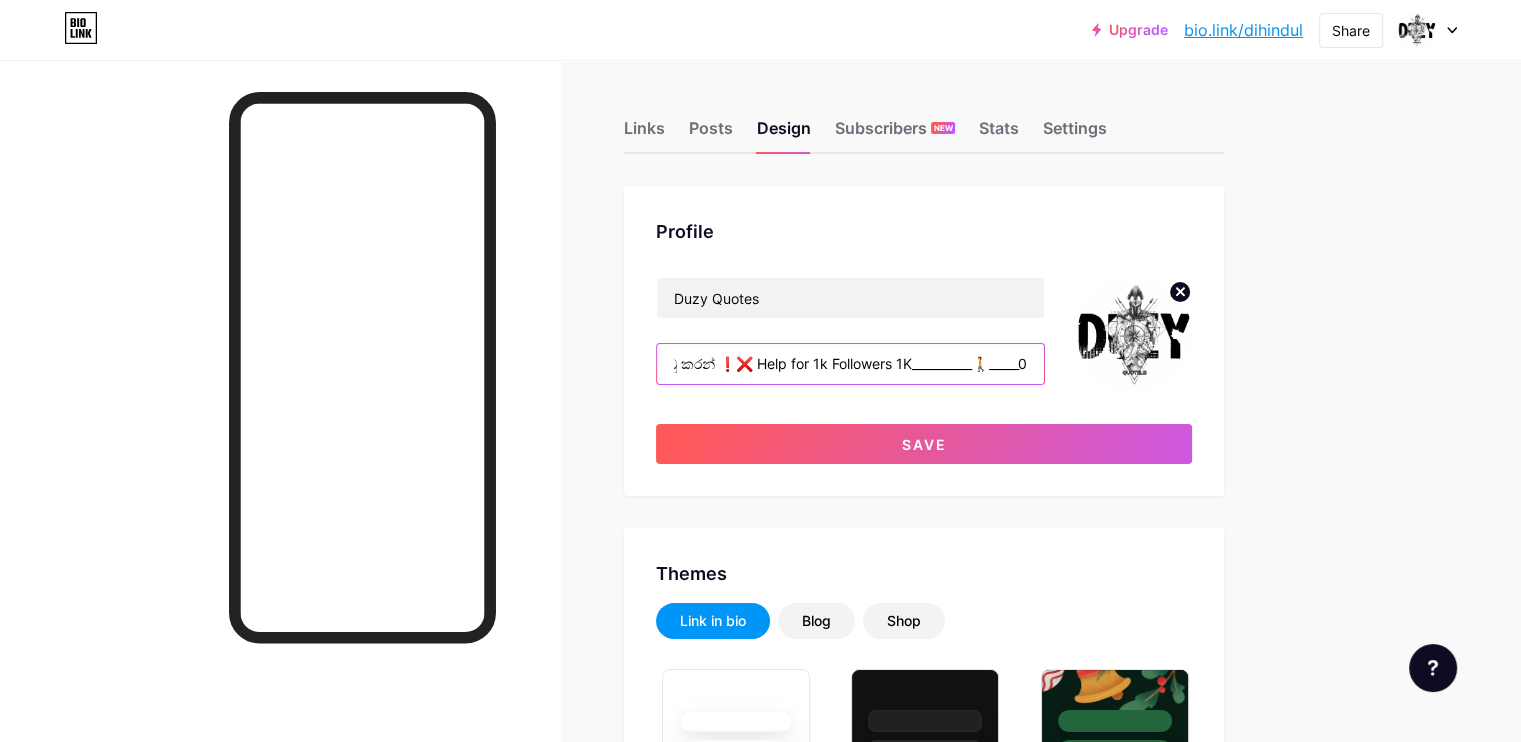 drag, startPoint x: 1056, startPoint y: 364, endPoint x: 1186, endPoint y: 363, distance: 130.00385 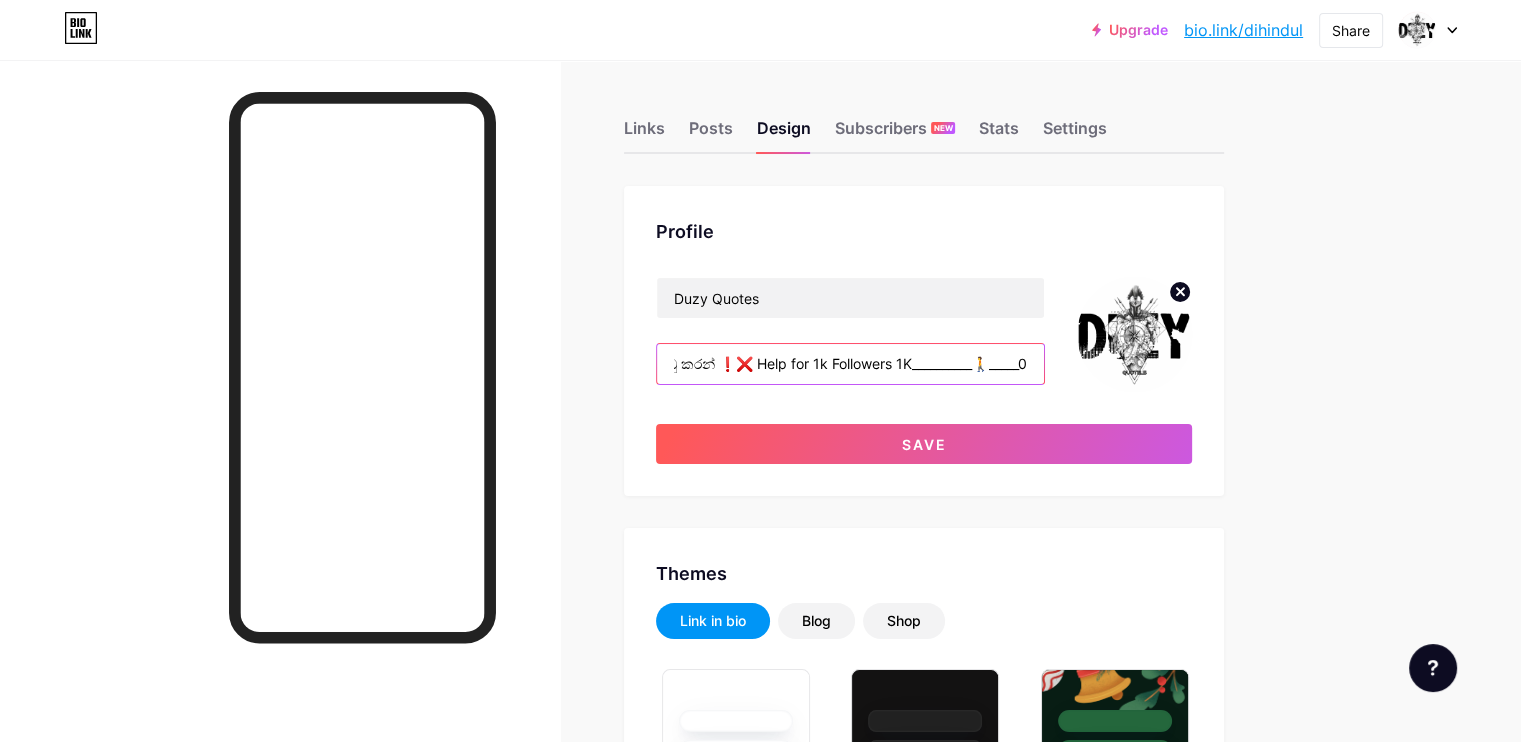 click on "Duzy Quotes     👑️ මගේ වදන් යන්නෙ ඔලු කුඩු කරන් ❗❌ Help for 1k Followers 1K__________🚶_____0" at bounding box center (924, 334) 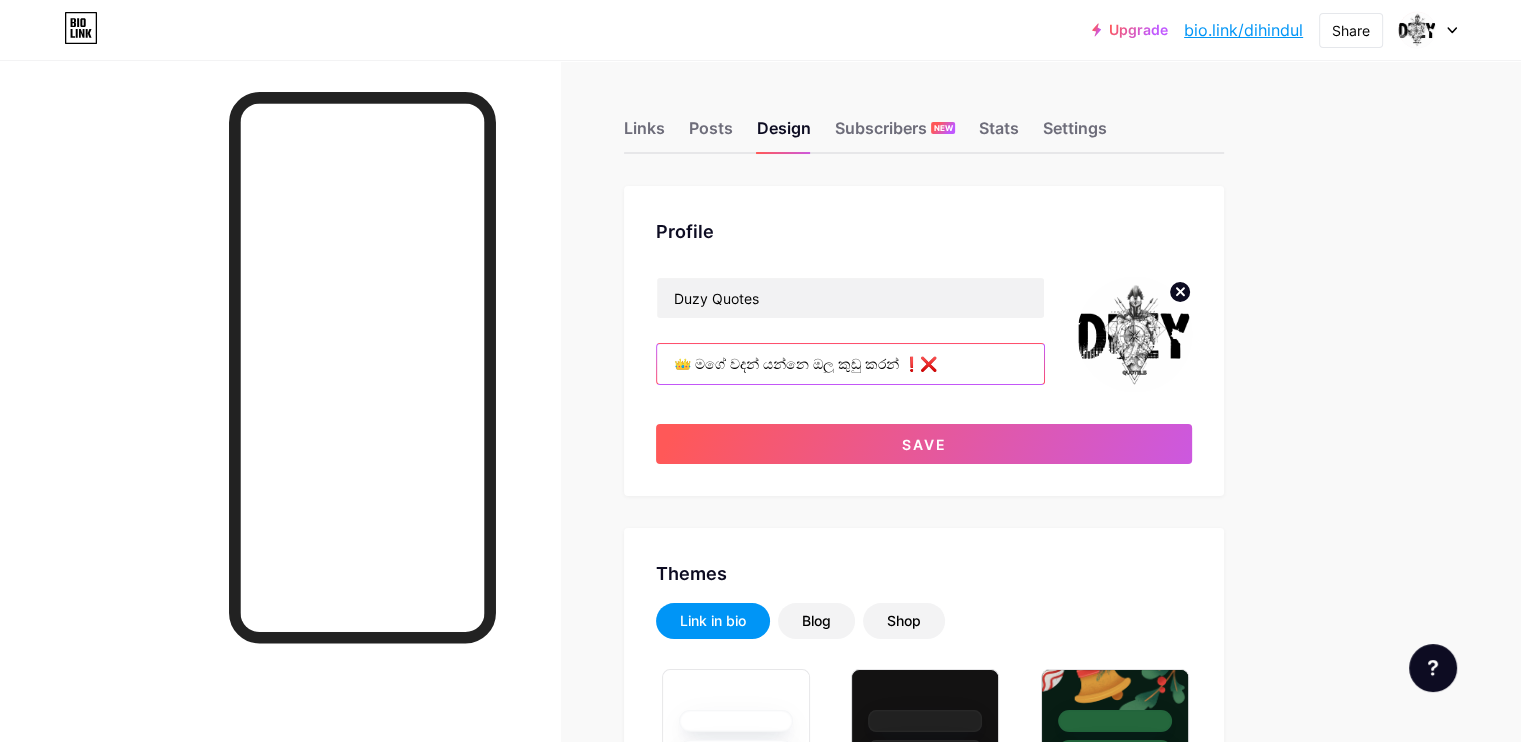 scroll, scrollTop: 0, scrollLeft: 0, axis: both 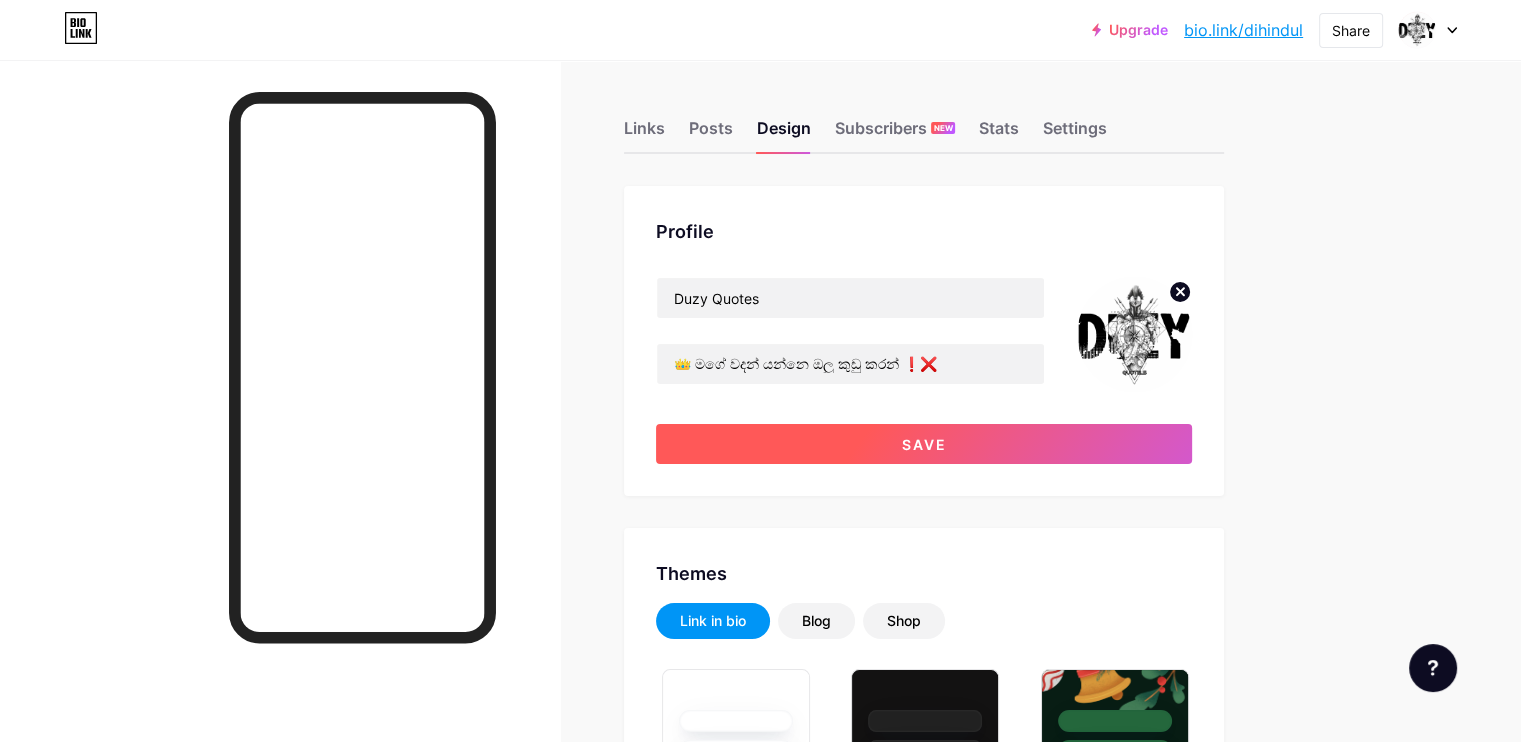 click on "Save" at bounding box center (924, 444) 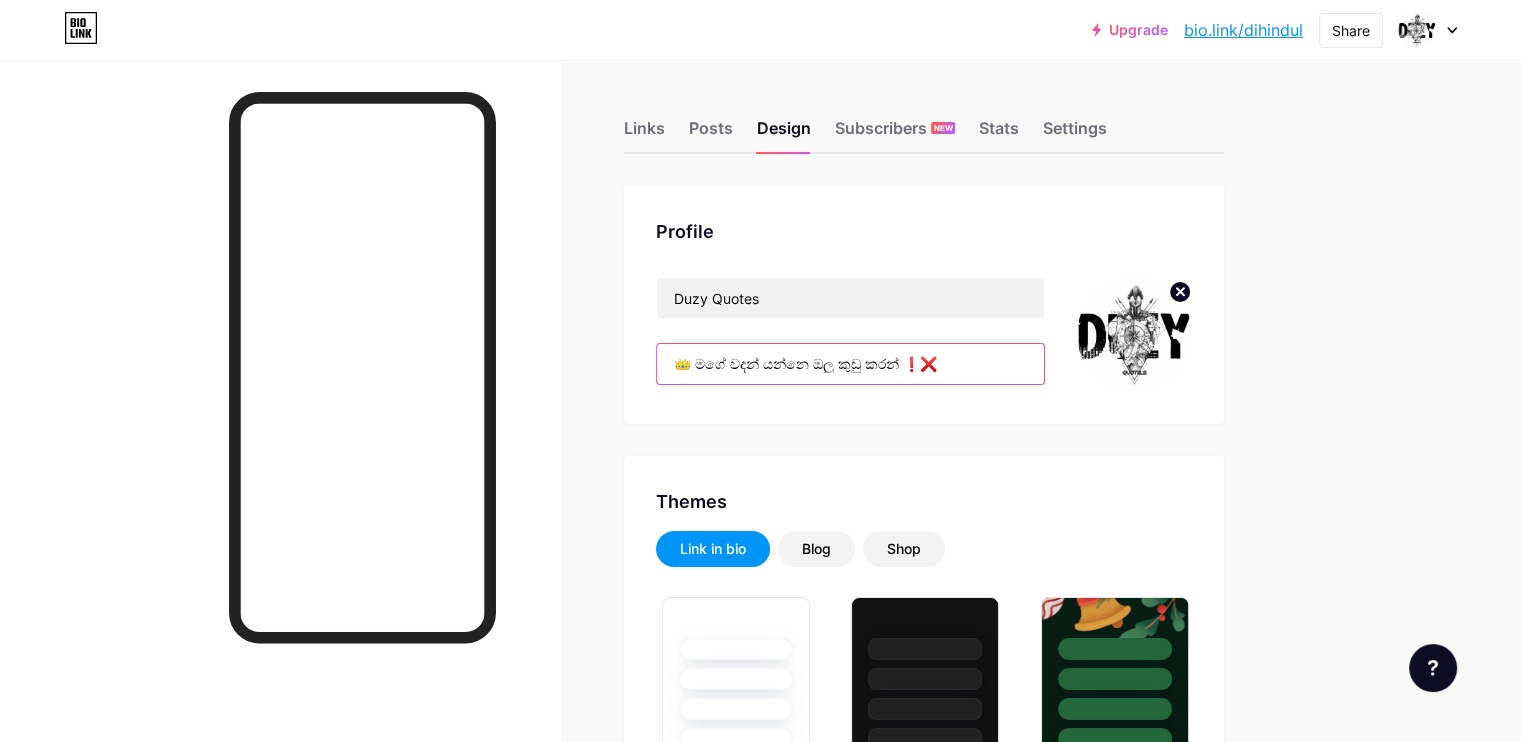 click on "👑️ මගේ වදන් යන්නෙ ඔලු කුඩු කරන් ❗❌" at bounding box center (850, 364) 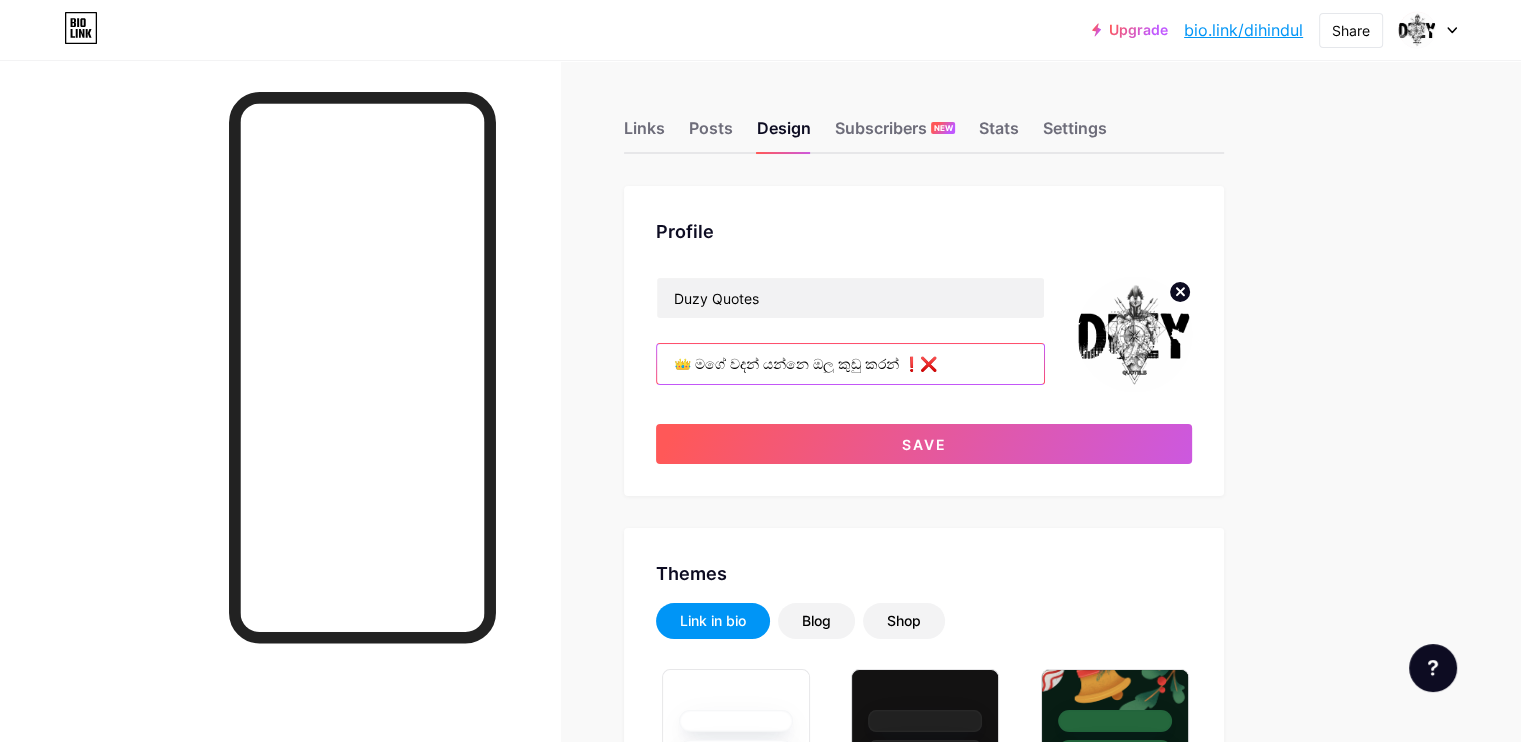 click on "👑️ මගේ වදන් යන්නෙ ඔලු කුඩු කරන් ❗❌" at bounding box center (850, 364) 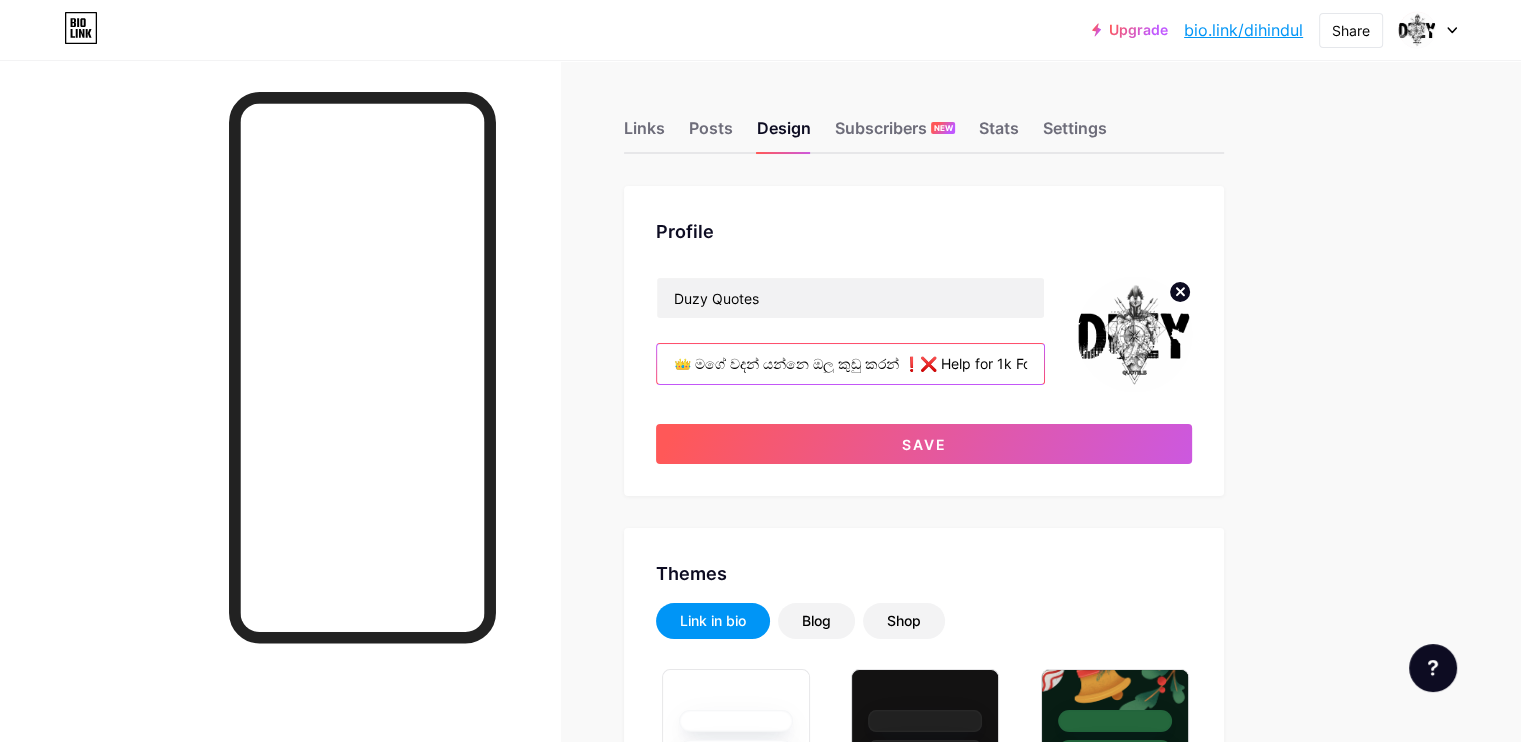 scroll, scrollTop: 0, scrollLeft: 218, axis: horizontal 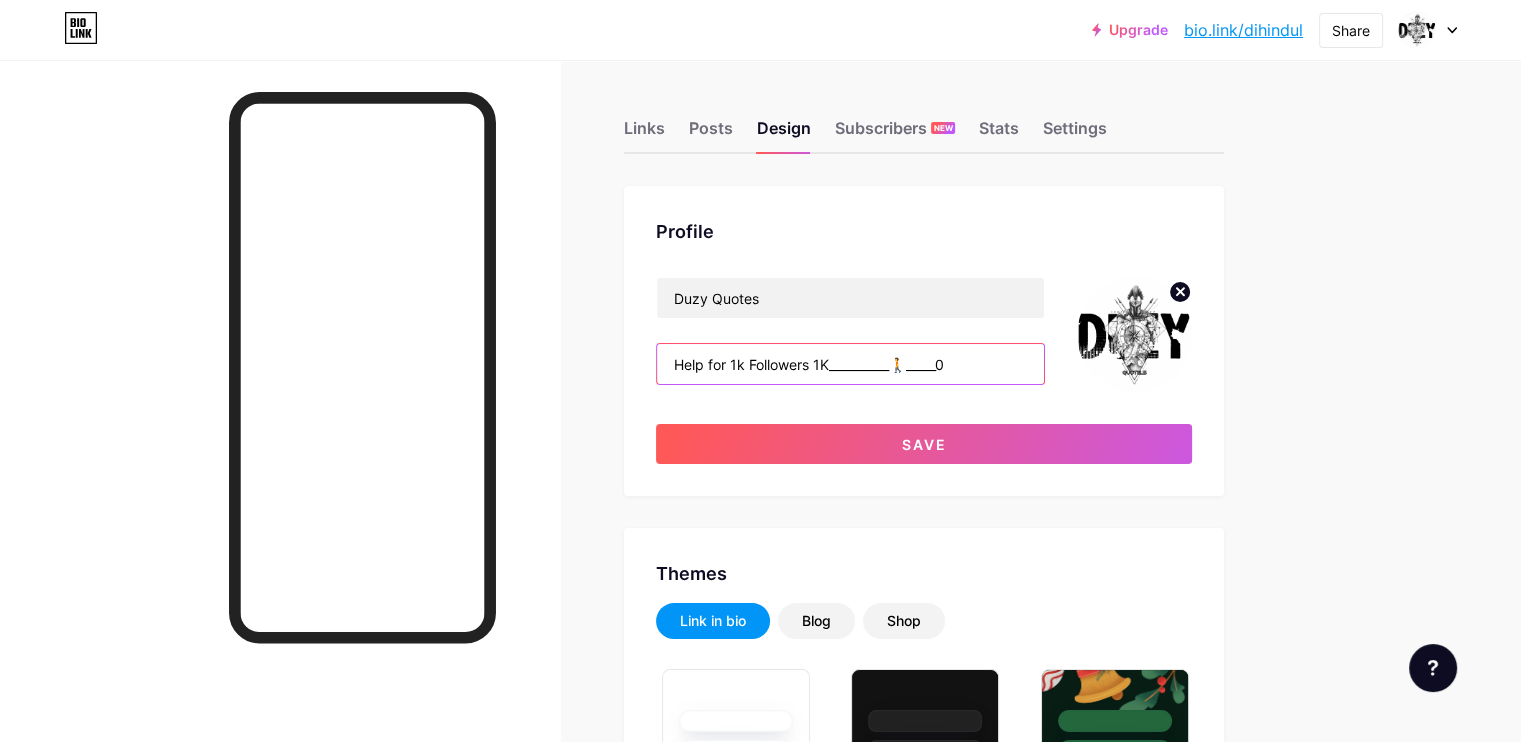 drag, startPoint x: 900, startPoint y: 364, endPoint x: 1112, endPoint y: 348, distance: 212.60292 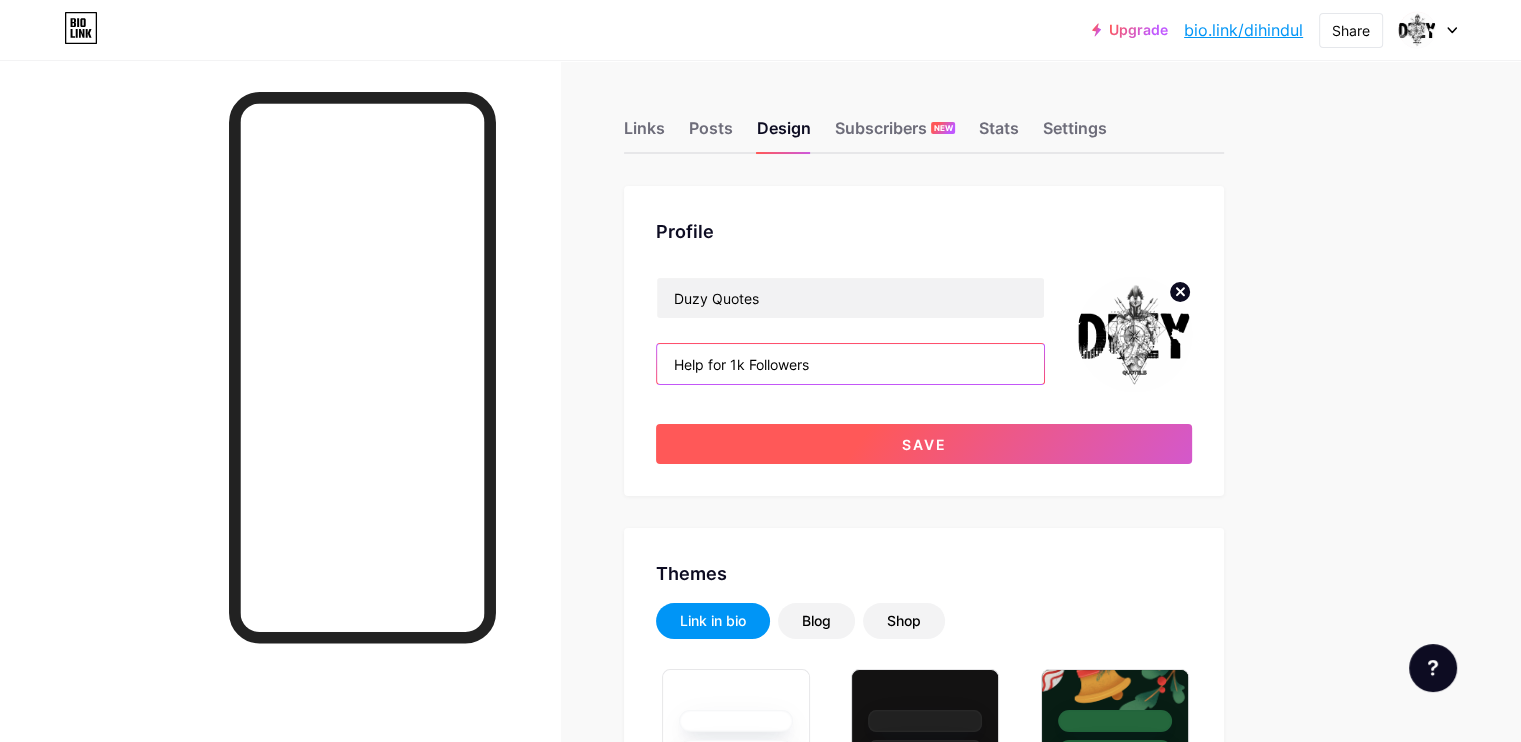 type on "Help for 1k Followers" 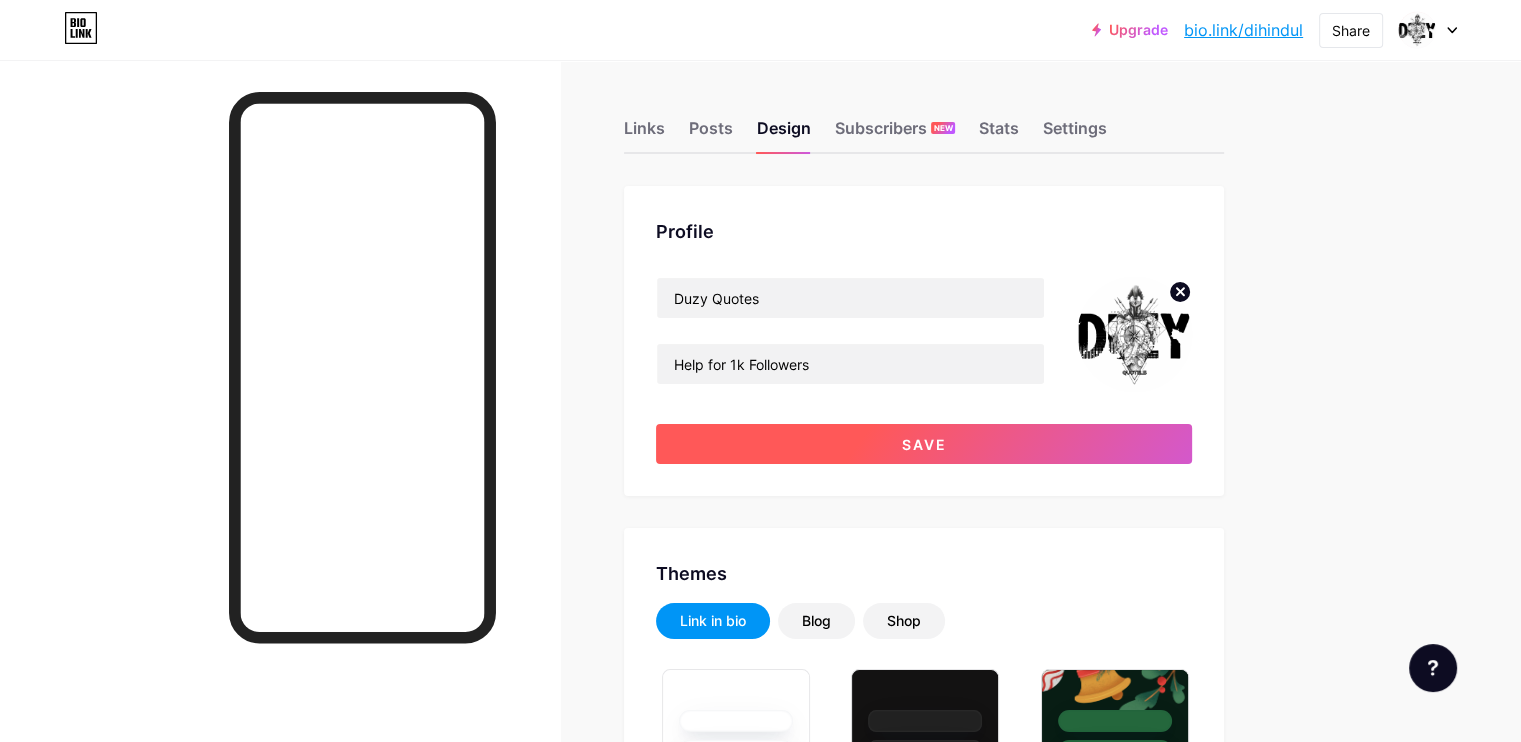 click on "Save" at bounding box center [924, 444] 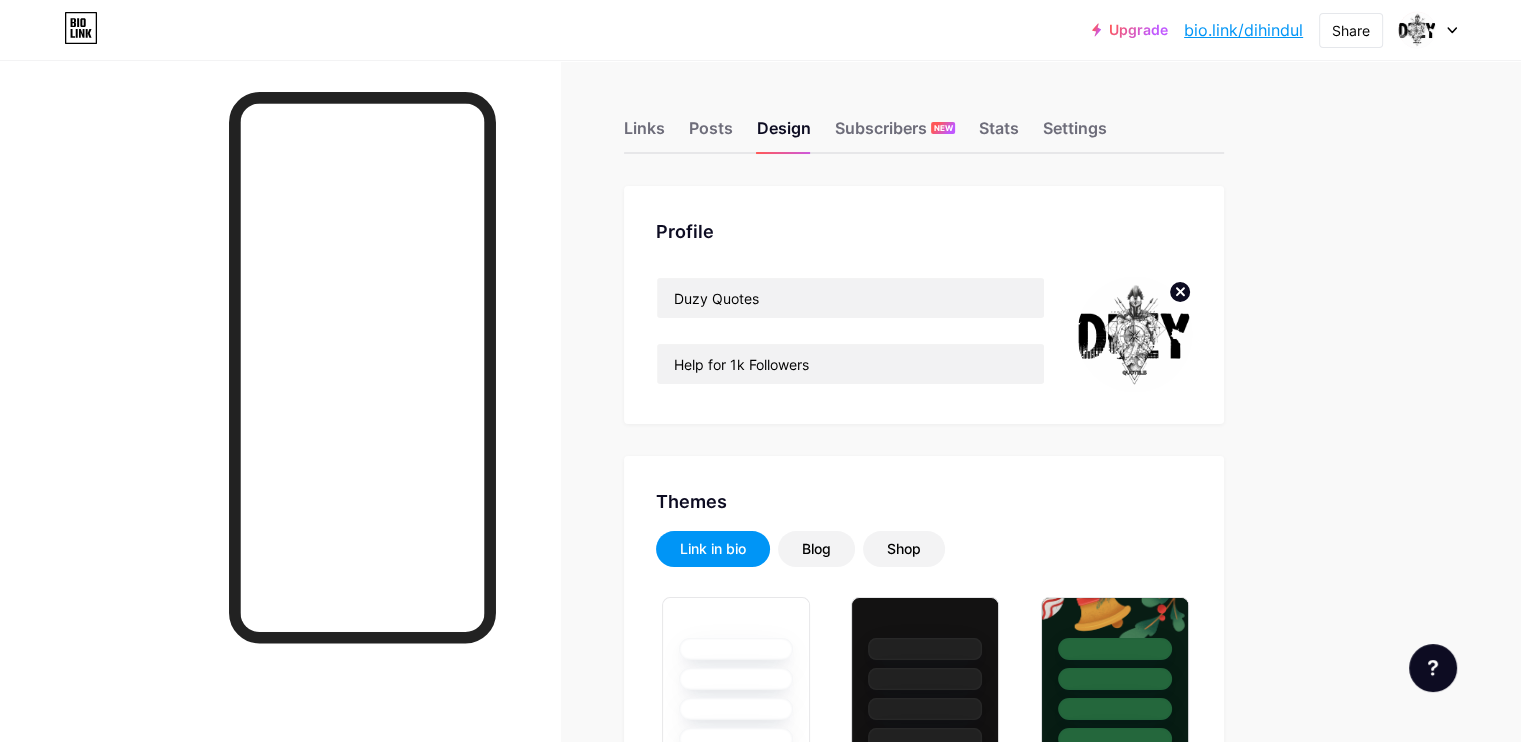 scroll, scrollTop: 62, scrollLeft: 0, axis: vertical 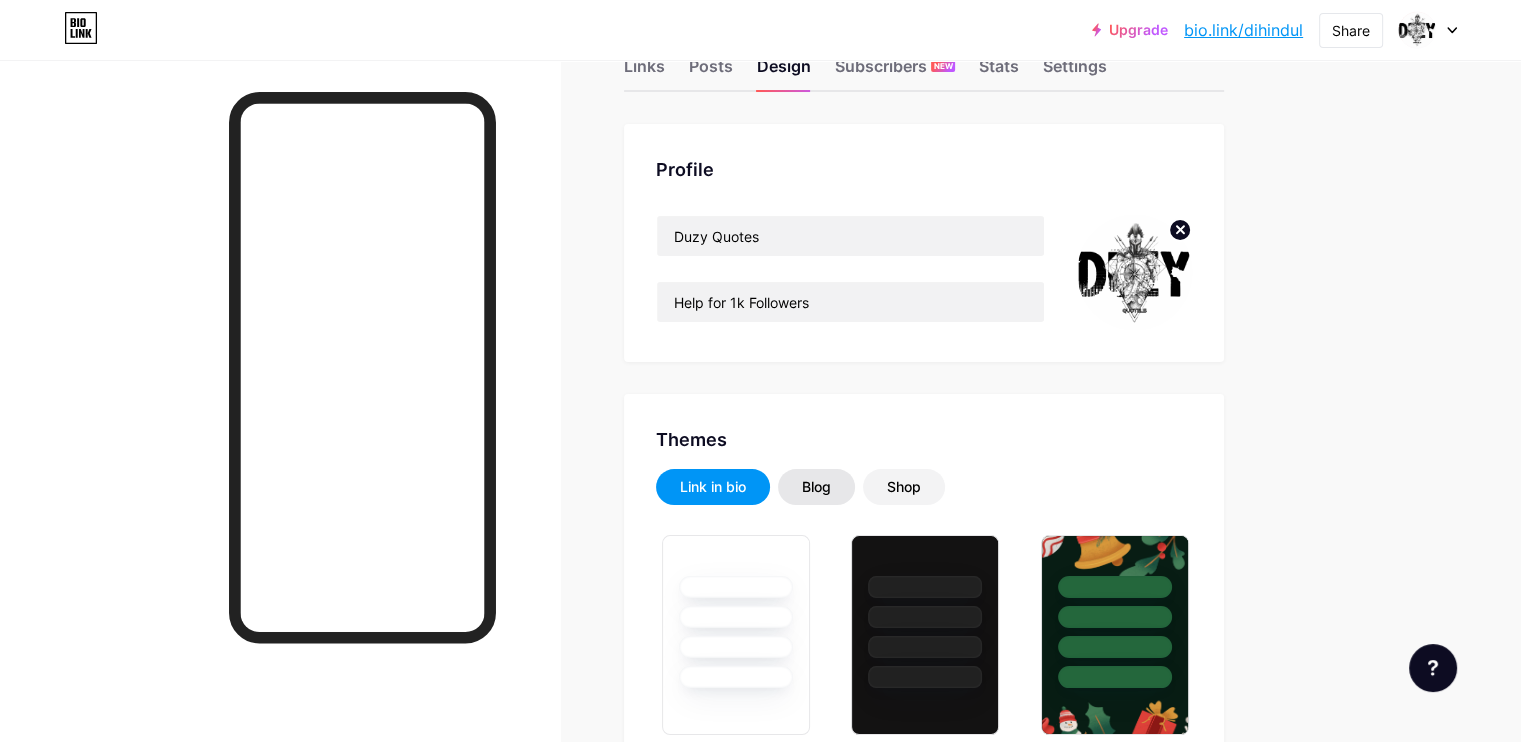 click on "Blog" at bounding box center [816, 487] 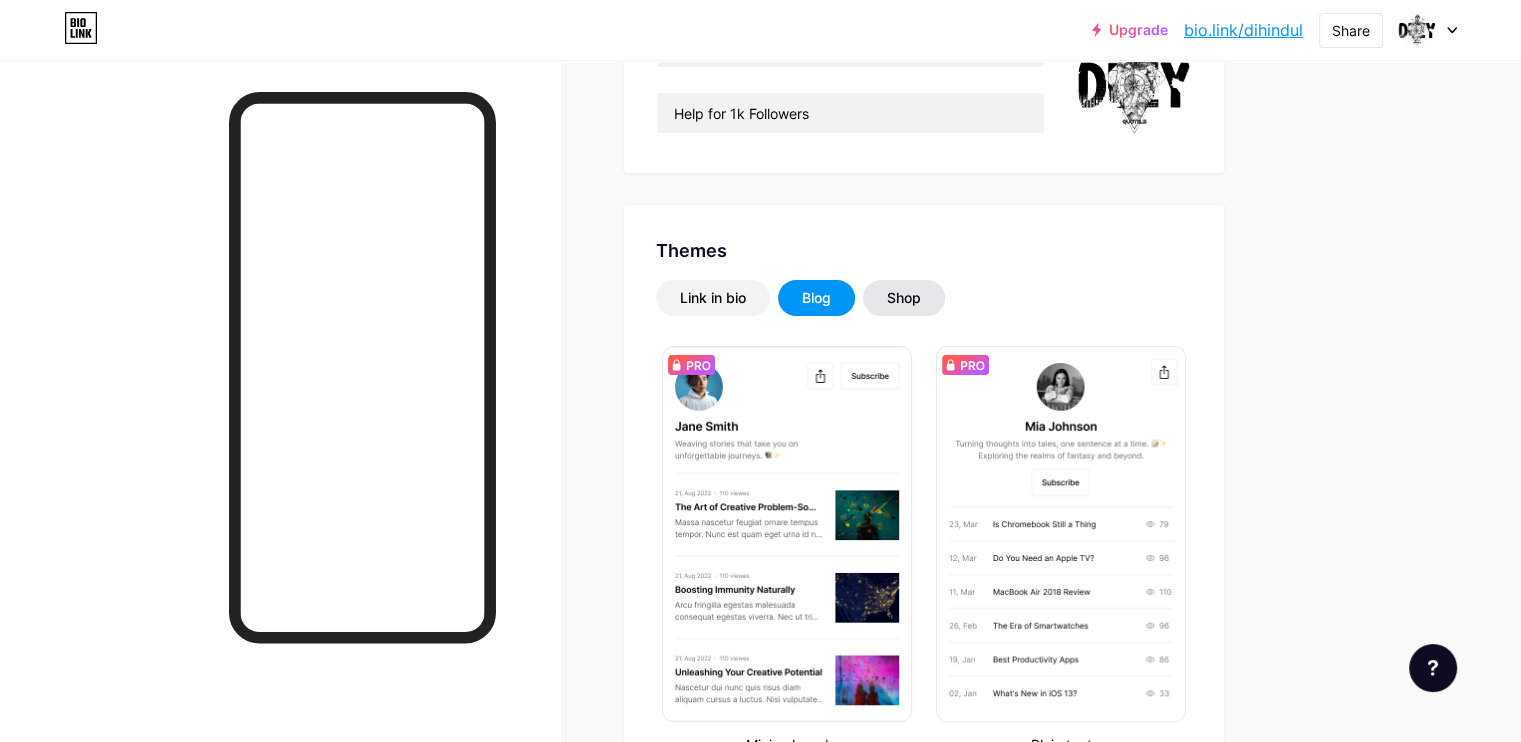 scroll, scrollTop: 252, scrollLeft: 0, axis: vertical 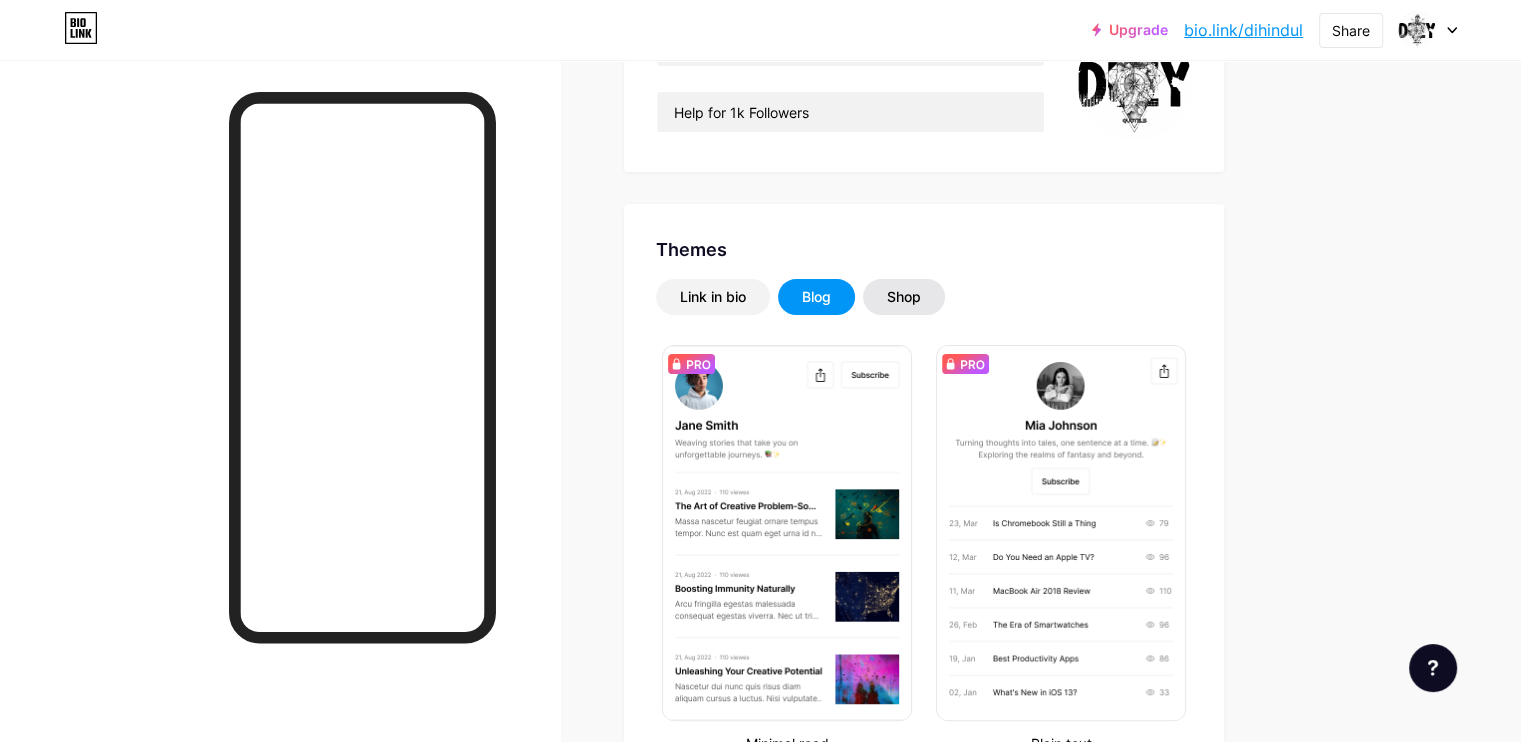 click on "Shop" at bounding box center [904, 297] 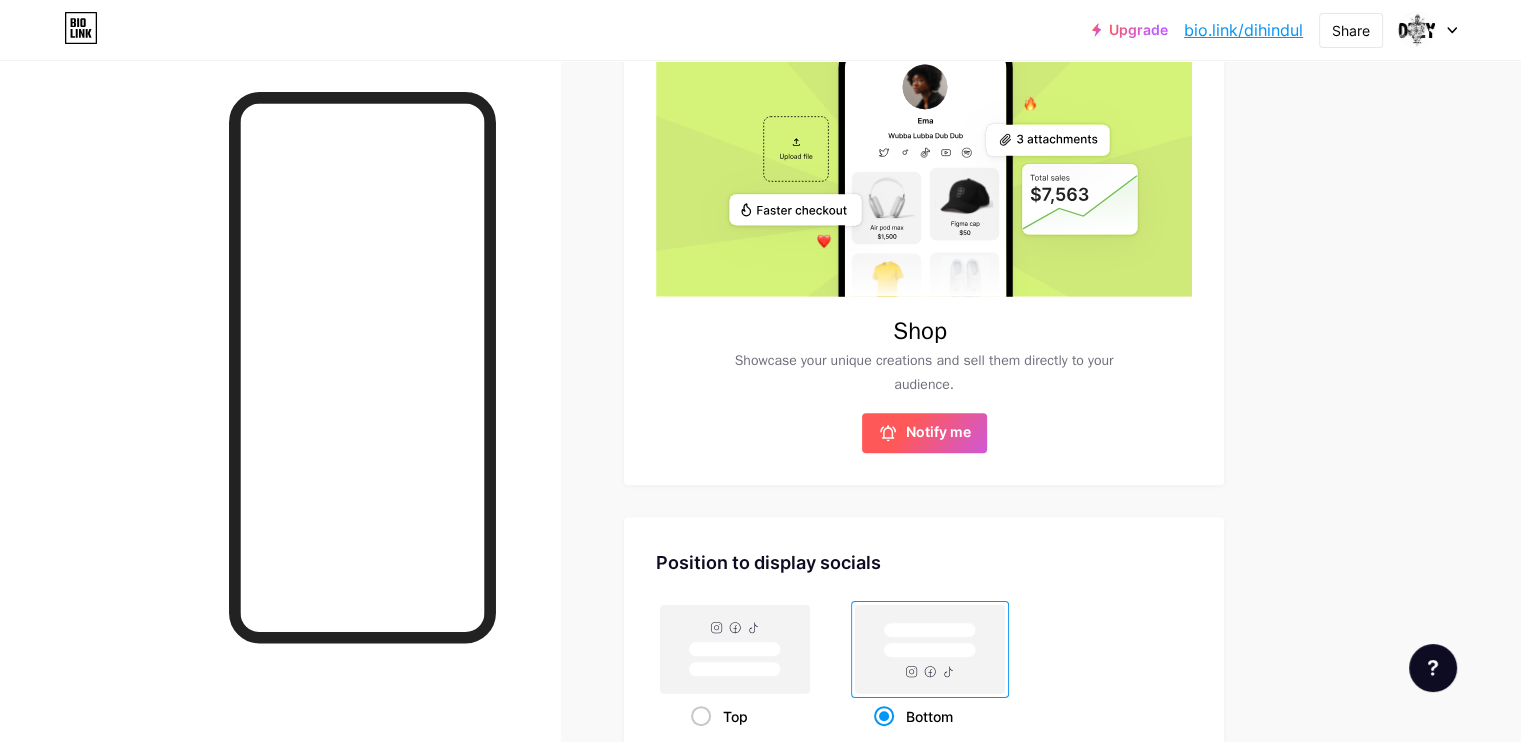 scroll, scrollTop: 572, scrollLeft: 0, axis: vertical 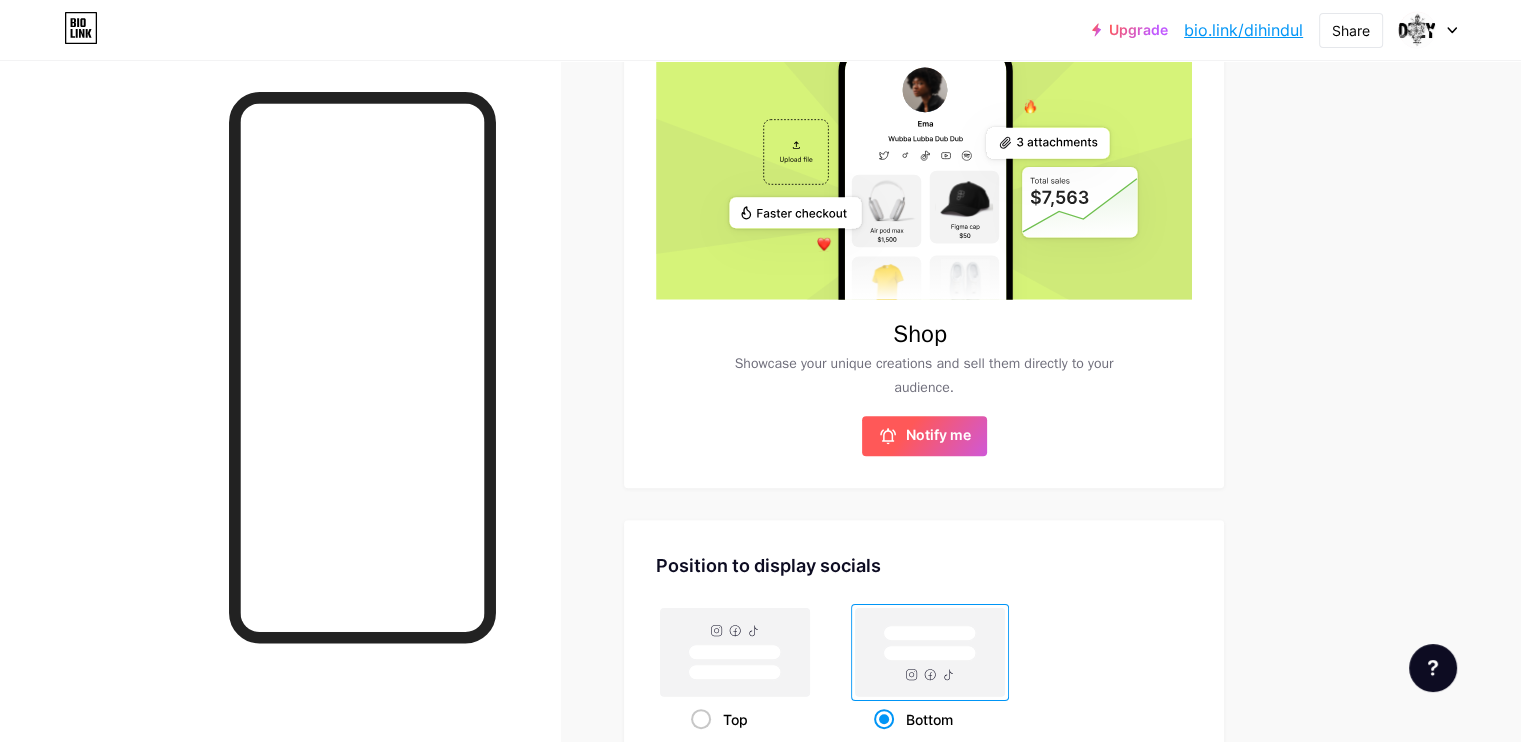 click on "Notify me" at bounding box center [938, 436] 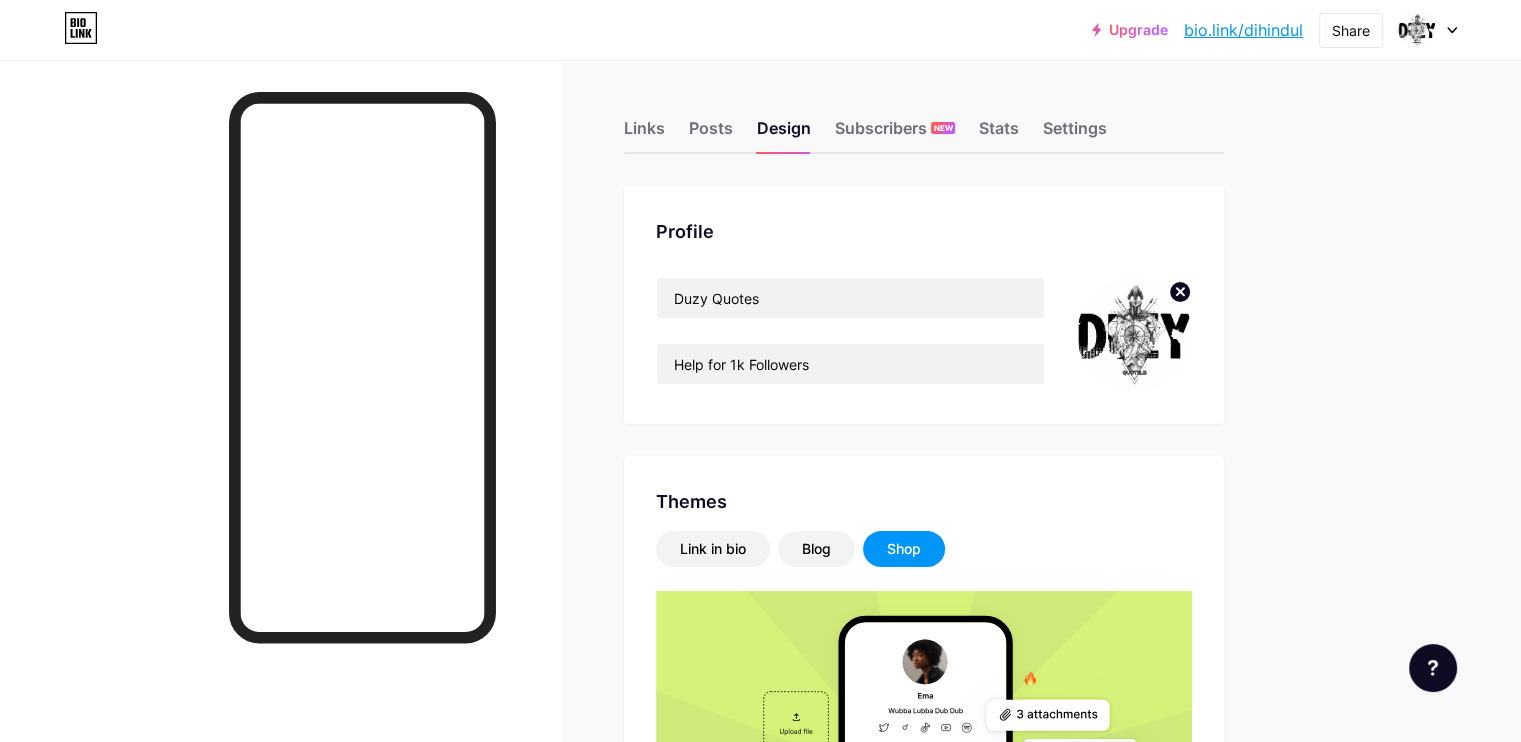 scroll, scrollTop: 0, scrollLeft: 0, axis: both 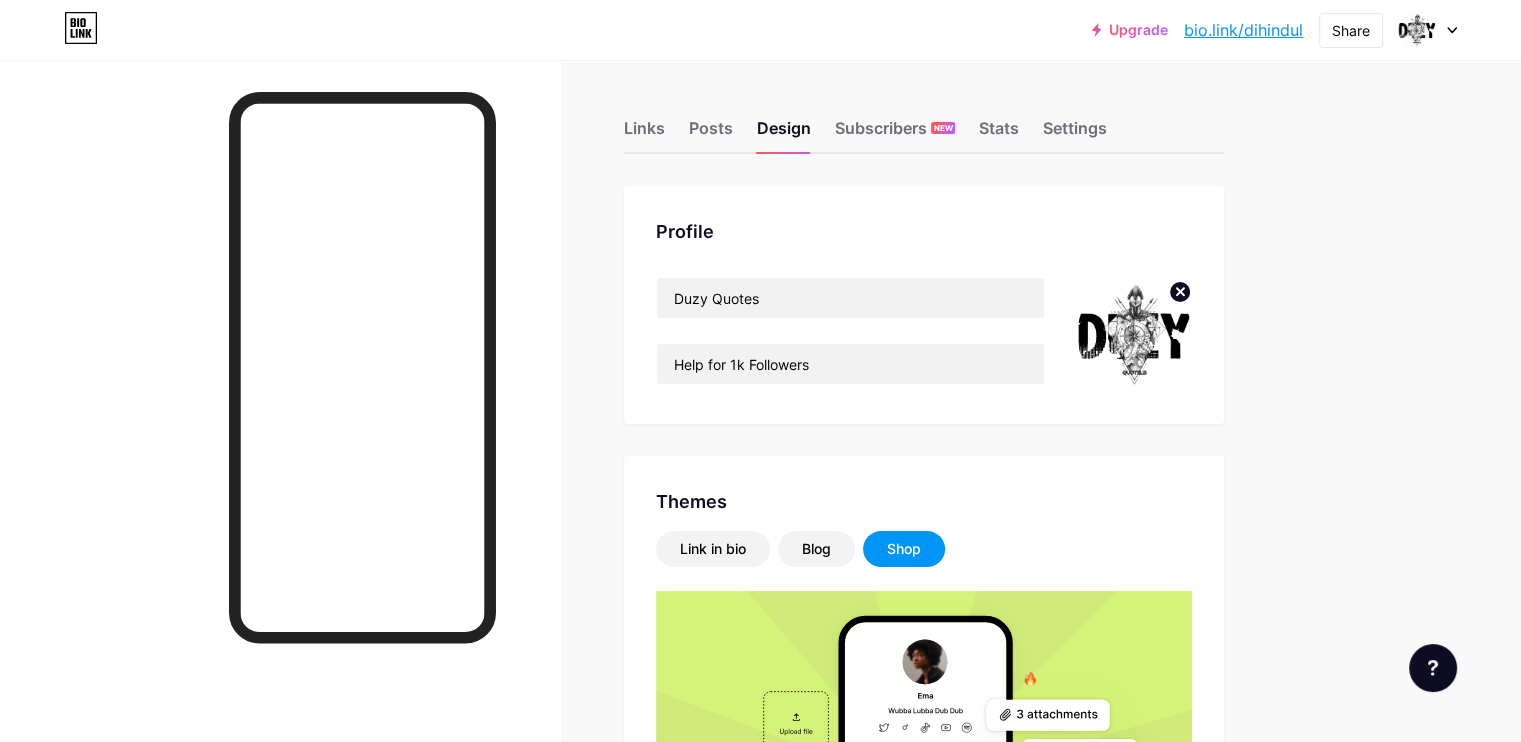 click on "bio.link/[USERNAME]" at bounding box center [1243, 30] 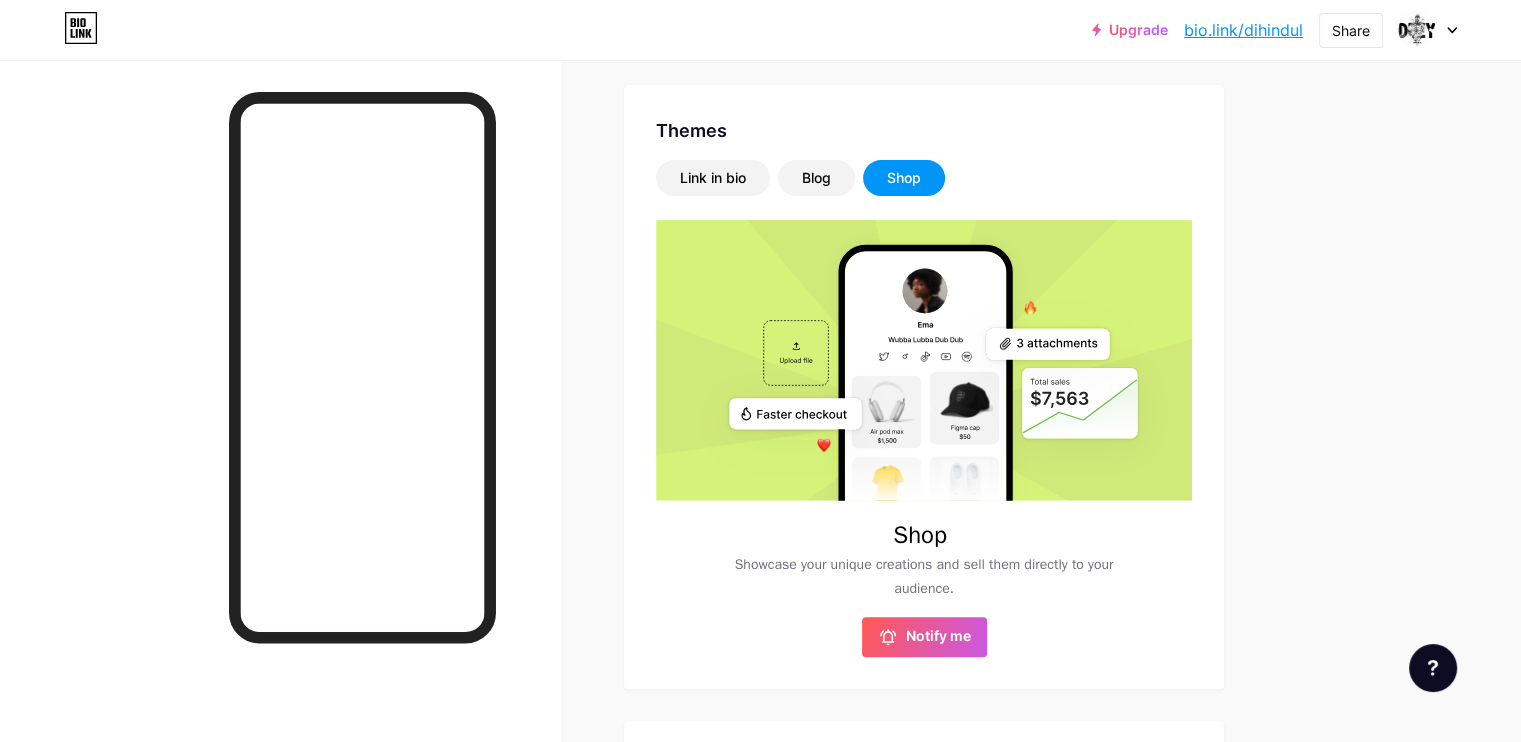 scroll, scrollTop: 388, scrollLeft: 0, axis: vertical 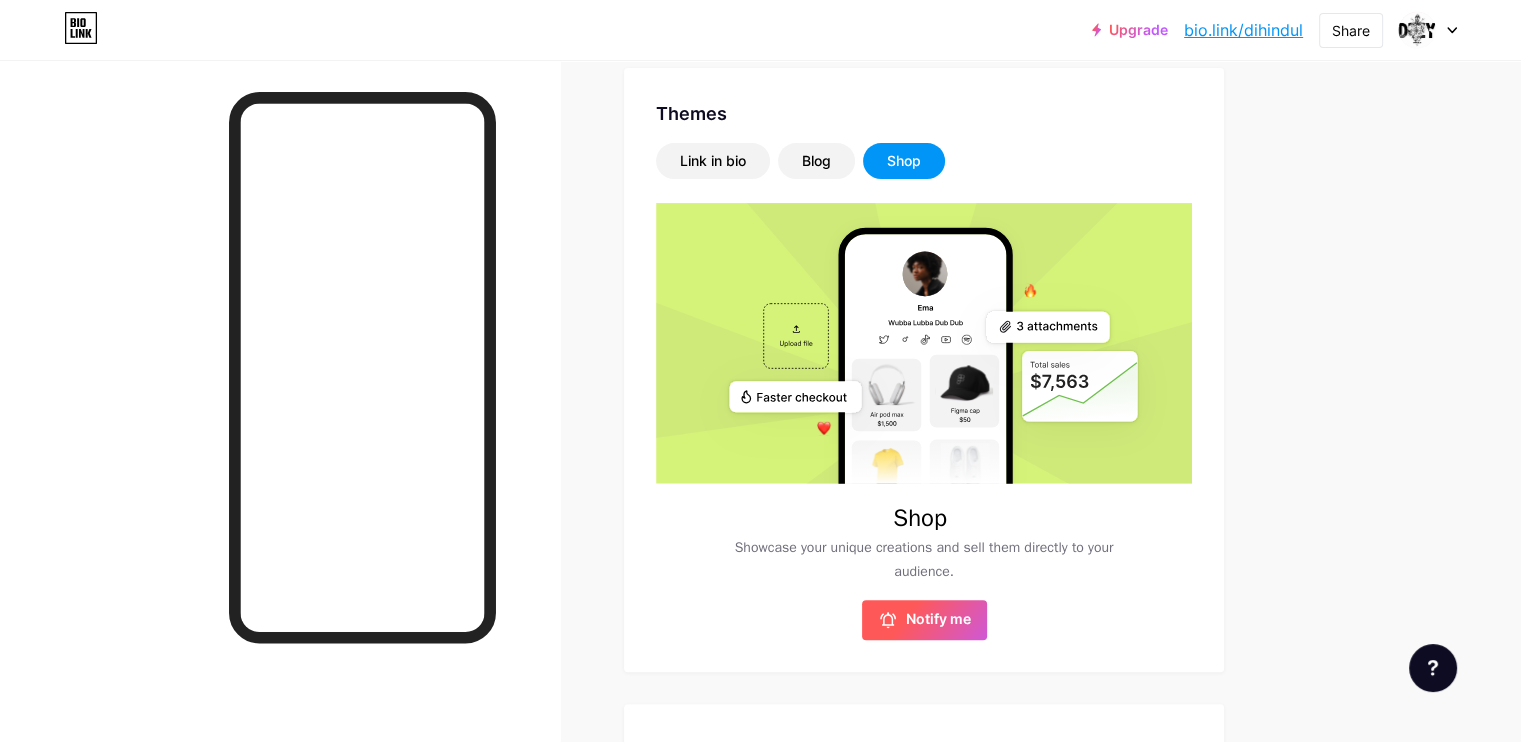 click on "Notify me" at bounding box center [938, 620] 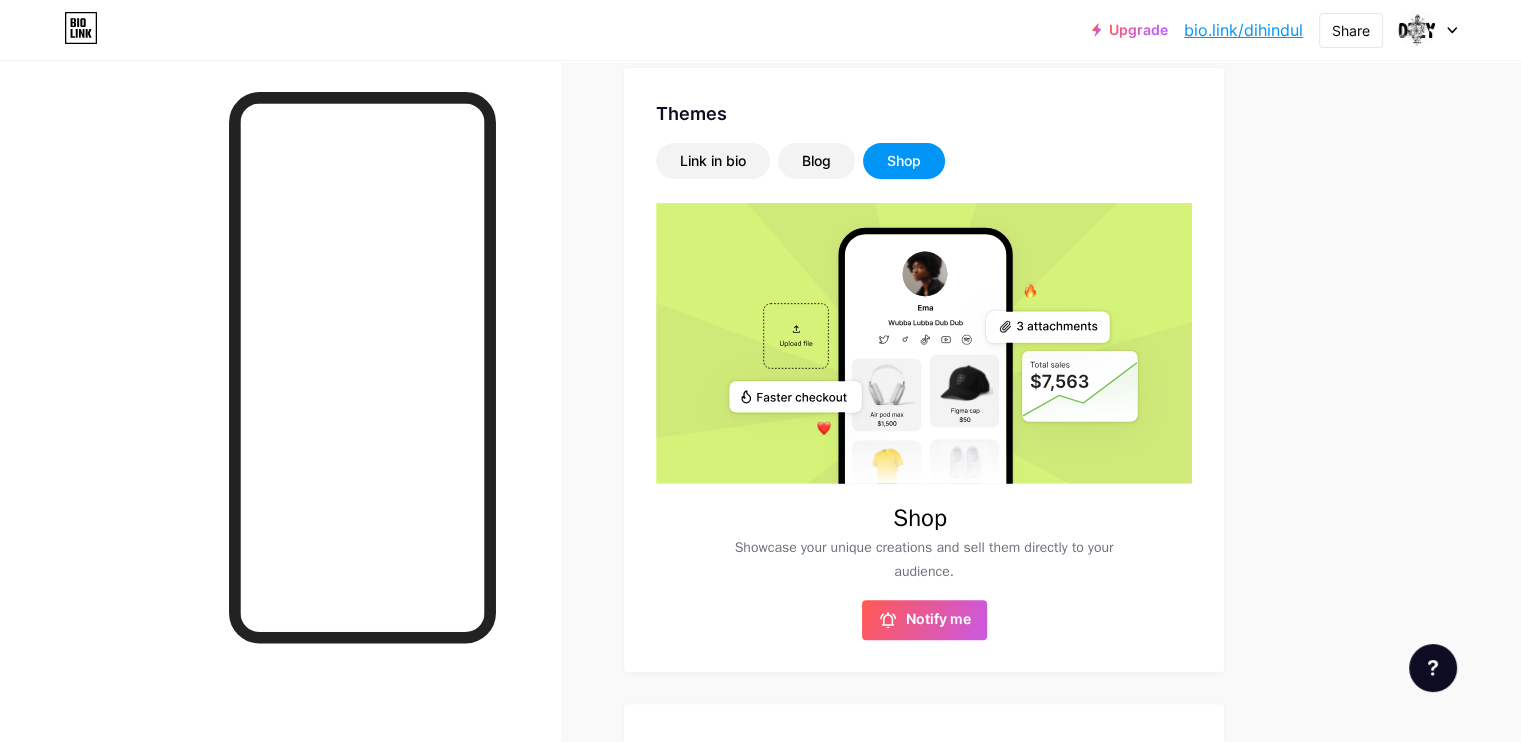 click on "bio.link/[USERNAME]" at bounding box center [1243, 30] 